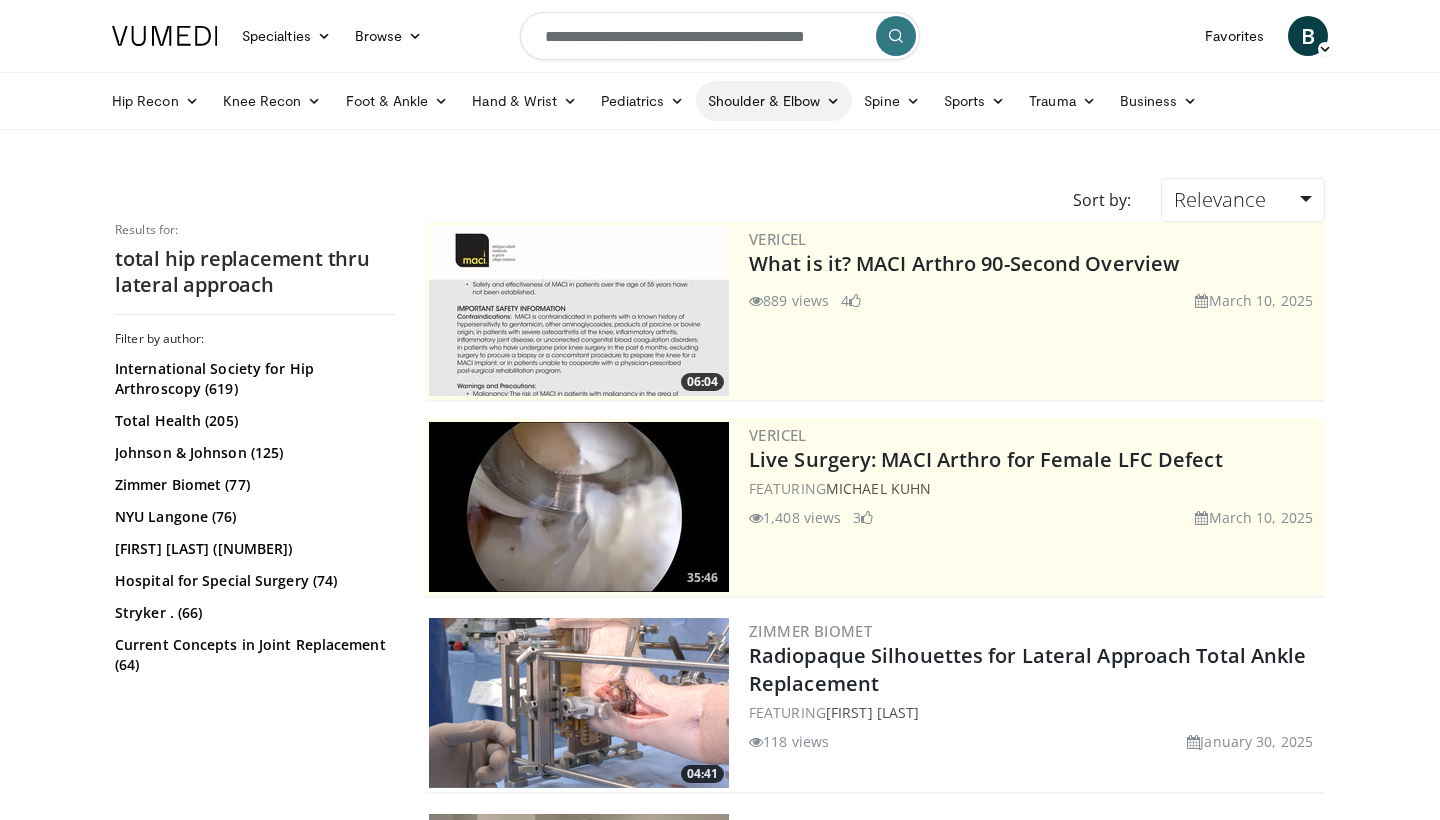 scroll, scrollTop: 0, scrollLeft: 0, axis: both 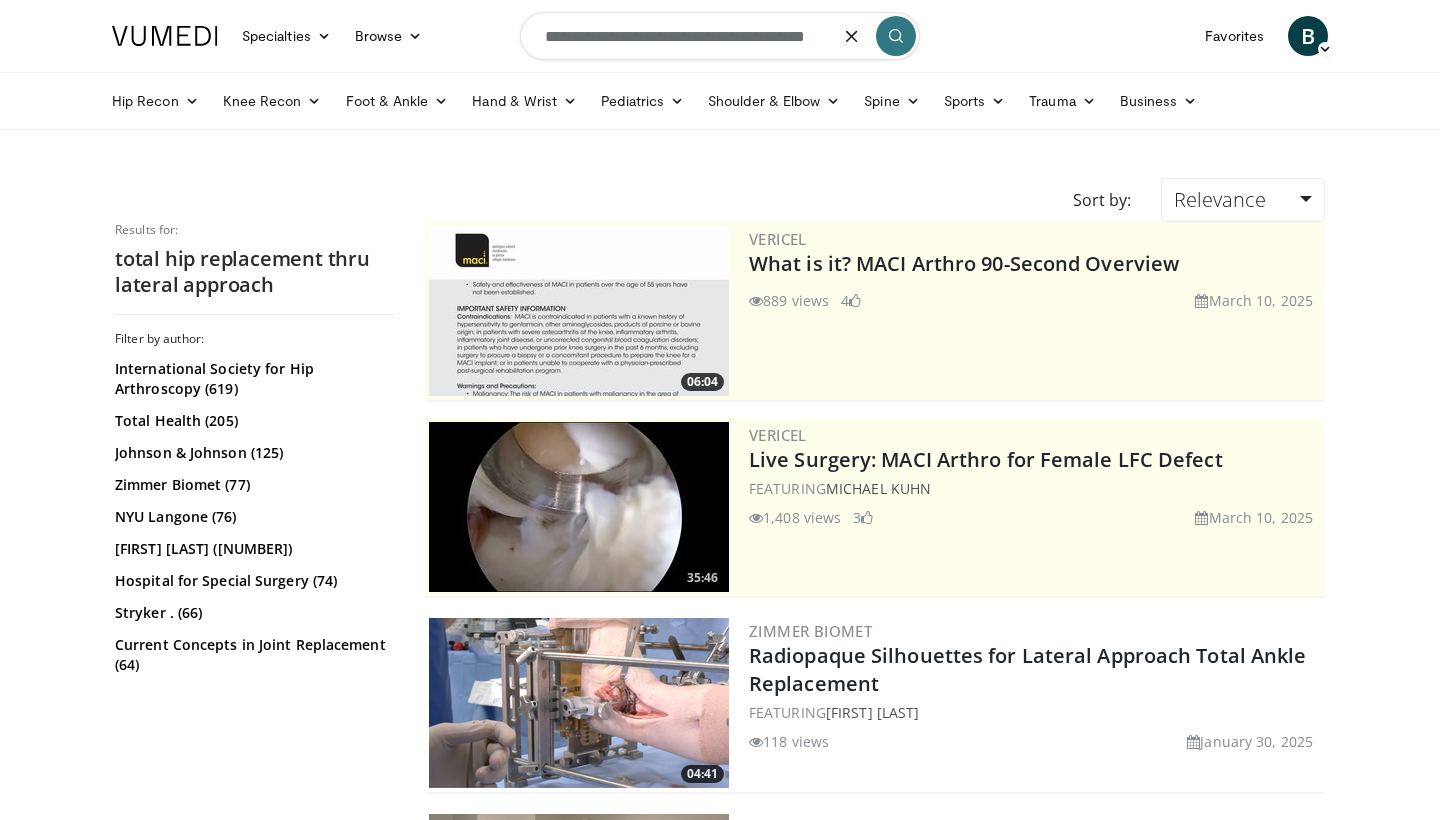 click on "**********" at bounding box center (720, 36) 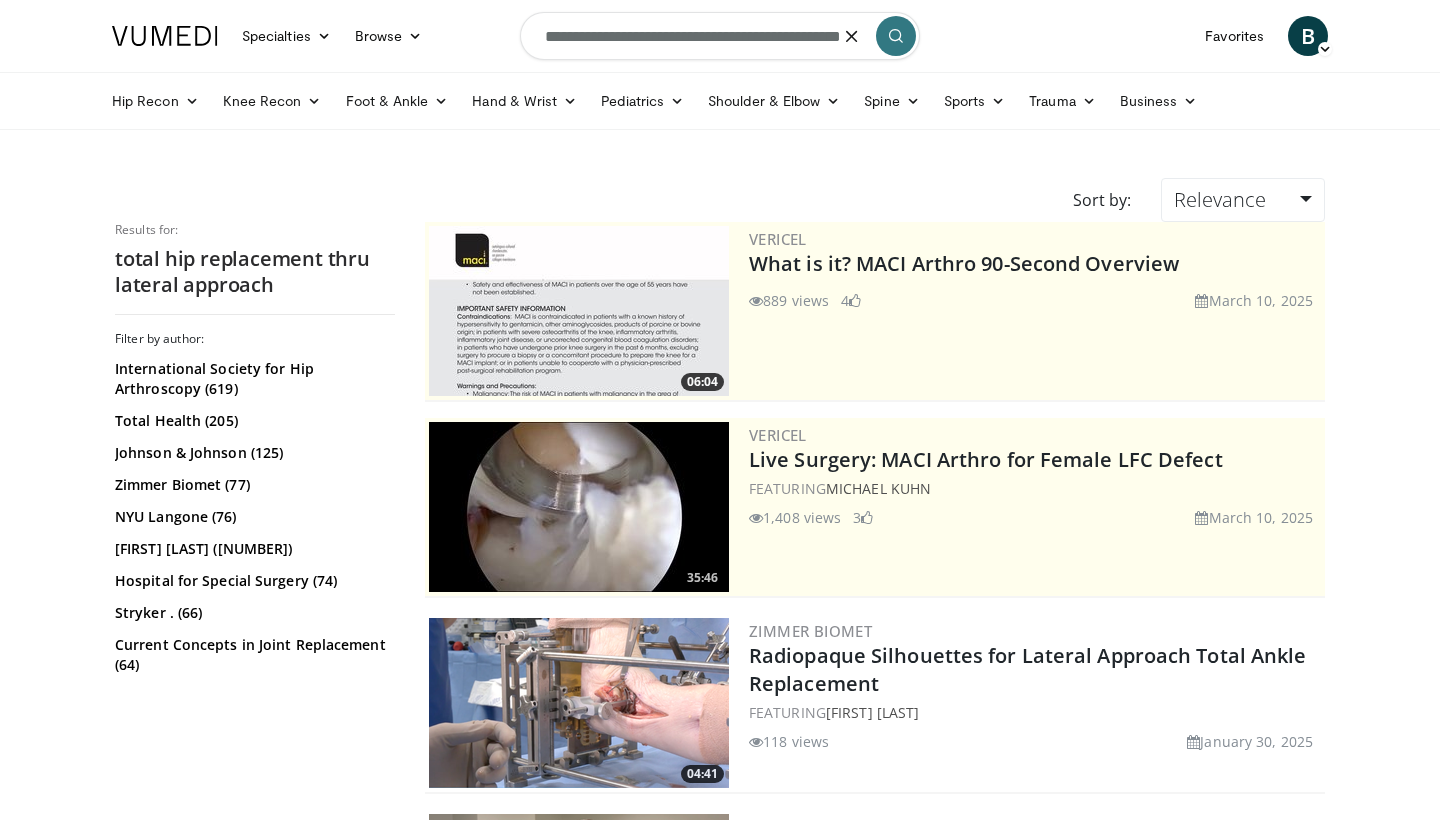 type on "**********" 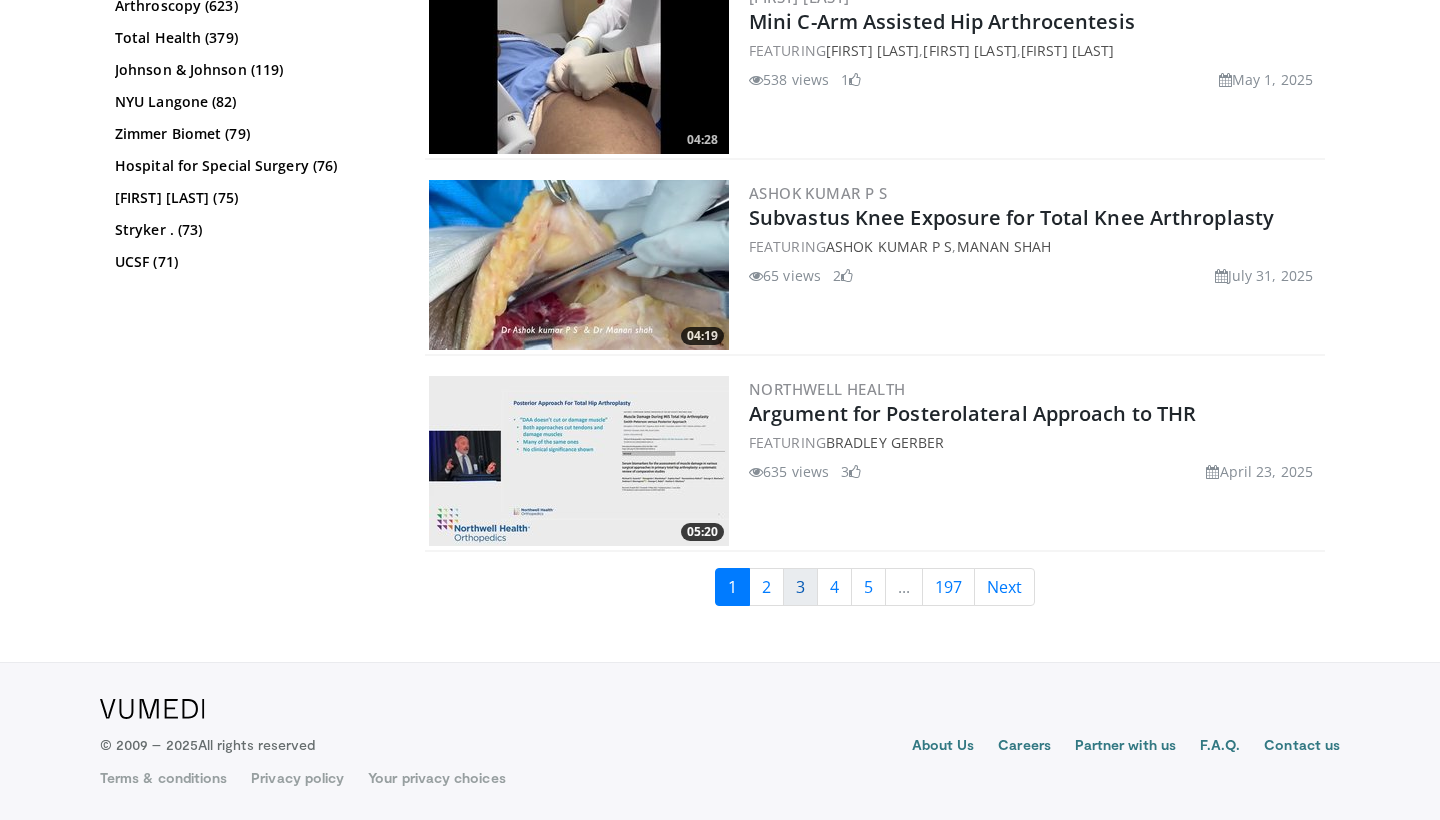 scroll, scrollTop: 4946, scrollLeft: 0, axis: vertical 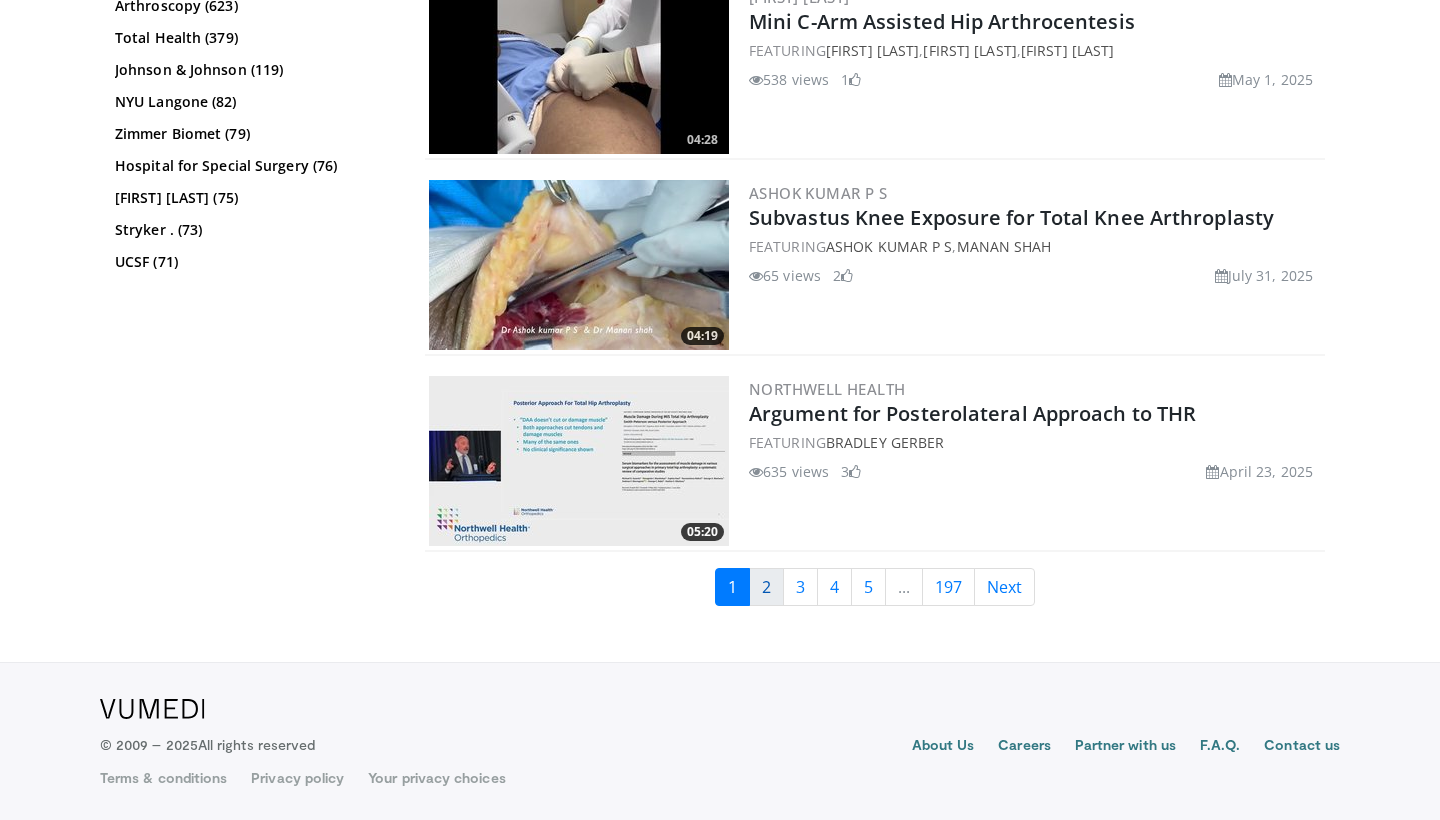 click on "2" at bounding box center [766, 587] 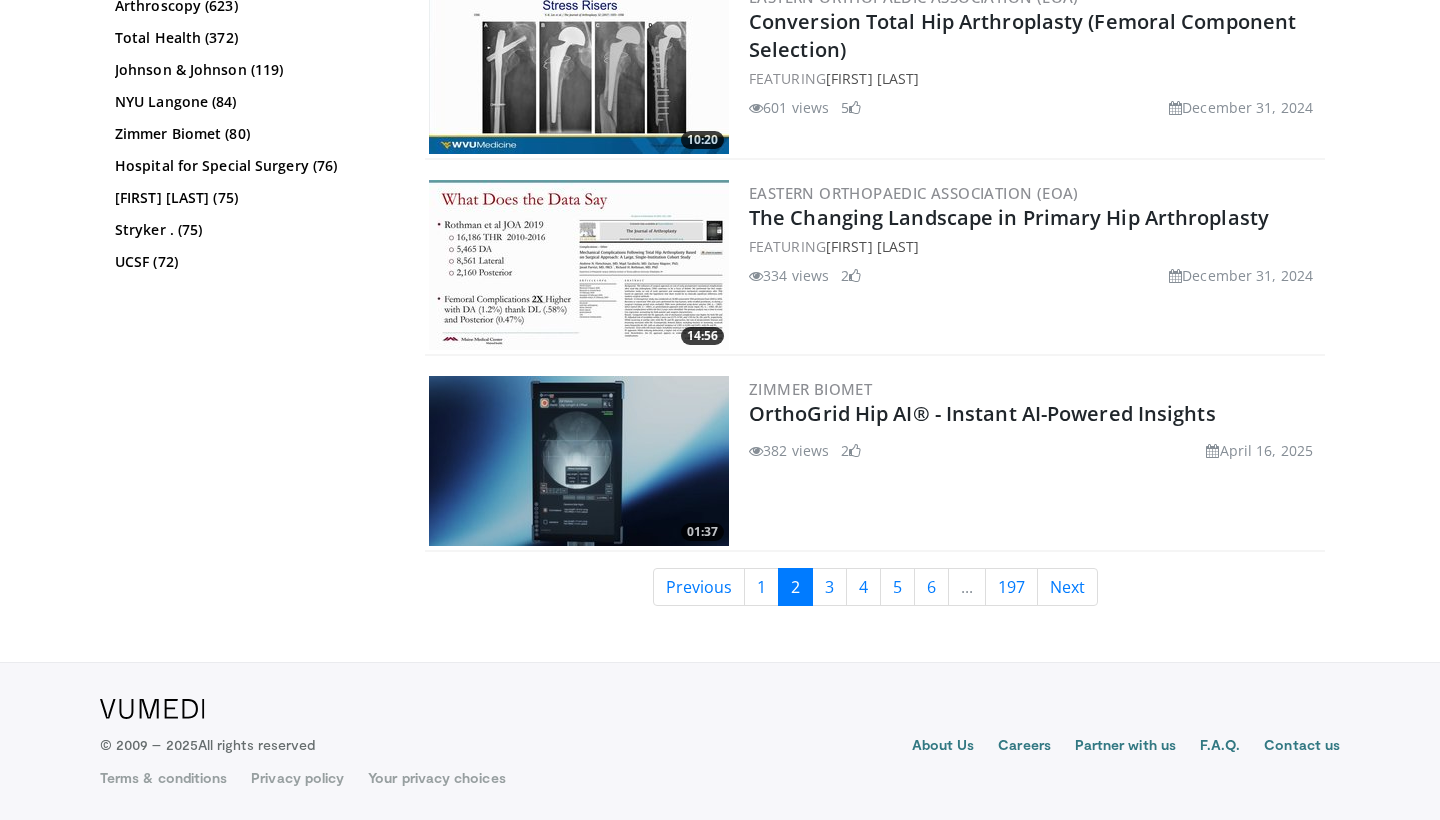 scroll, scrollTop: 4946, scrollLeft: 0, axis: vertical 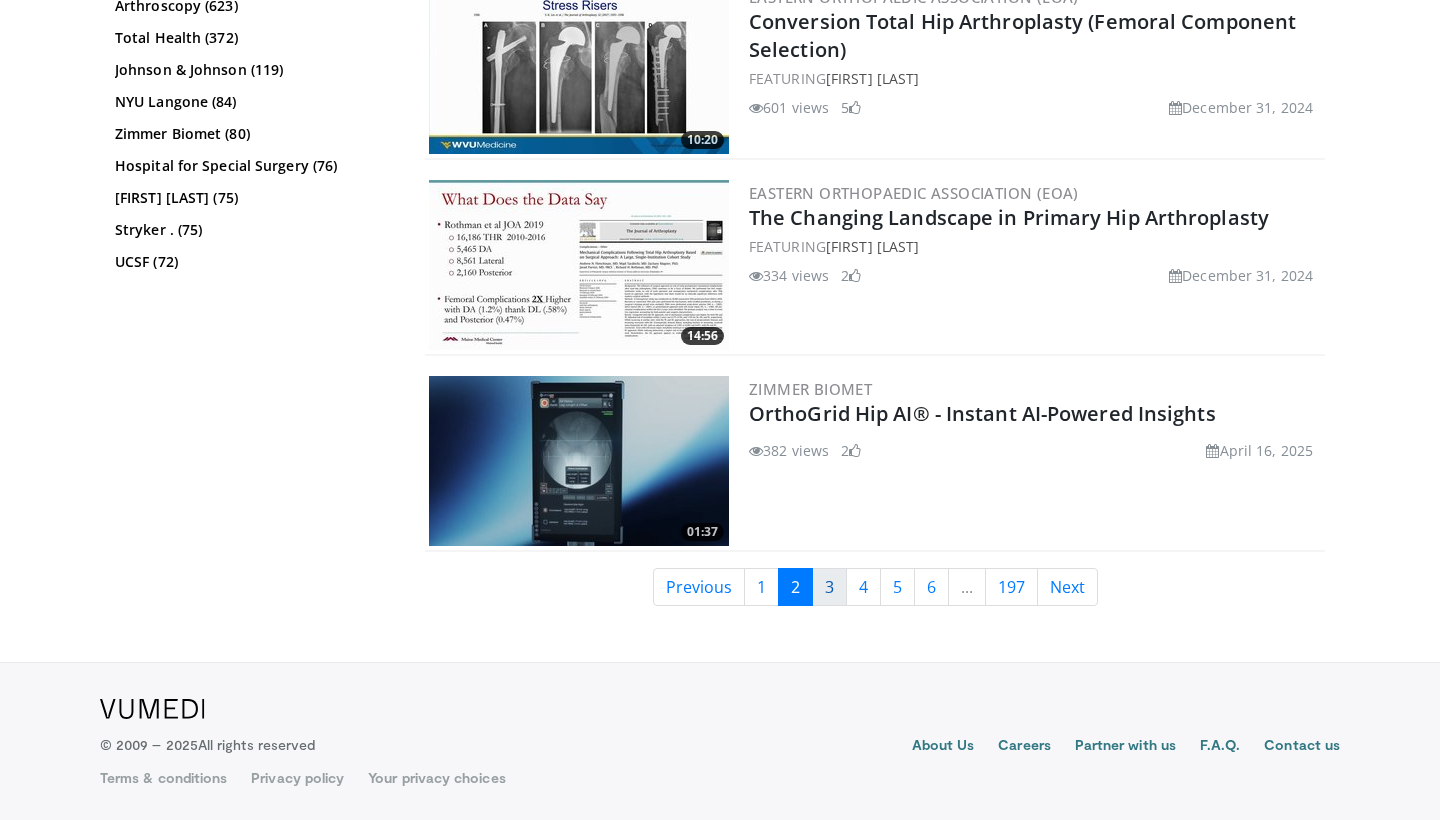 click on "3" at bounding box center [829, 587] 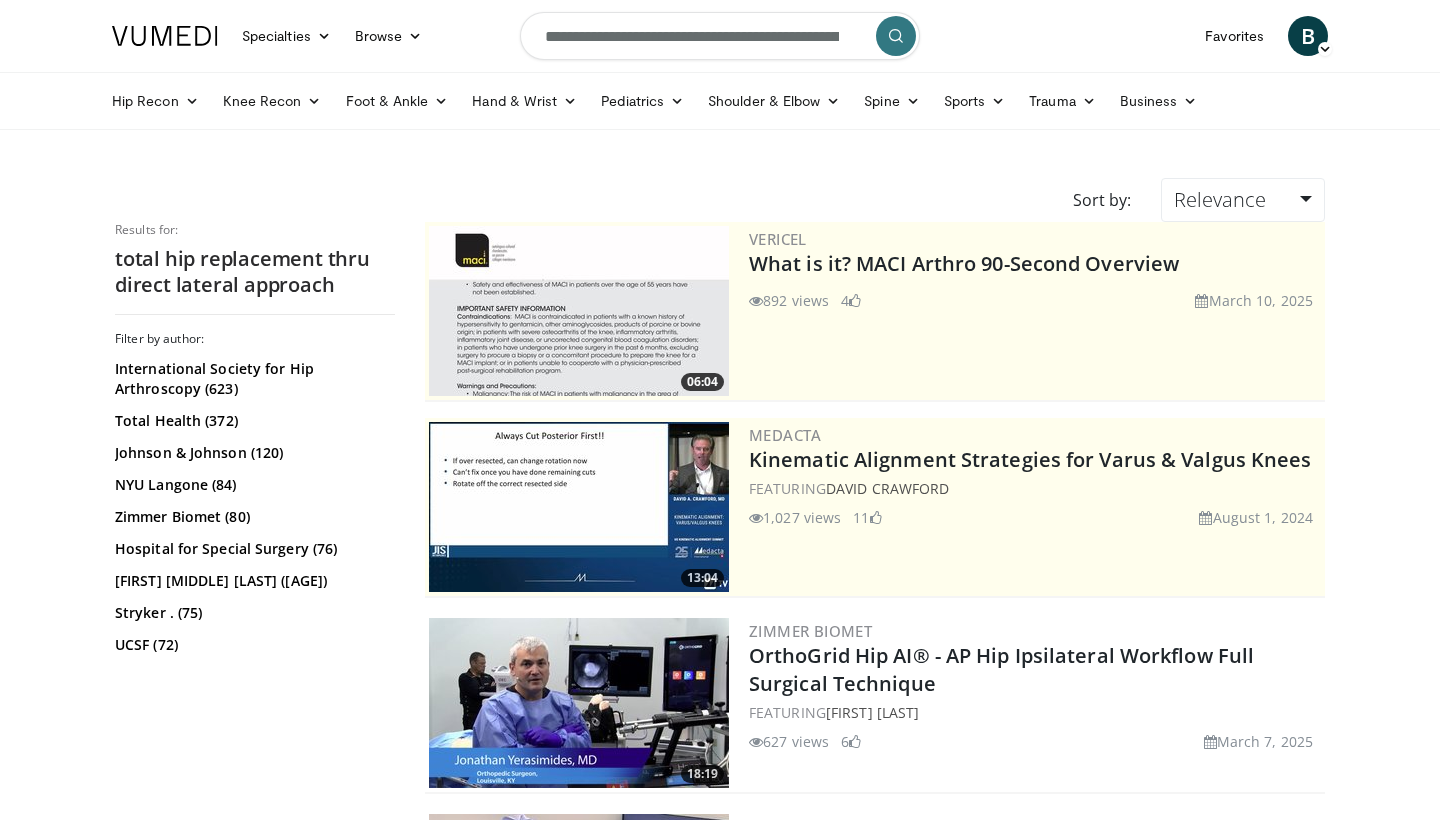 scroll, scrollTop: 0, scrollLeft: 0, axis: both 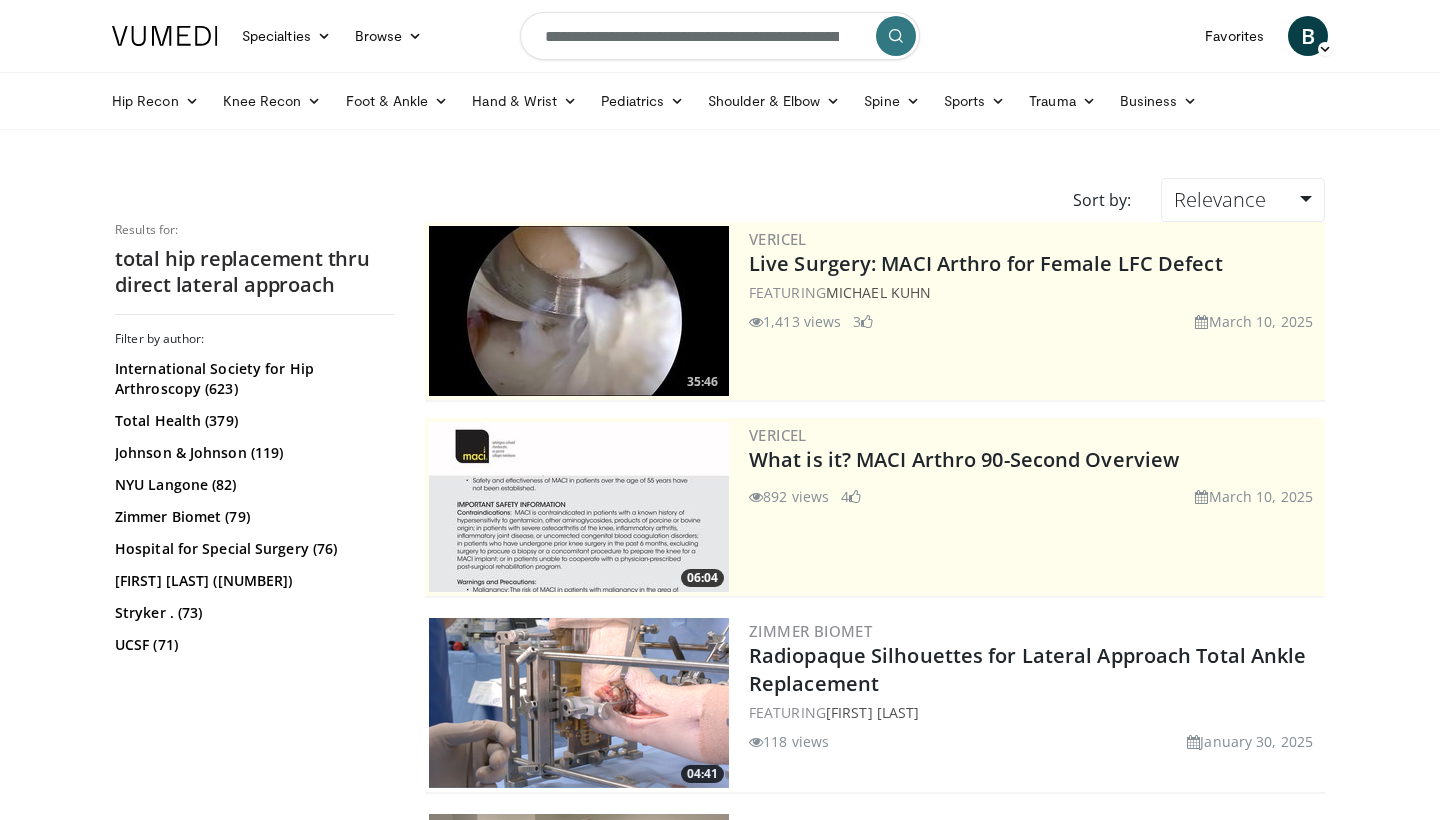 click on "**********" at bounding box center (720, 36) 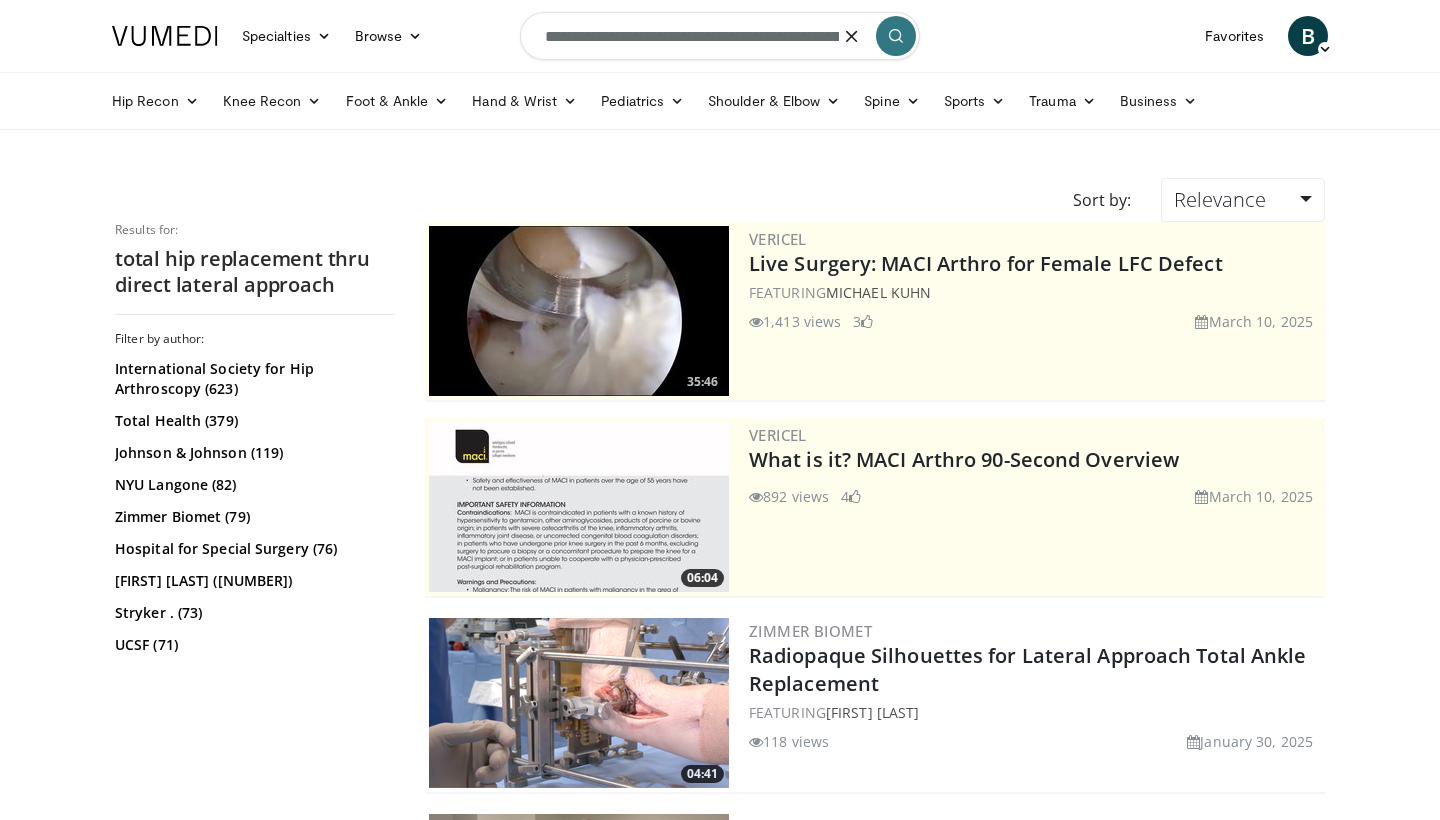 click at bounding box center (852, 36) 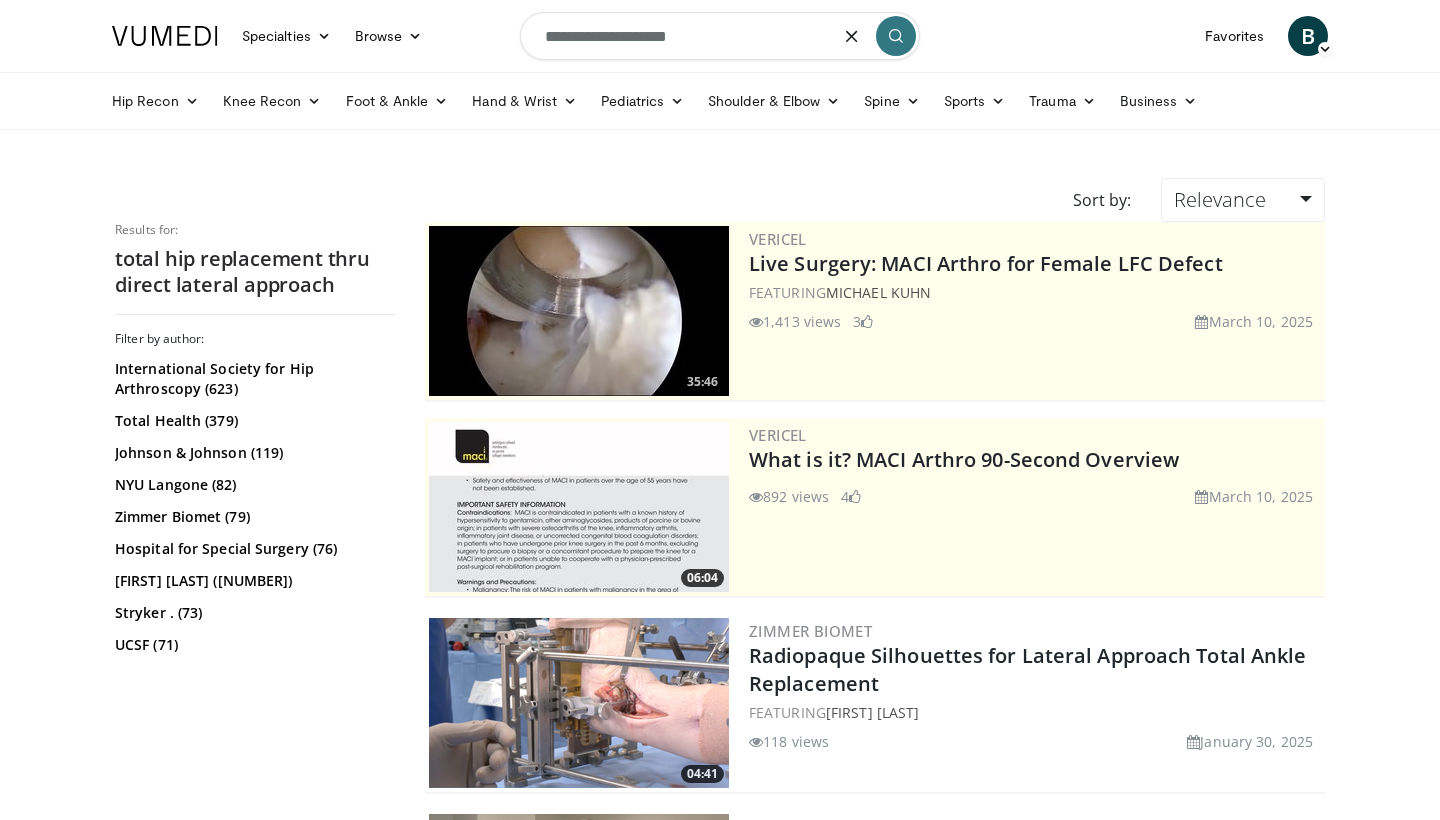 type on "**********" 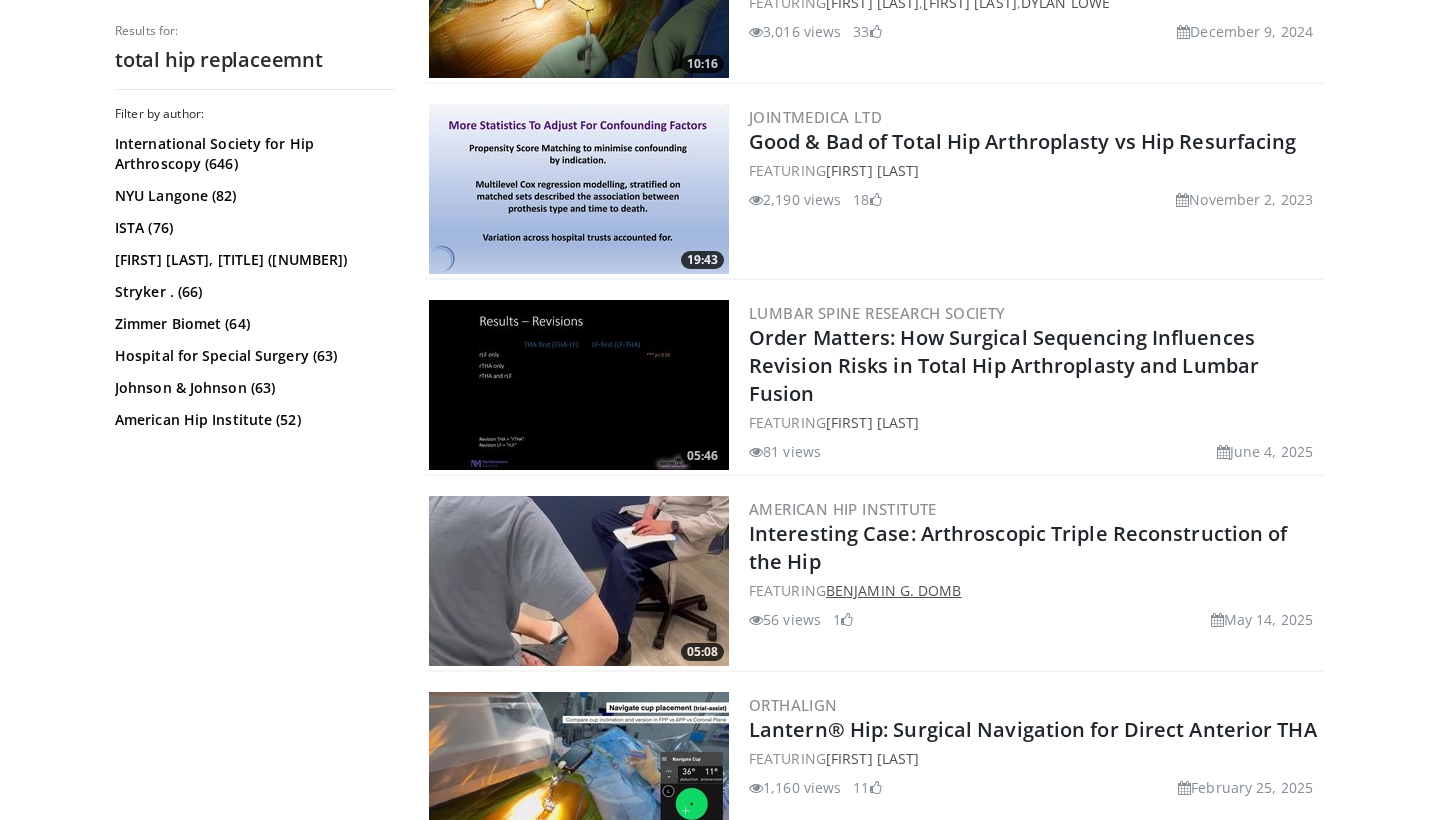scroll, scrollTop: 3453, scrollLeft: 0, axis: vertical 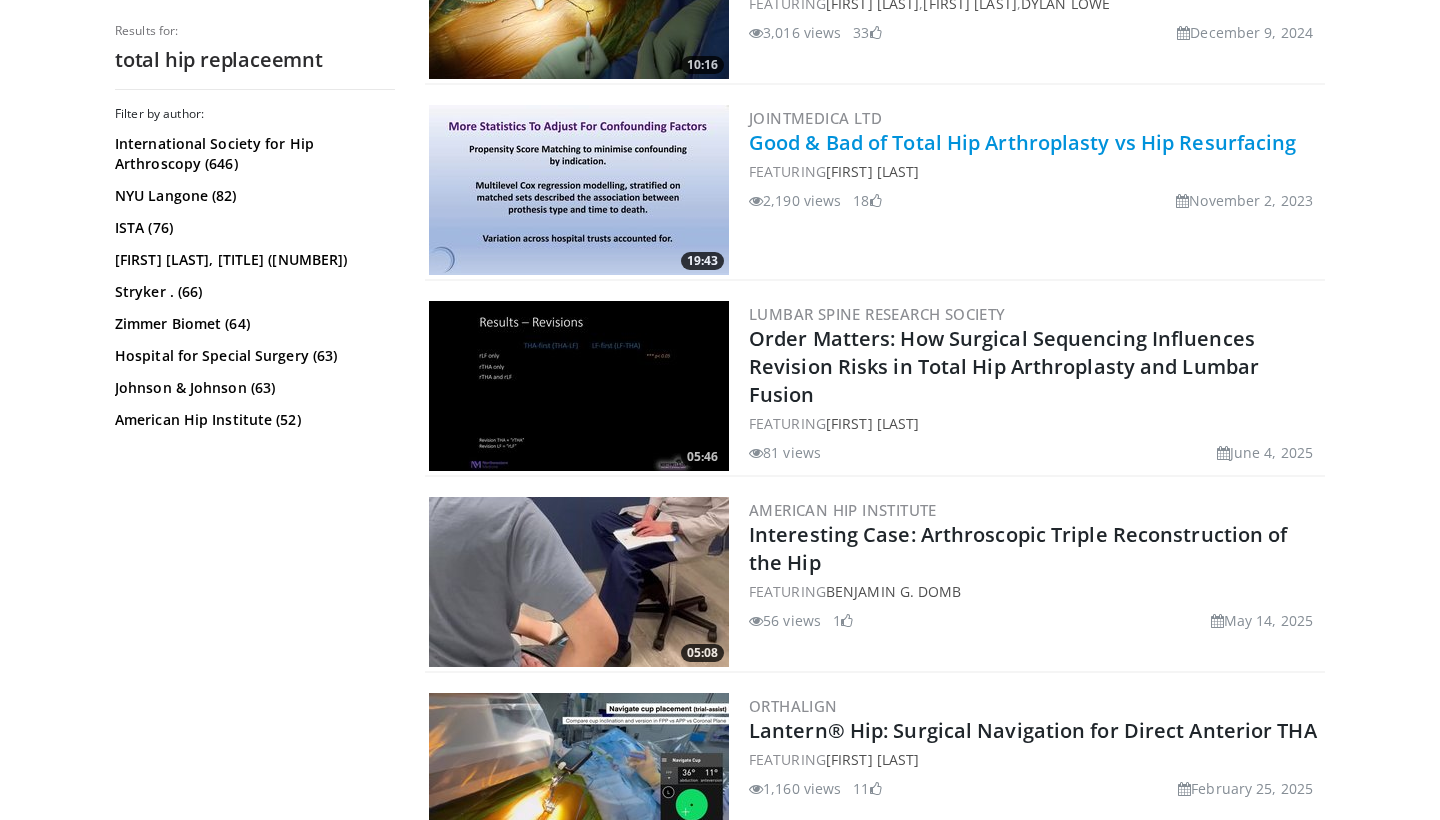 click on "Good & Bad of Total Hip Arthroplasty vs Hip Resurfacing" at bounding box center [1023, 142] 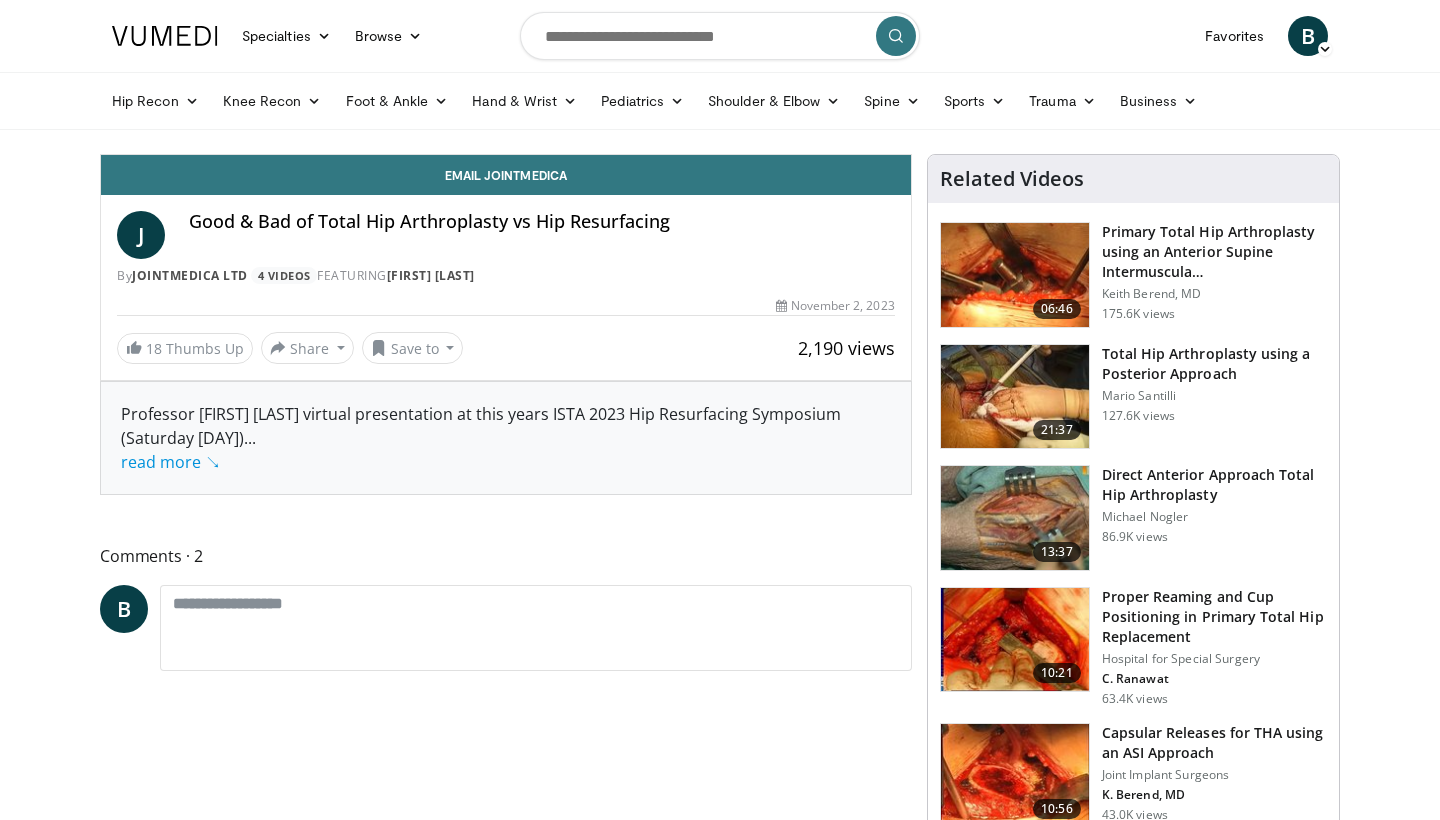 scroll, scrollTop: 0, scrollLeft: 0, axis: both 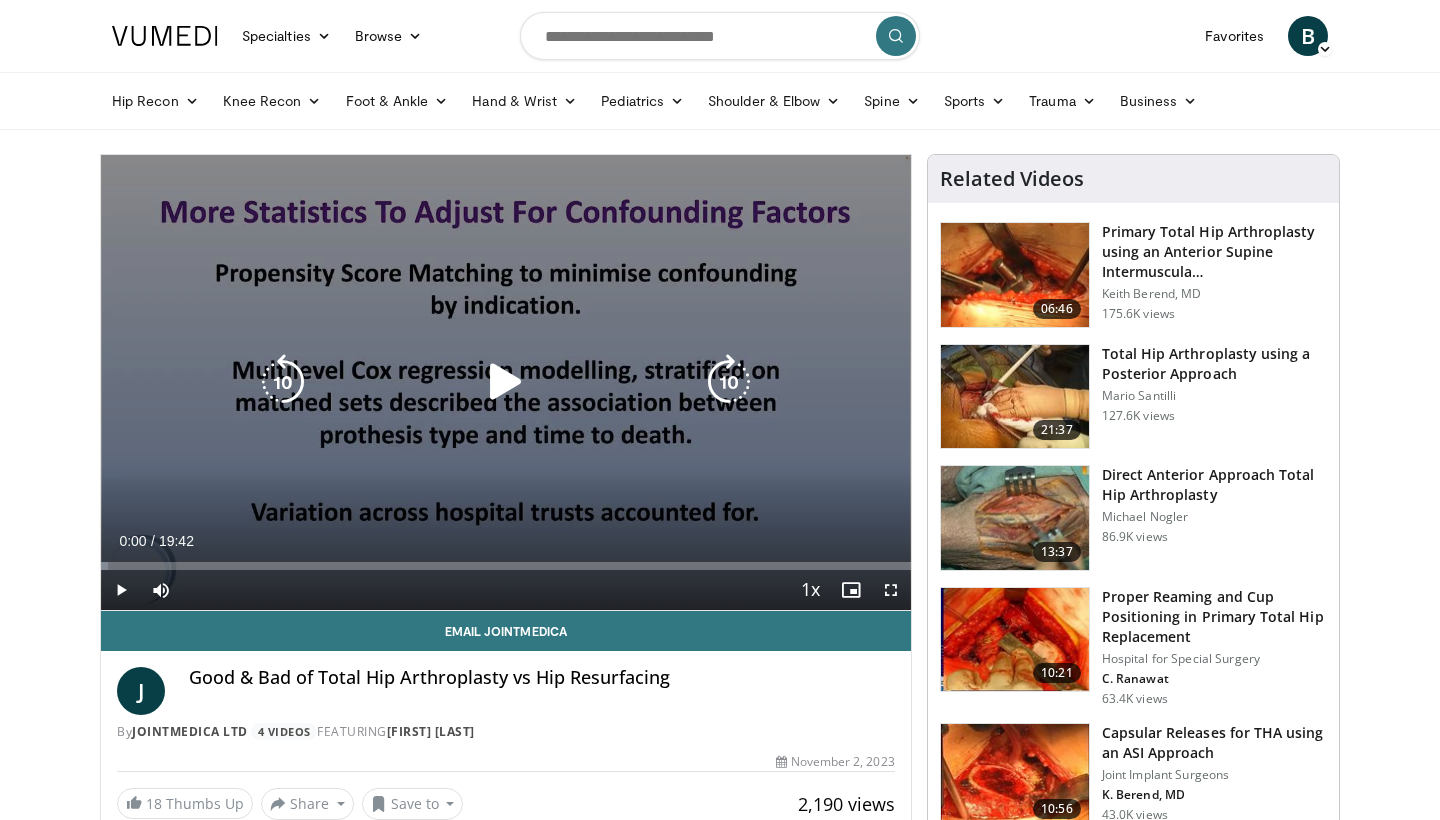 click at bounding box center [506, 382] 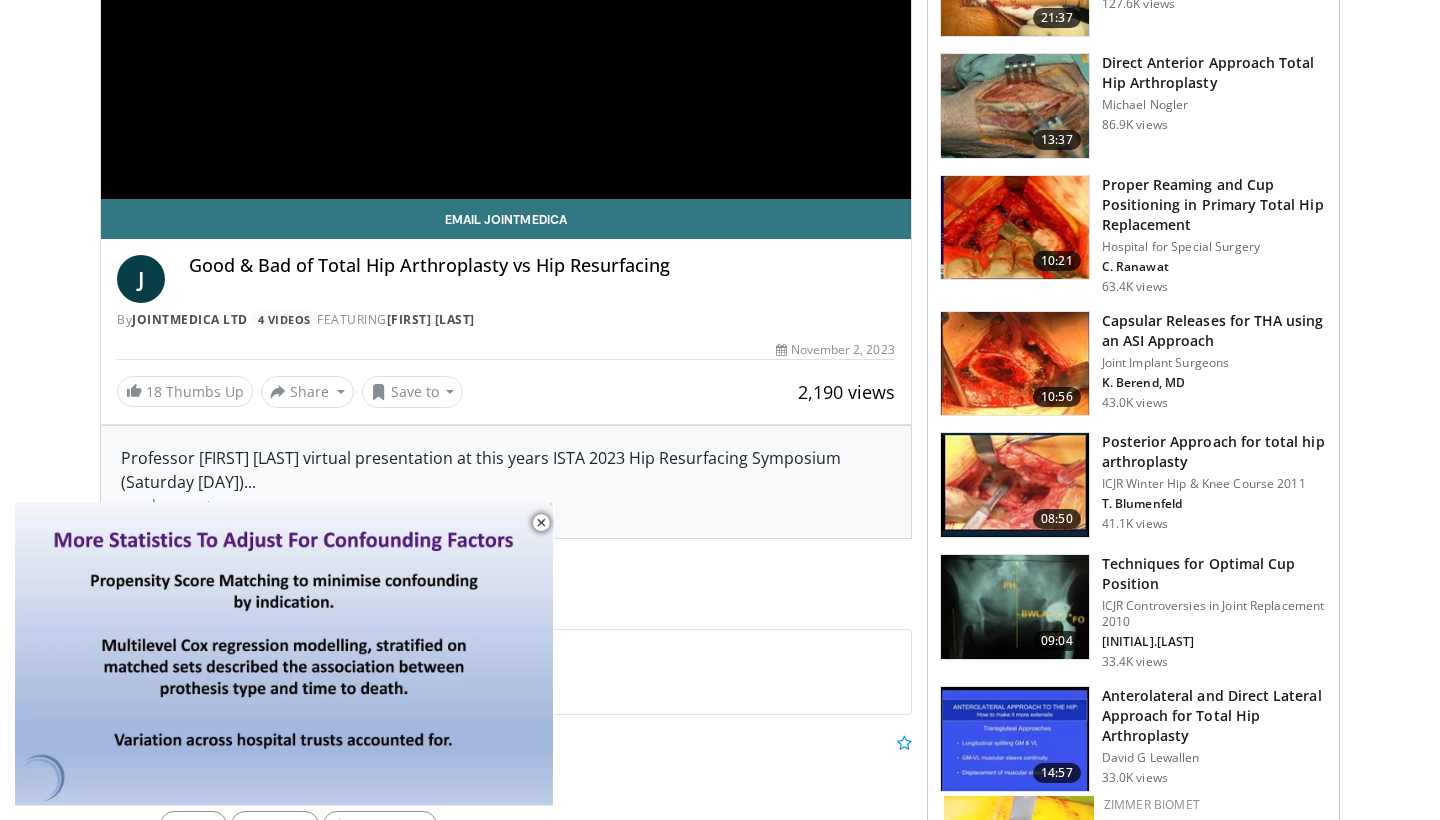 scroll, scrollTop: 419, scrollLeft: 0, axis: vertical 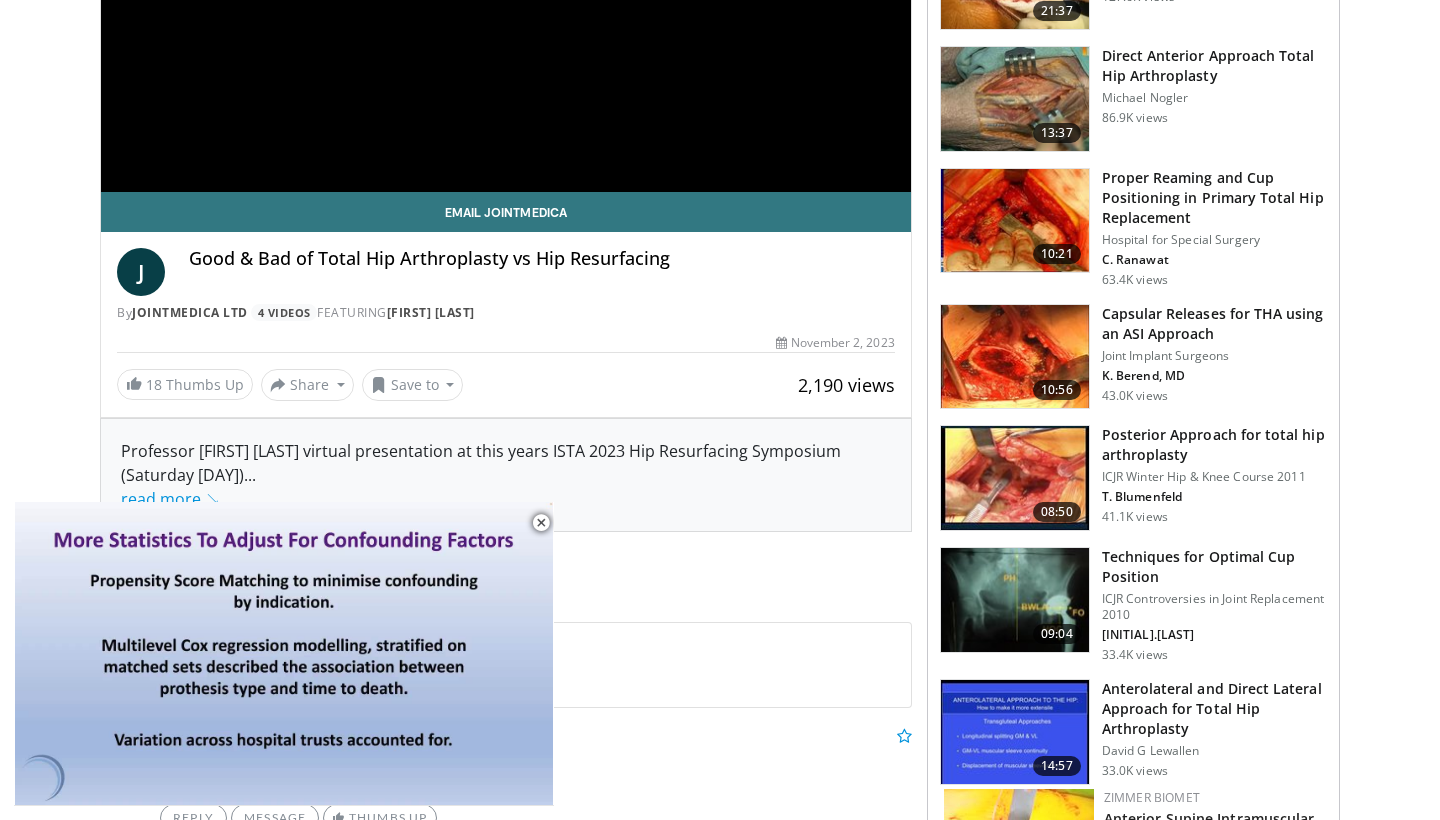 click on "Techniques for Optimal Cup Position" at bounding box center [1214, 567] 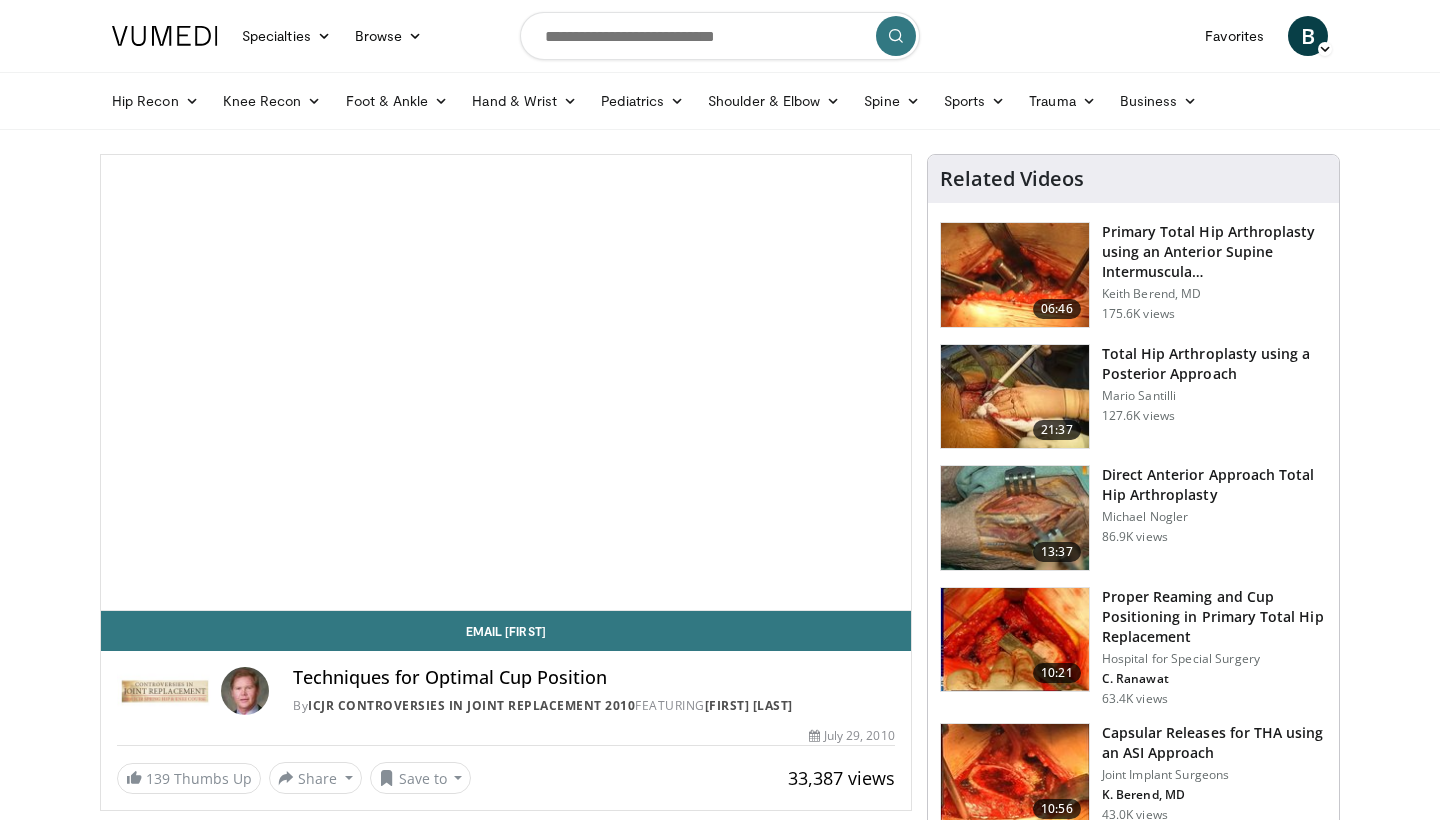 scroll, scrollTop: 0, scrollLeft: 0, axis: both 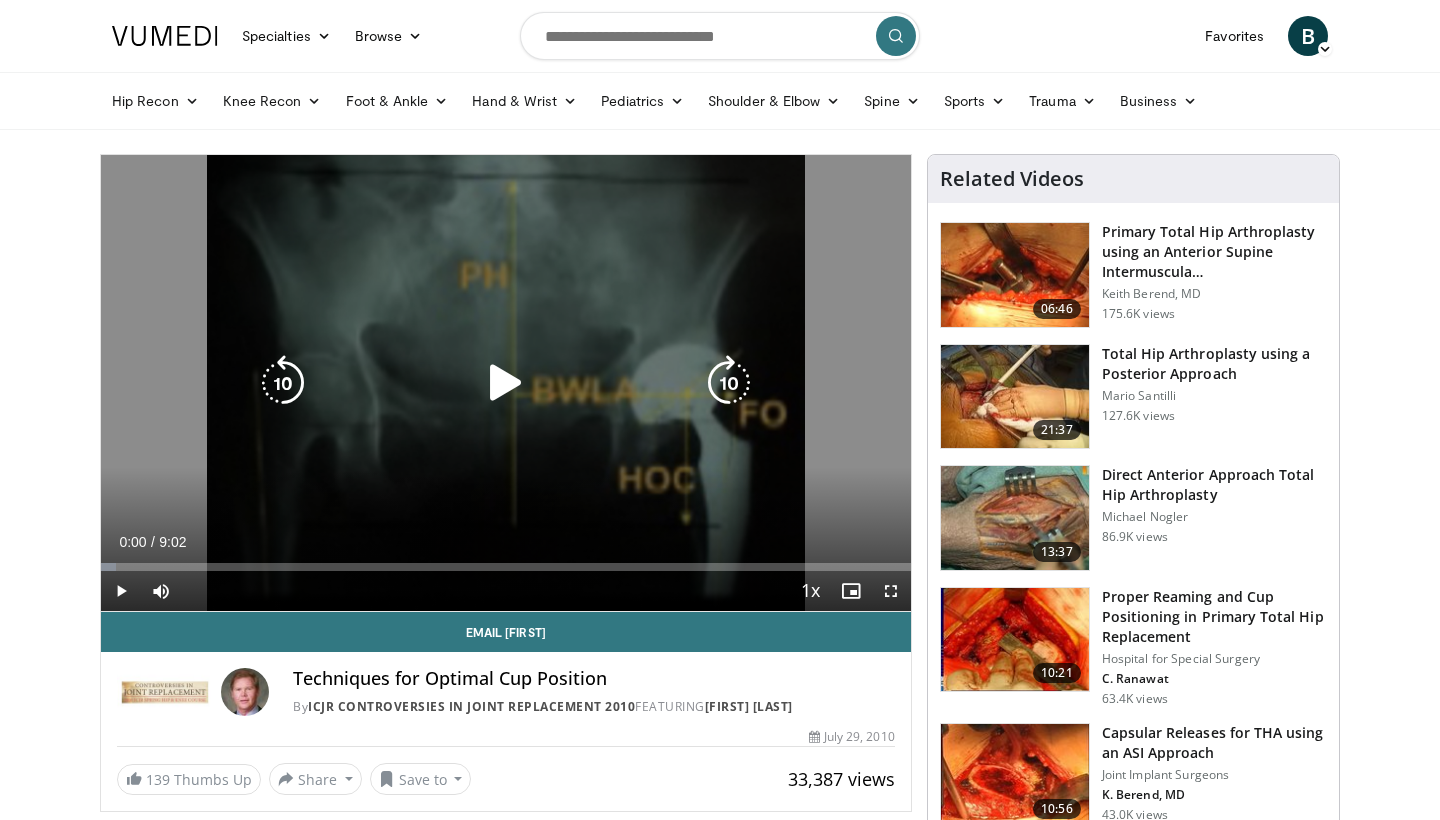 click at bounding box center [506, 383] 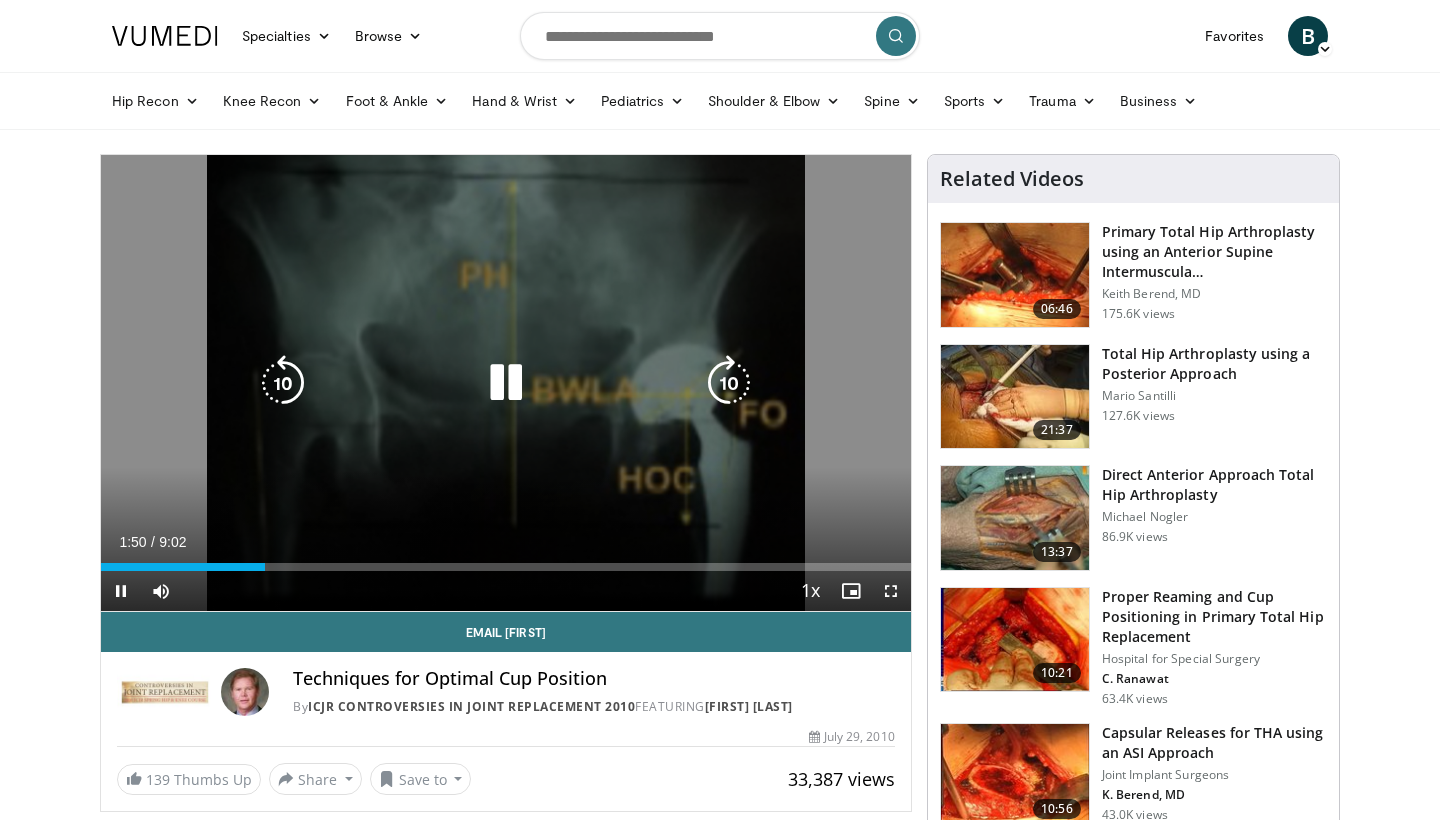 click at bounding box center [506, 383] 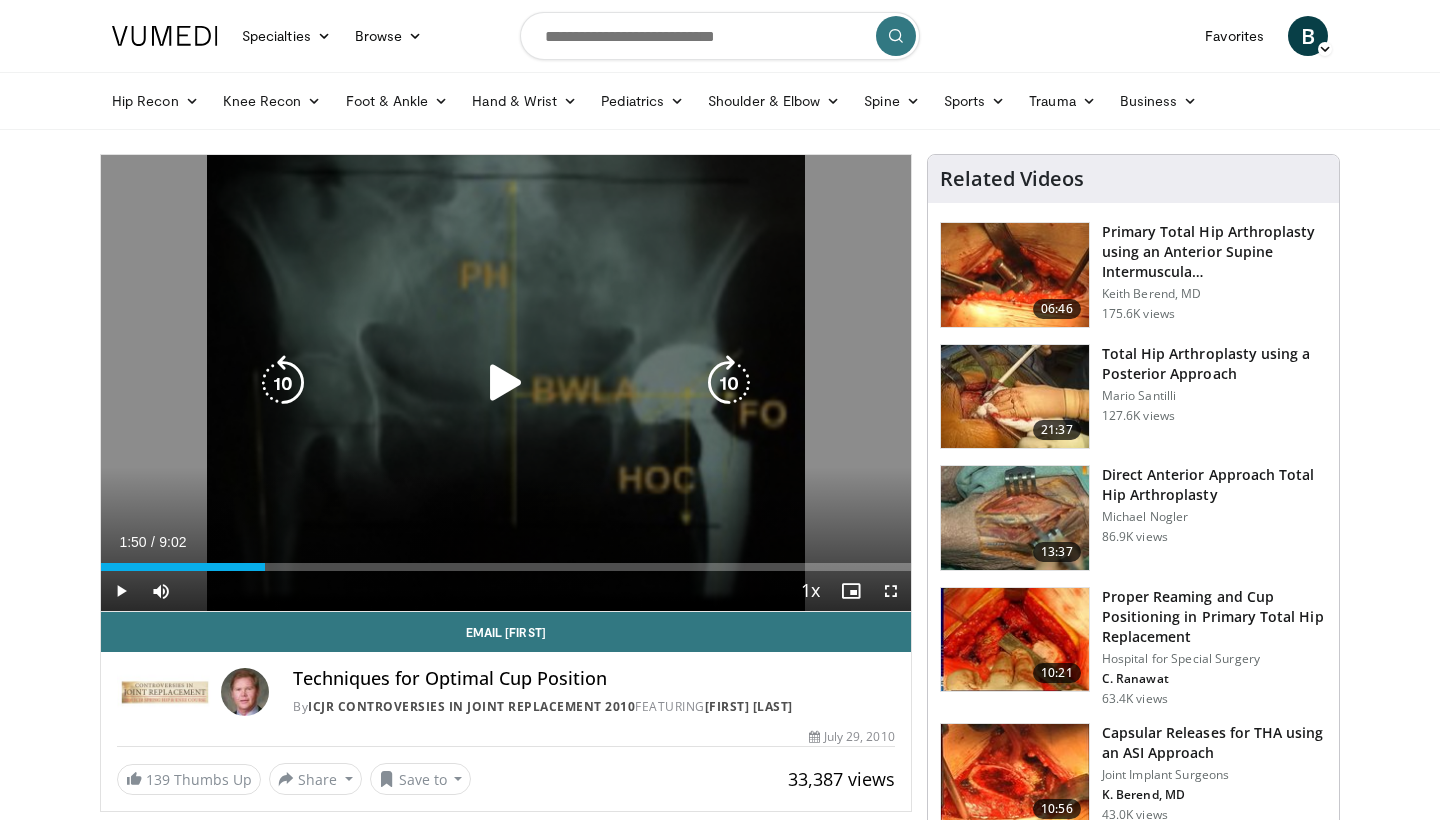 click at bounding box center [506, 383] 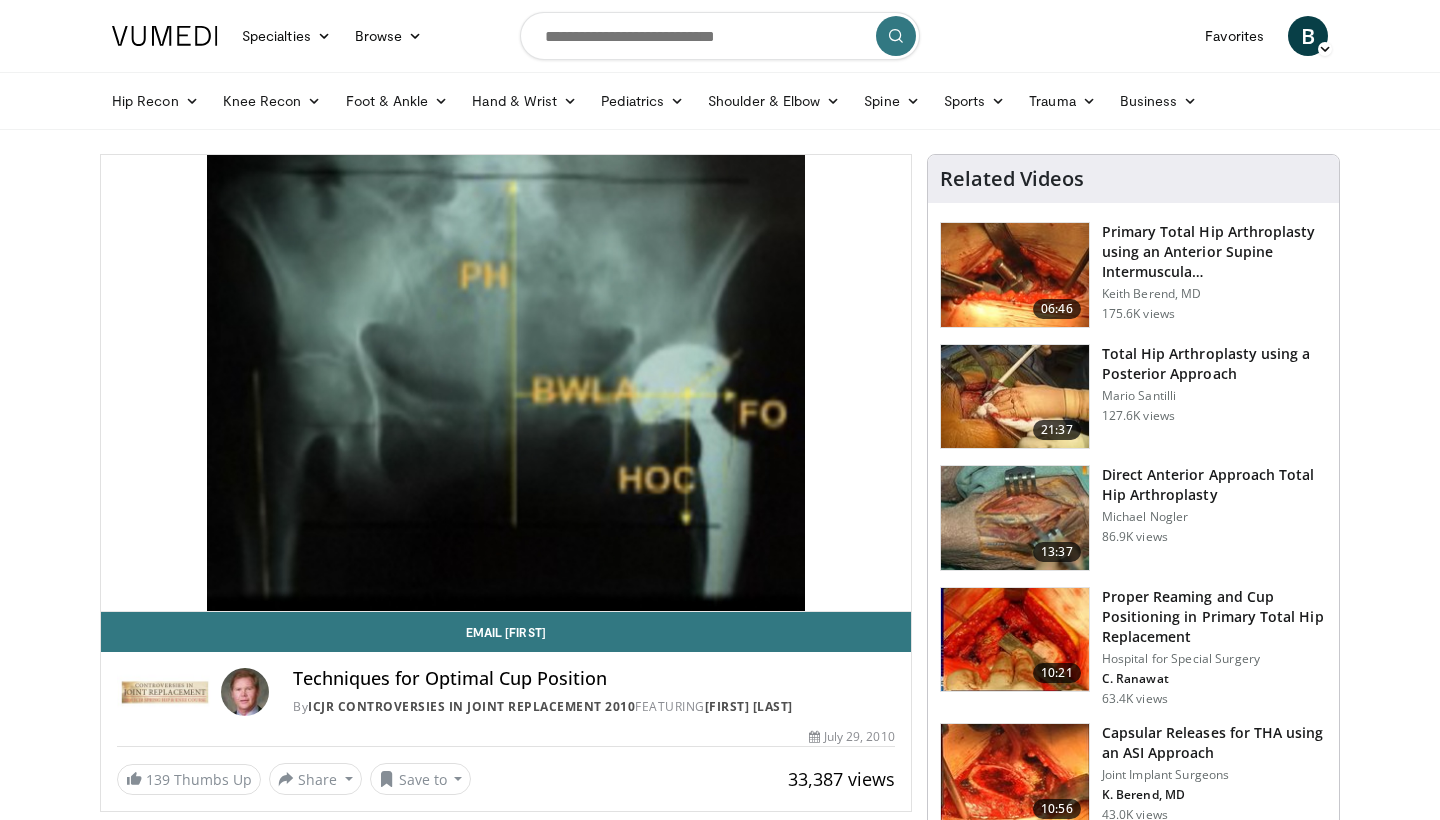 click on "Proper Reaming and Cup Positioning in Primary Total Hip Replacement" at bounding box center (1214, 617) 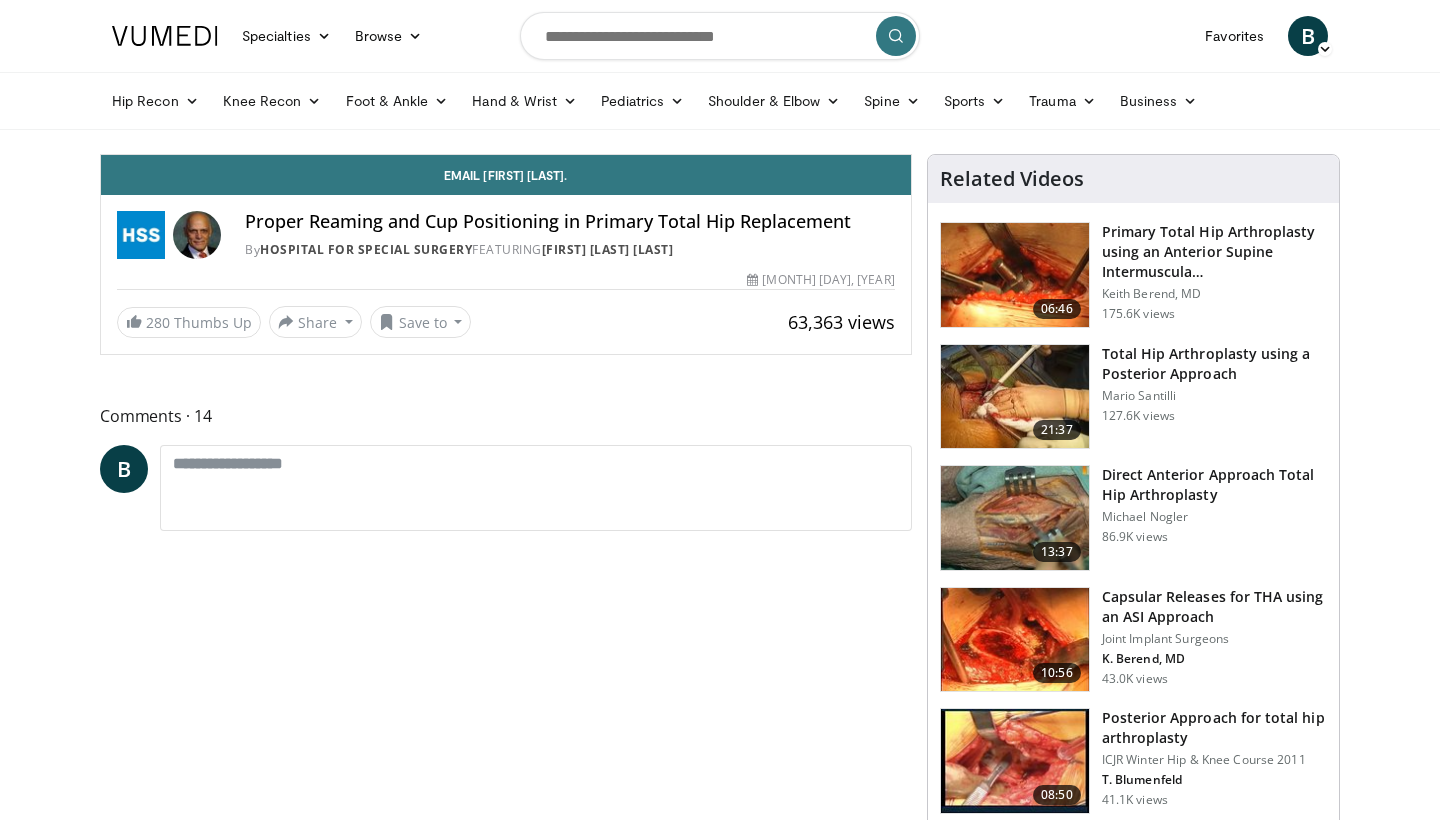 scroll, scrollTop: 0, scrollLeft: 0, axis: both 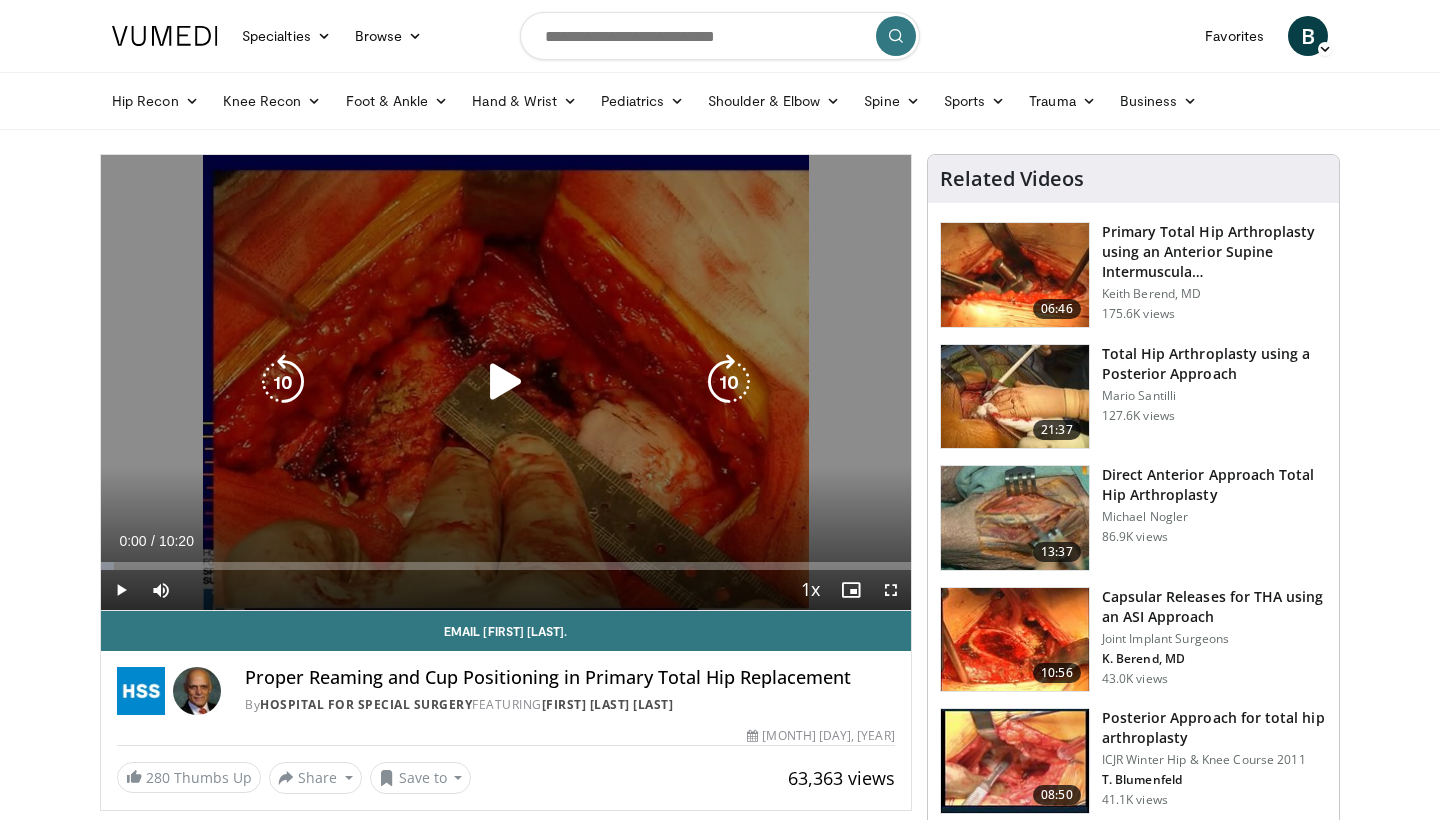 click at bounding box center (506, 382) 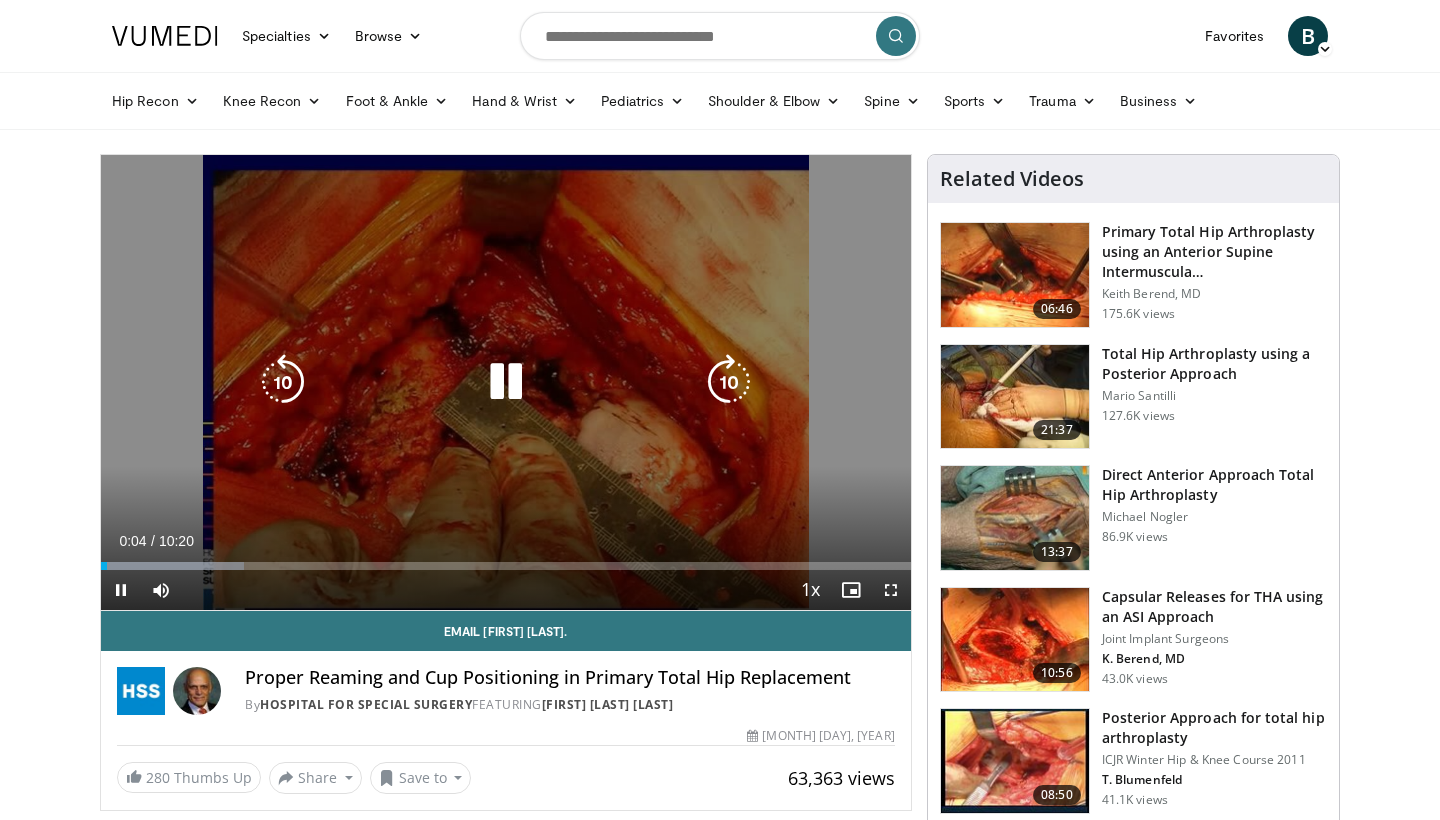 click at bounding box center (506, 382) 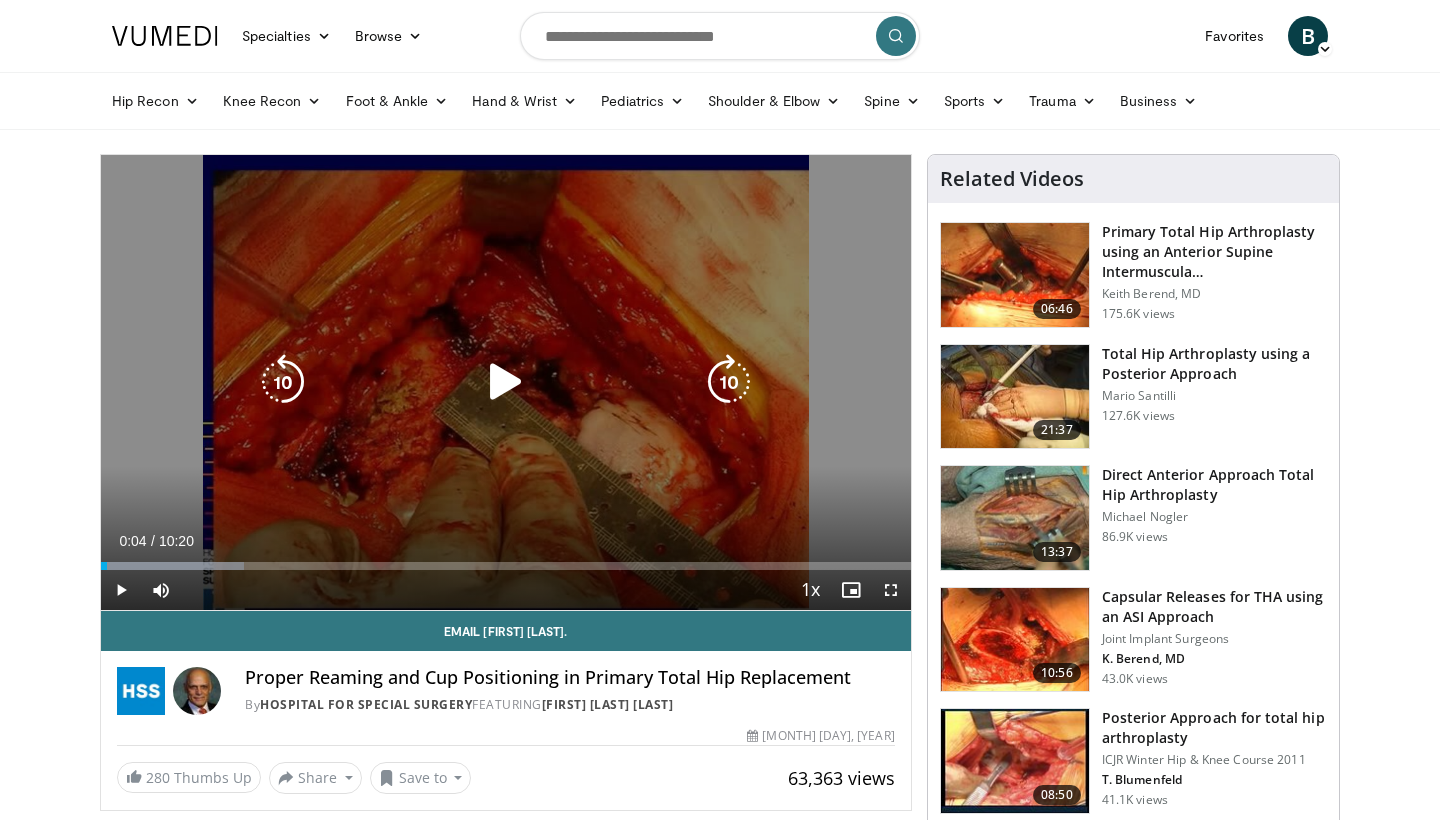 click at bounding box center [506, 382] 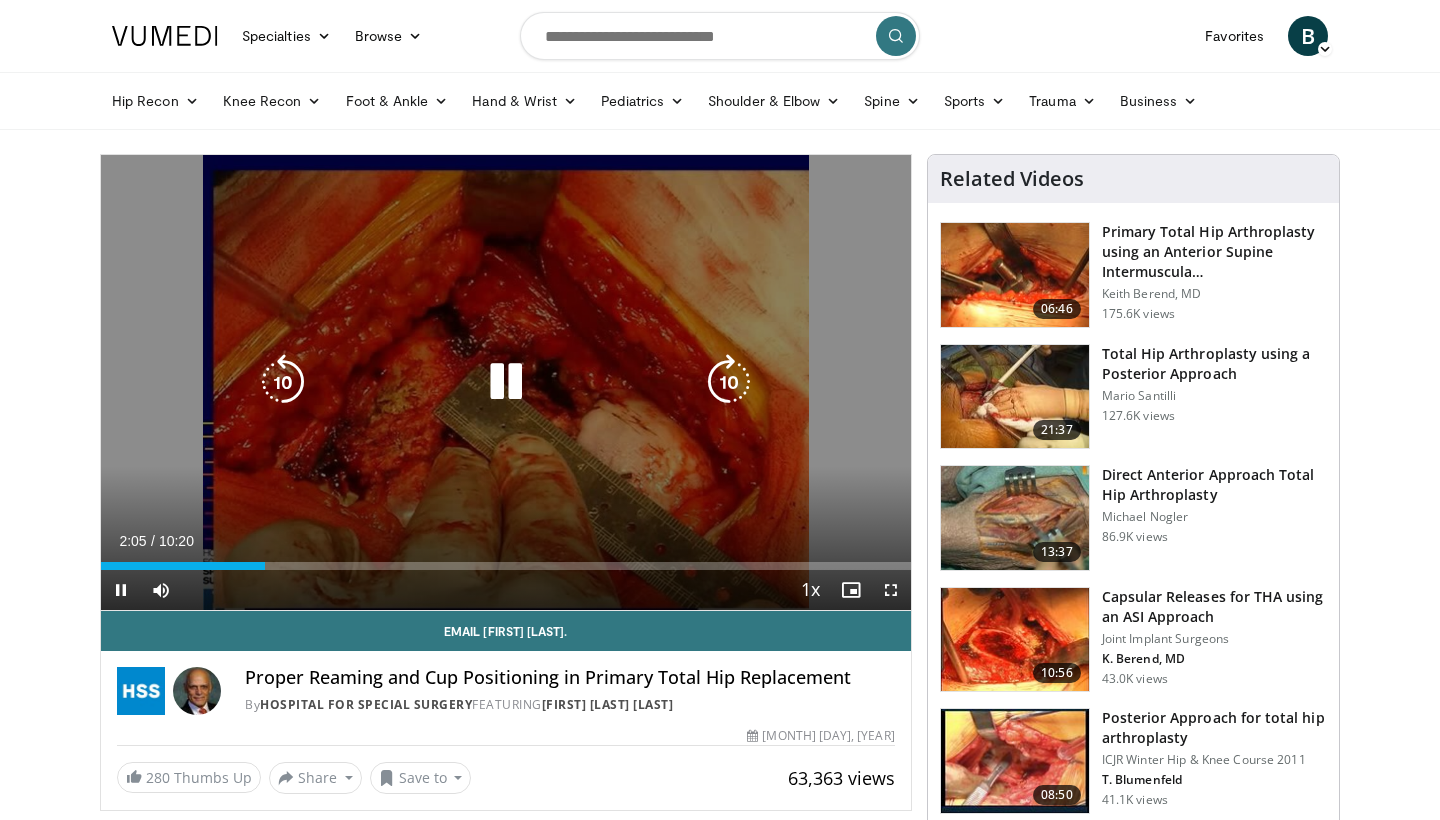 click at bounding box center (506, 382) 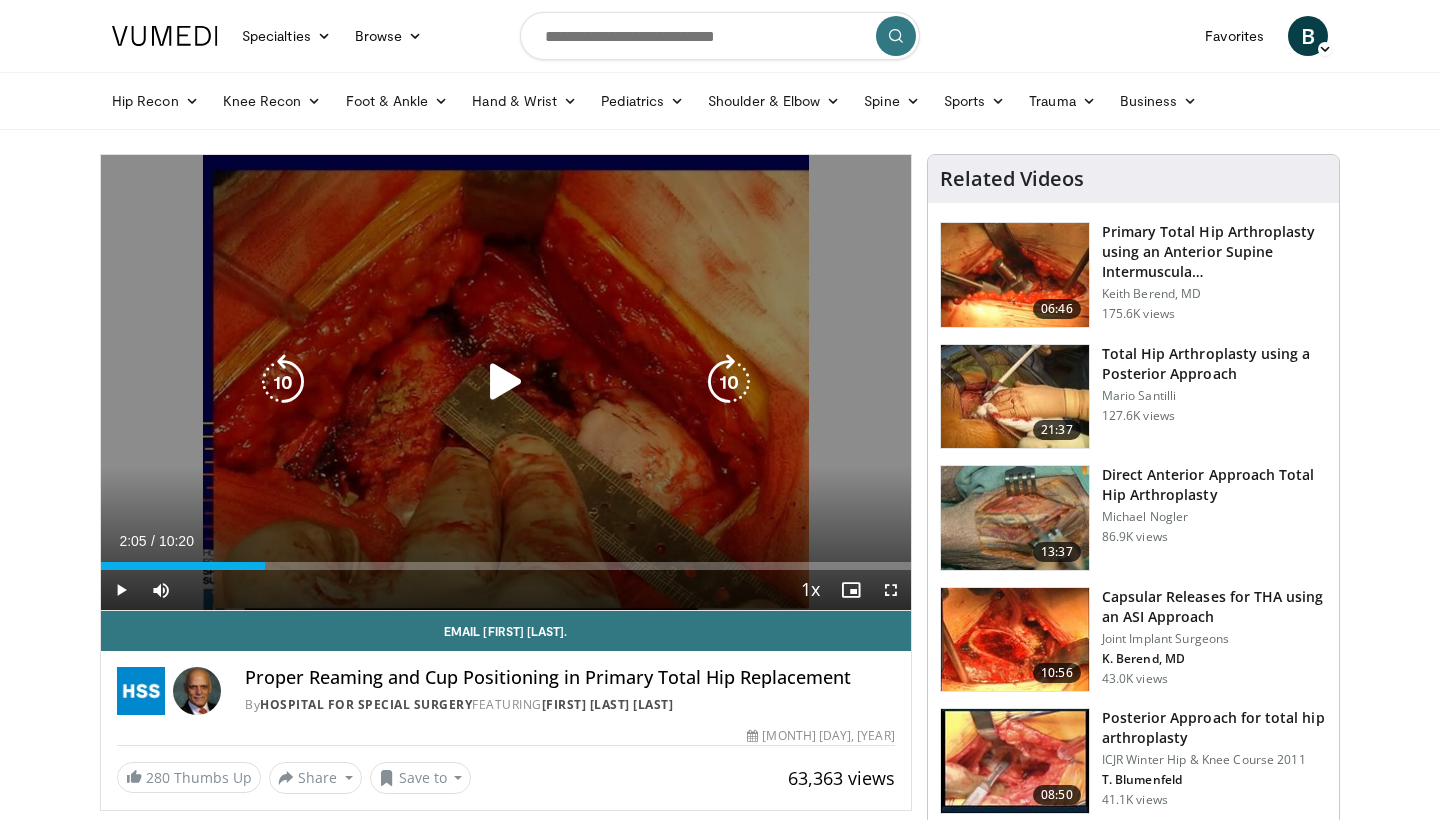 click at bounding box center [506, 382] 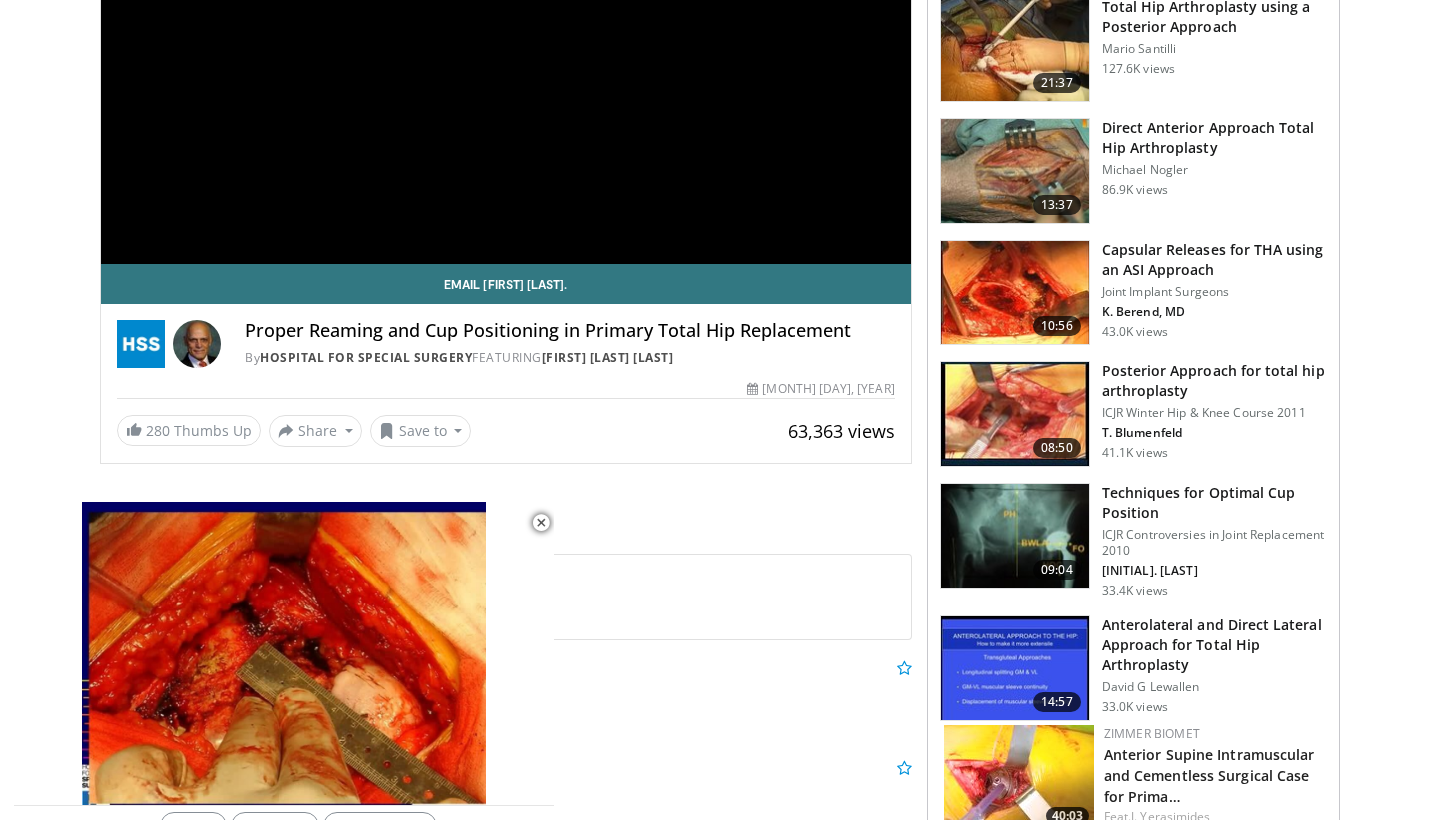 scroll, scrollTop: 364, scrollLeft: 0, axis: vertical 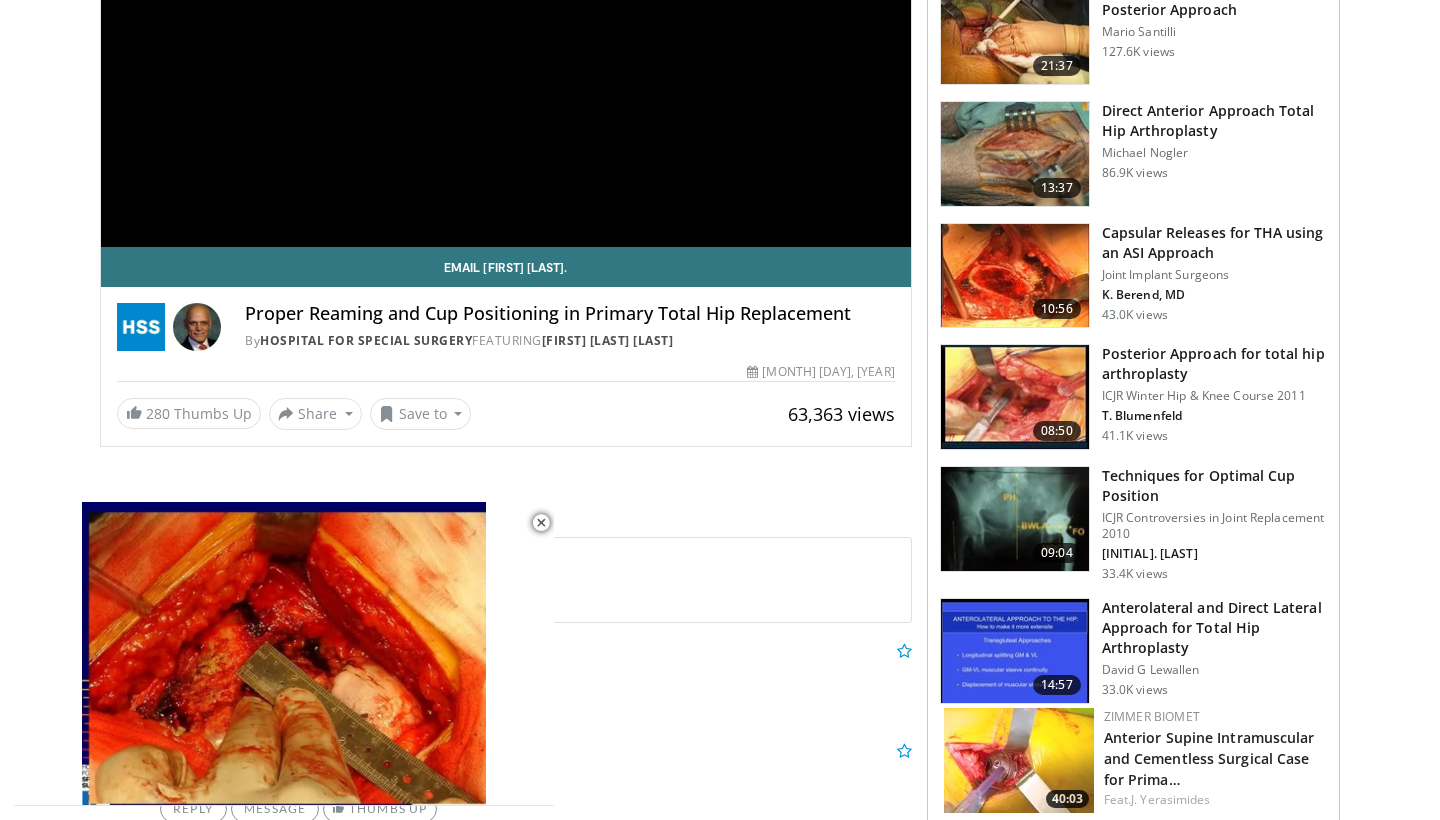 click on "Anterolateral and Direct Lateral Approach for Total Hip Arthroplasty" at bounding box center (1214, 628) 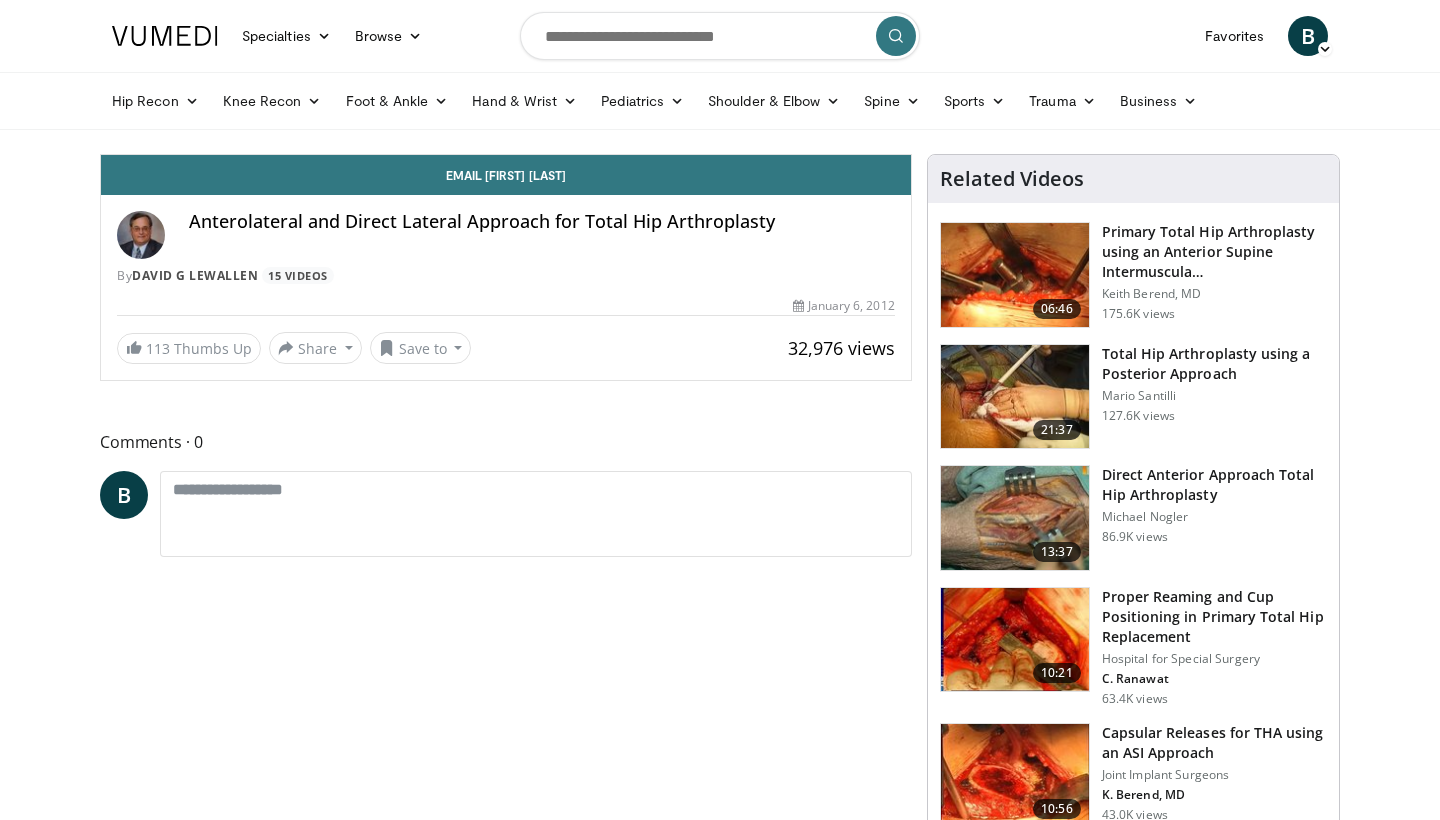 scroll, scrollTop: 0, scrollLeft: 0, axis: both 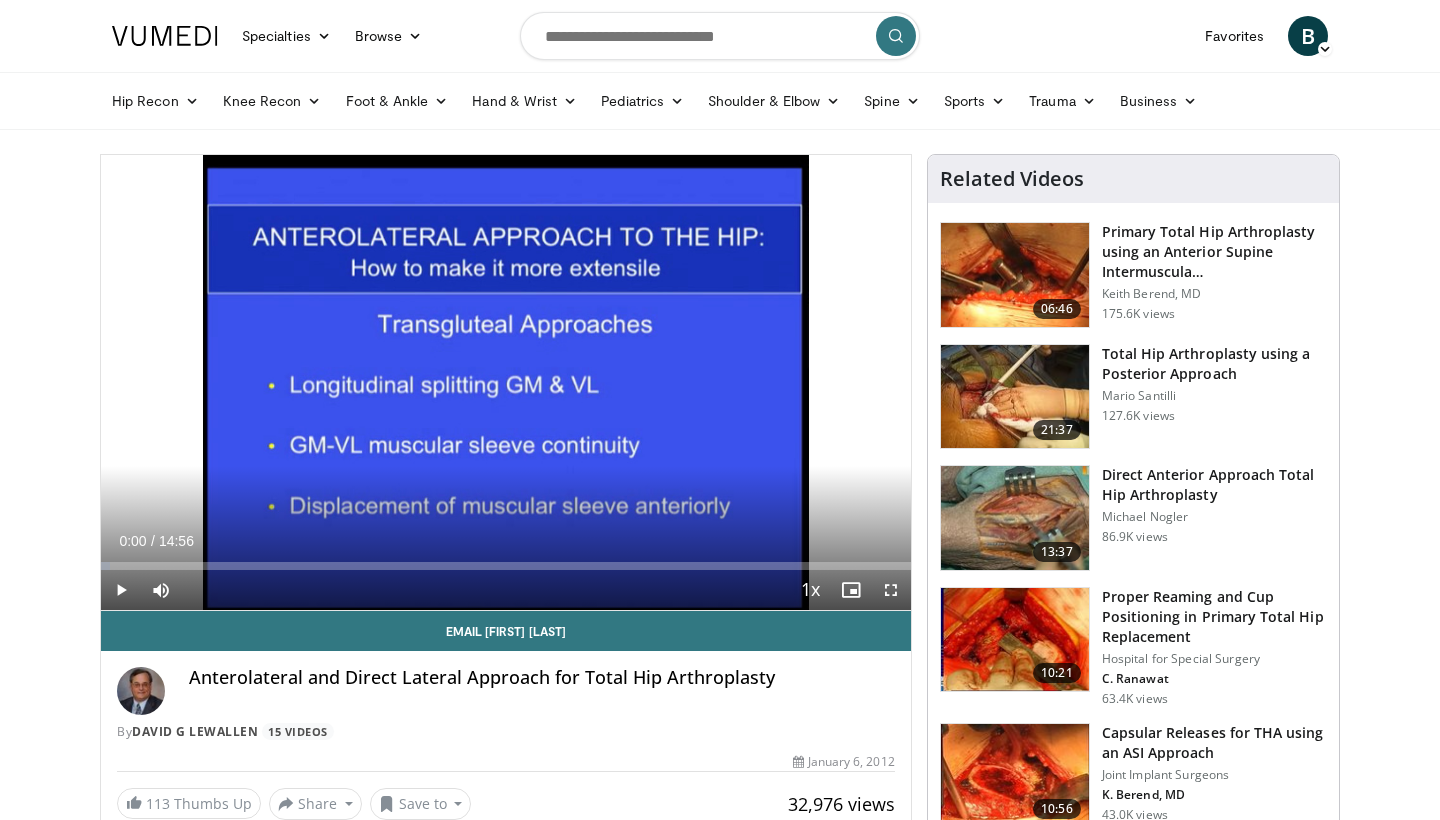 click at bounding box center (121, 590) 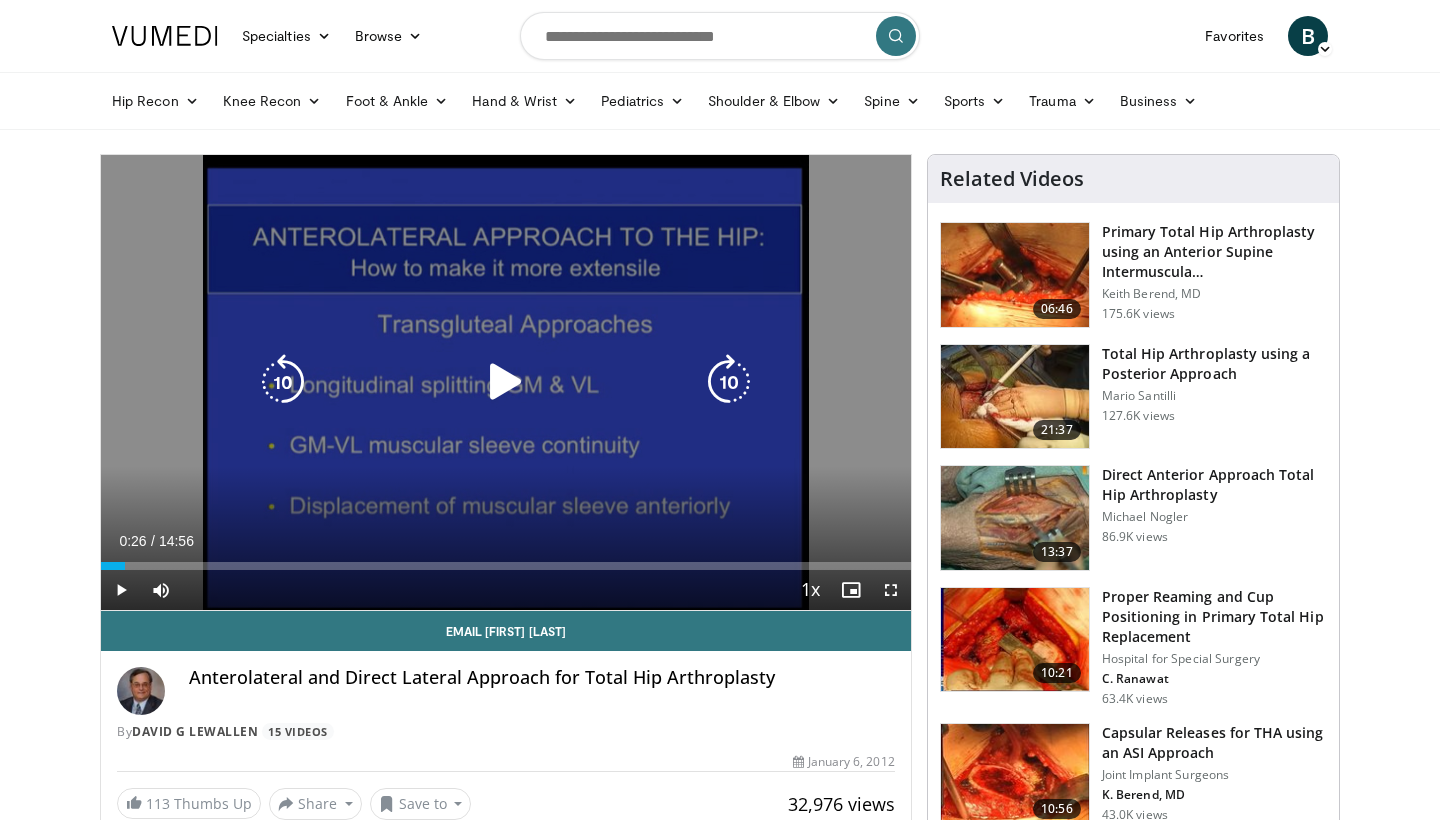 click at bounding box center (506, 382) 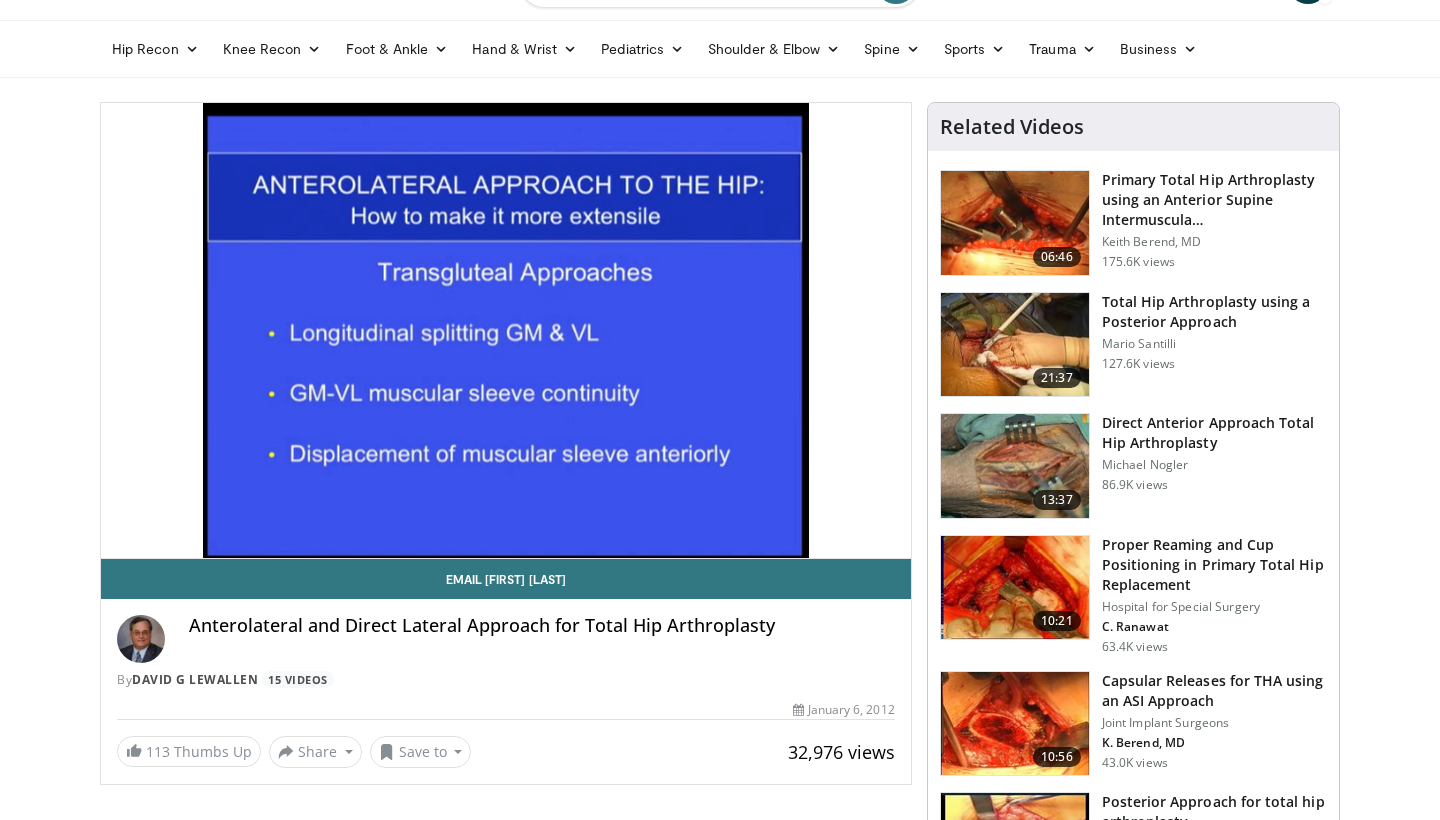 scroll, scrollTop: 52, scrollLeft: 0, axis: vertical 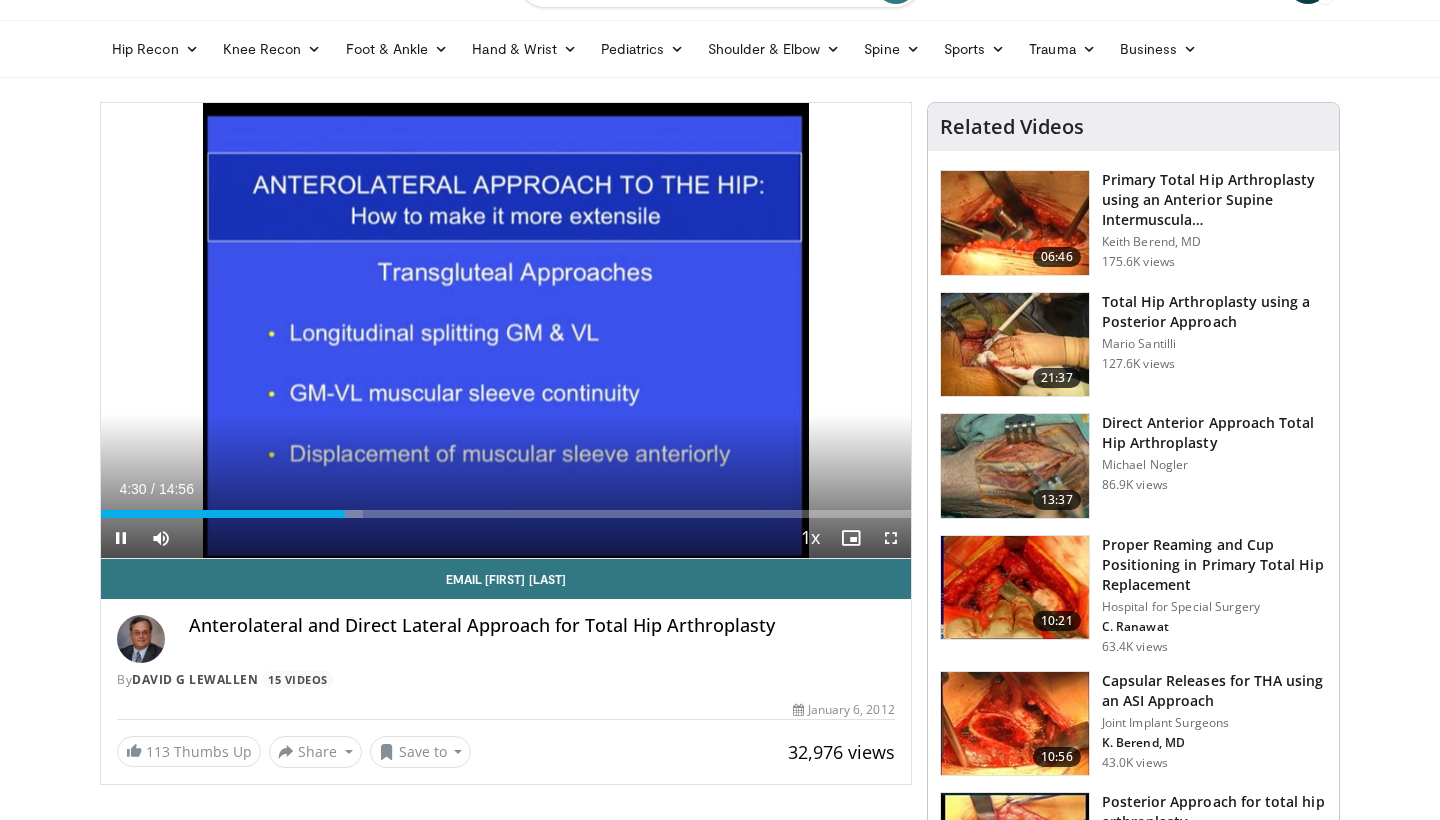 click at bounding box center [121, 538] 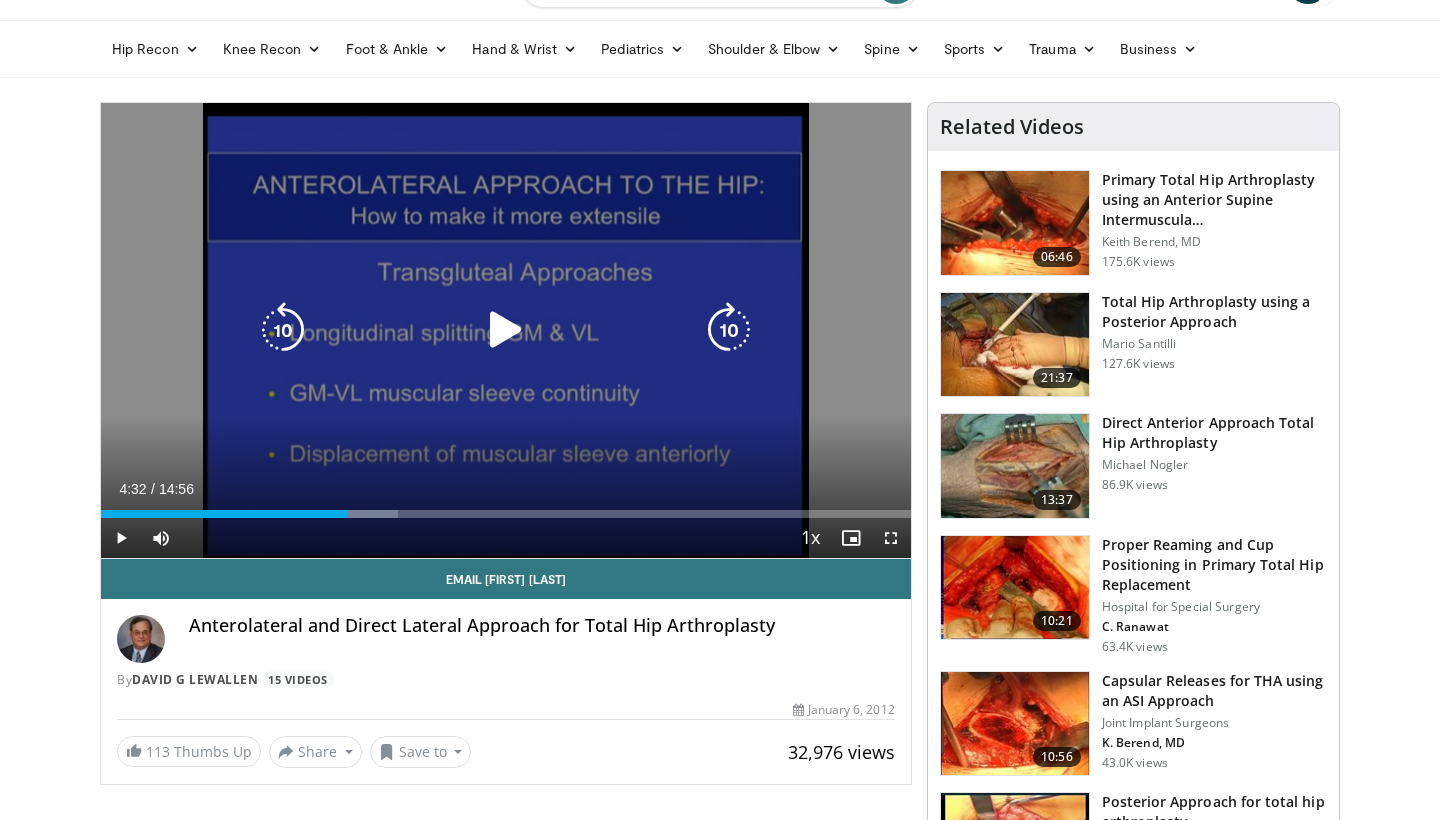 click at bounding box center (506, 330) 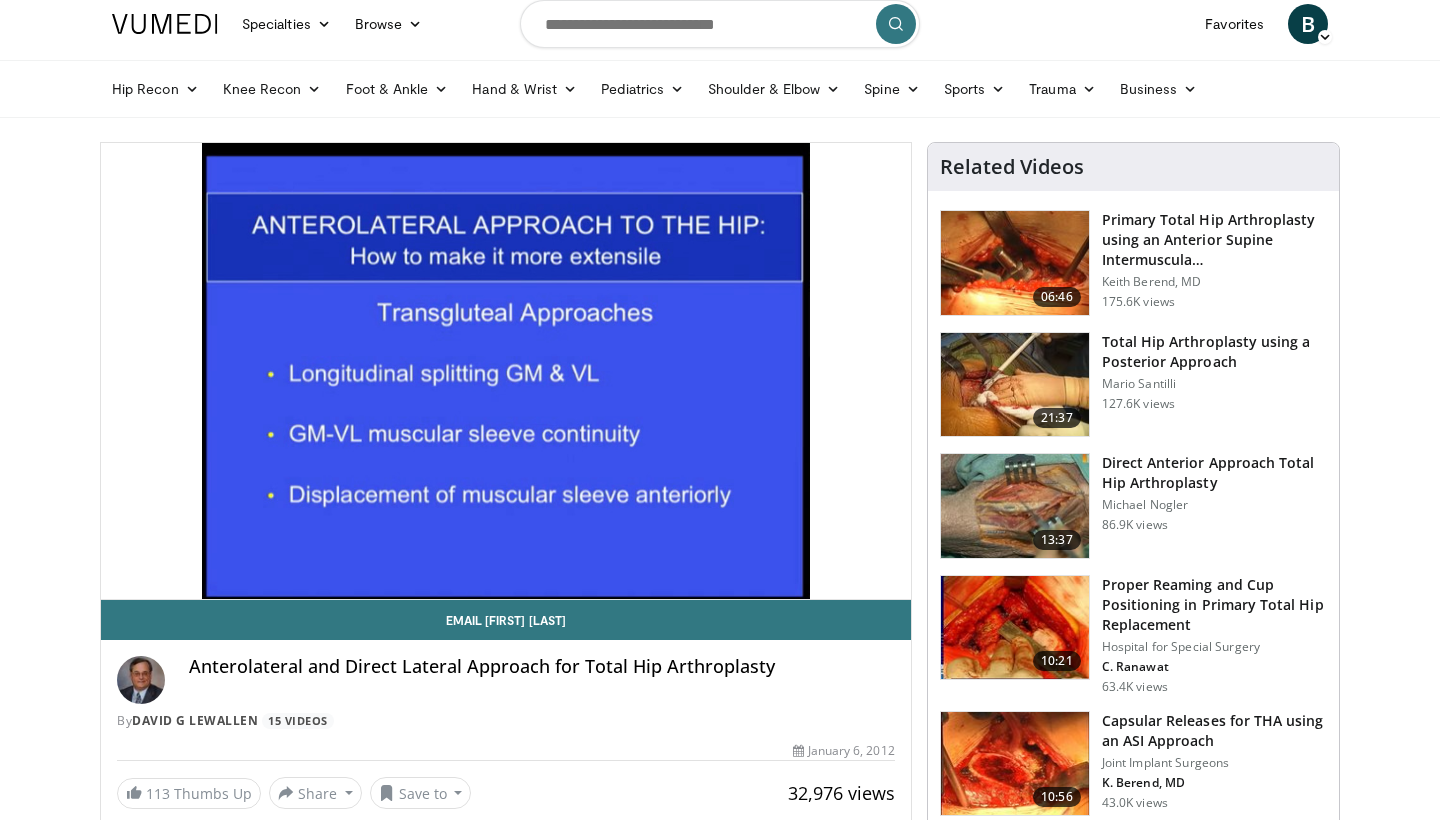 scroll, scrollTop: 17, scrollLeft: 0, axis: vertical 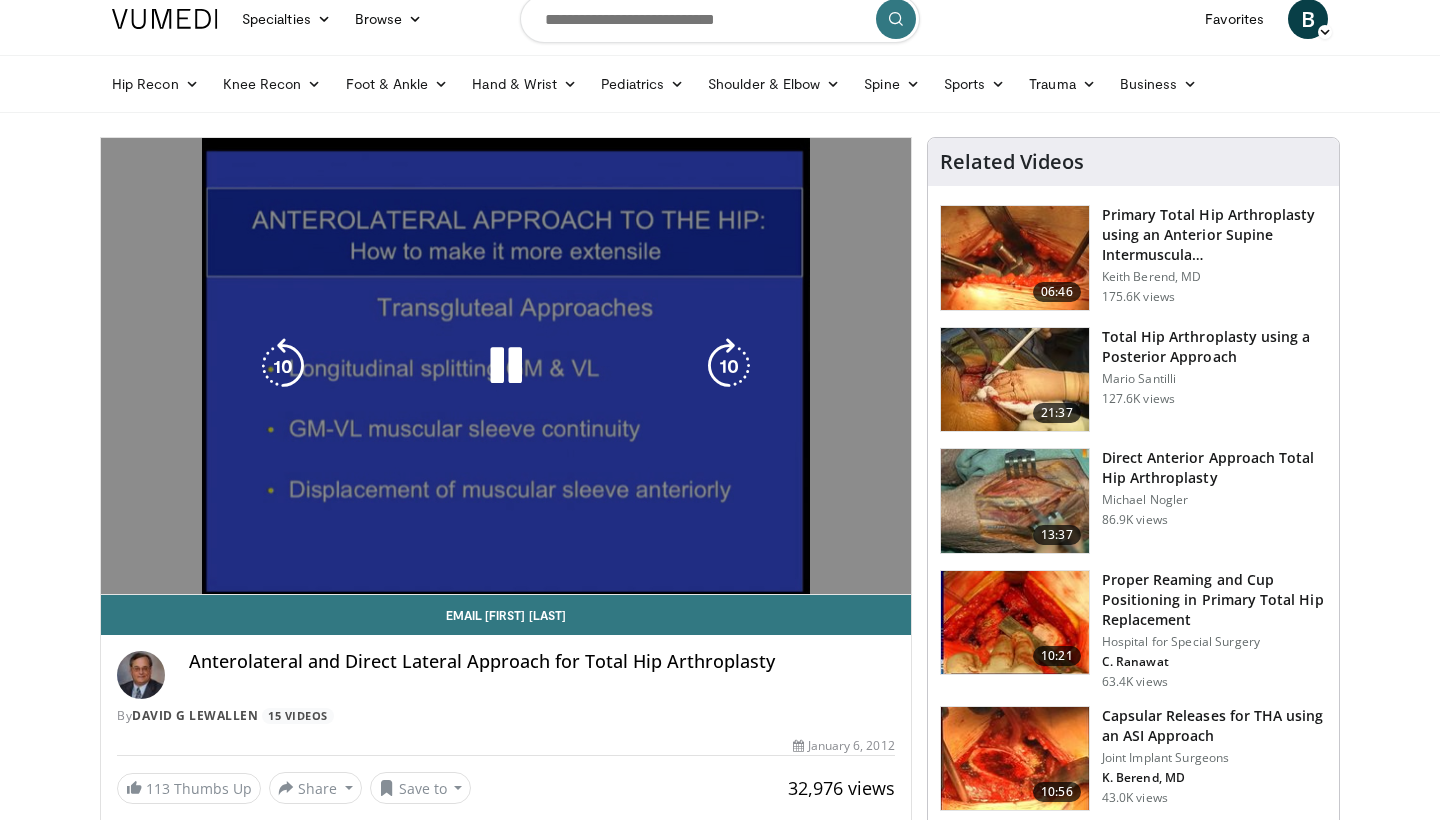 click on "**********" at bounding box center (506, 366) 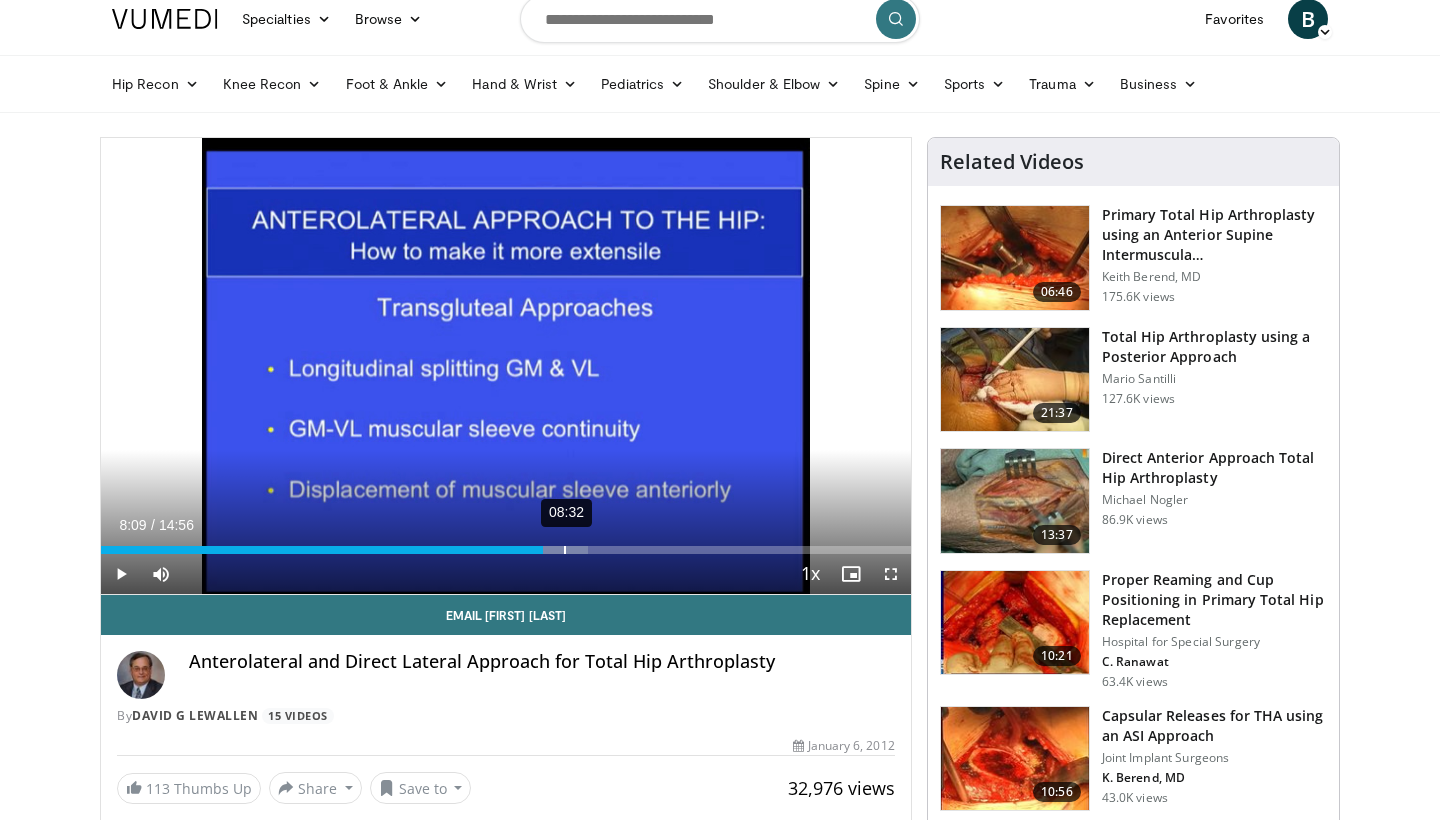 click on "08:32" at bounding box center (565, 550) 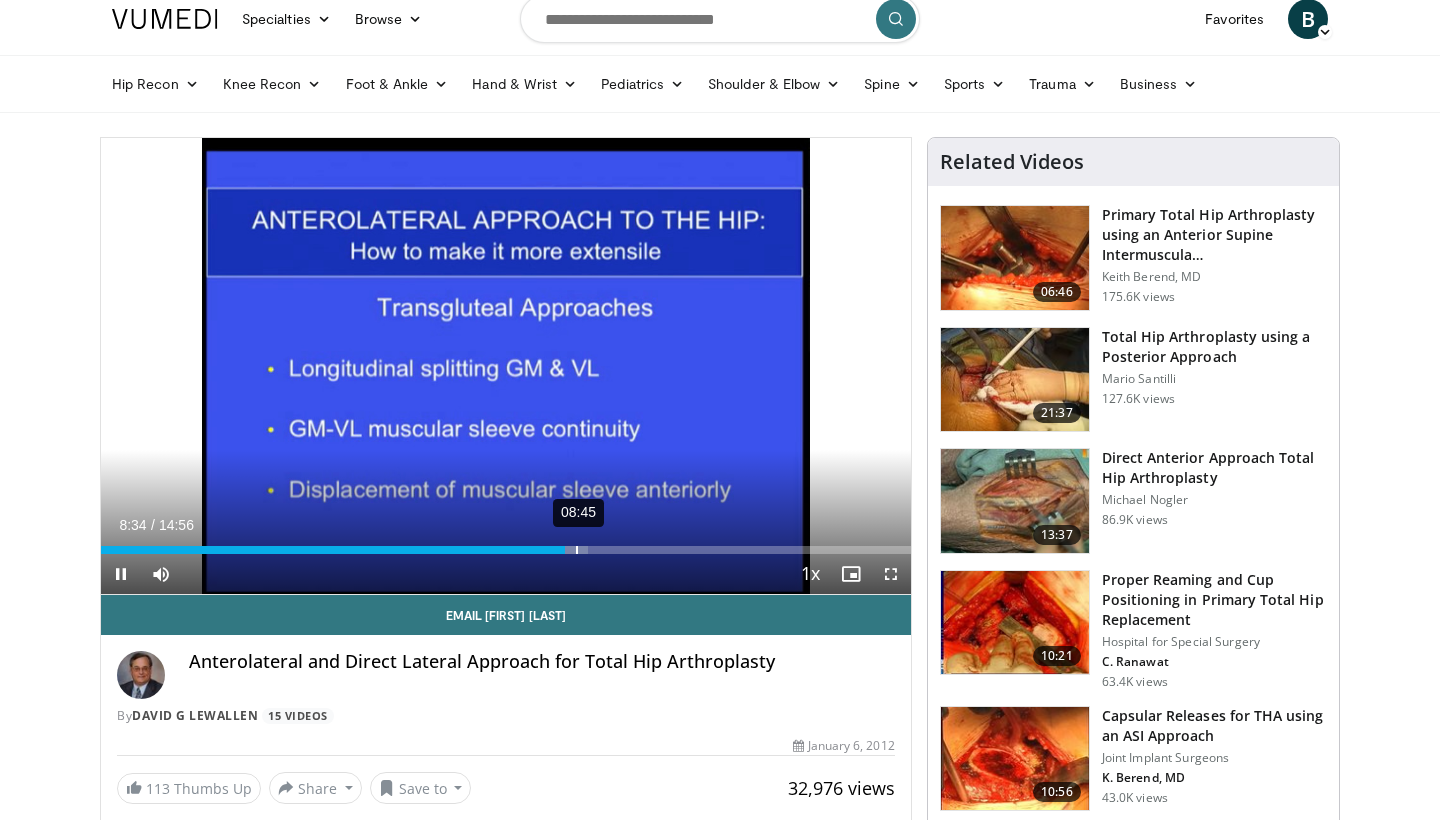 click on "08:45" at bounding box center (577, 550) 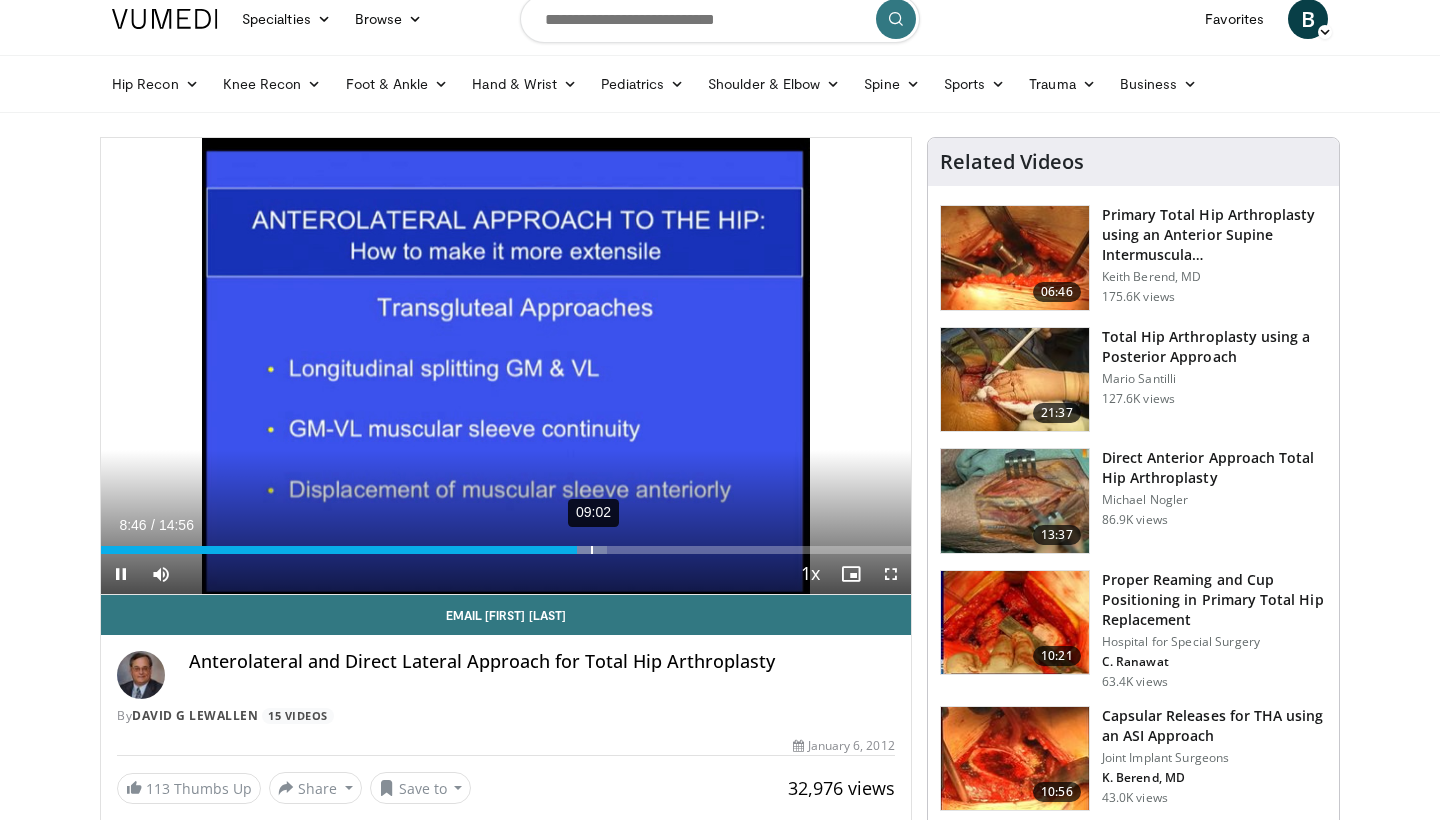 click on "09:02" at bounding box center (592, 550) 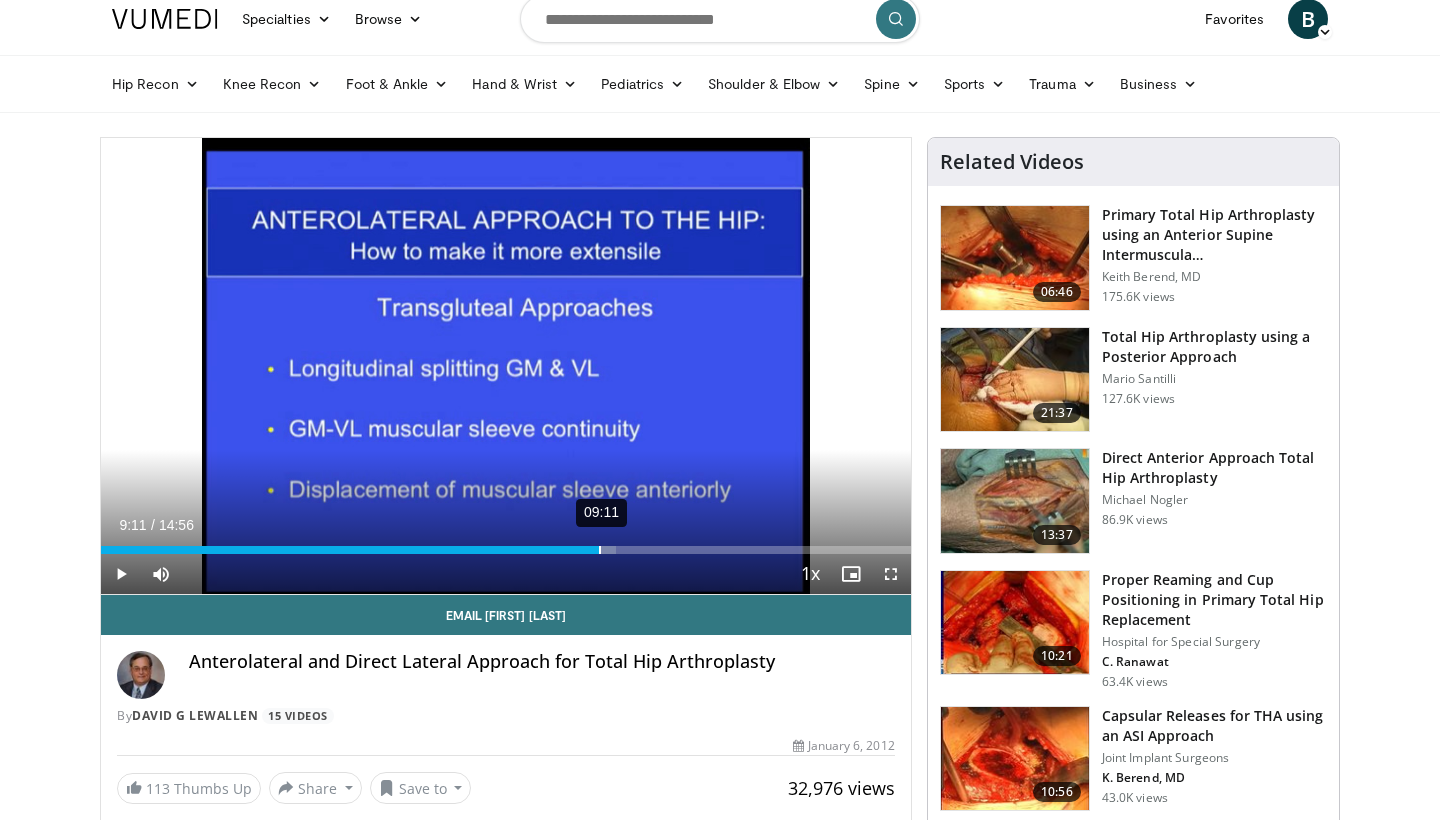 click on "09:11" at bounding box center [600, 550] 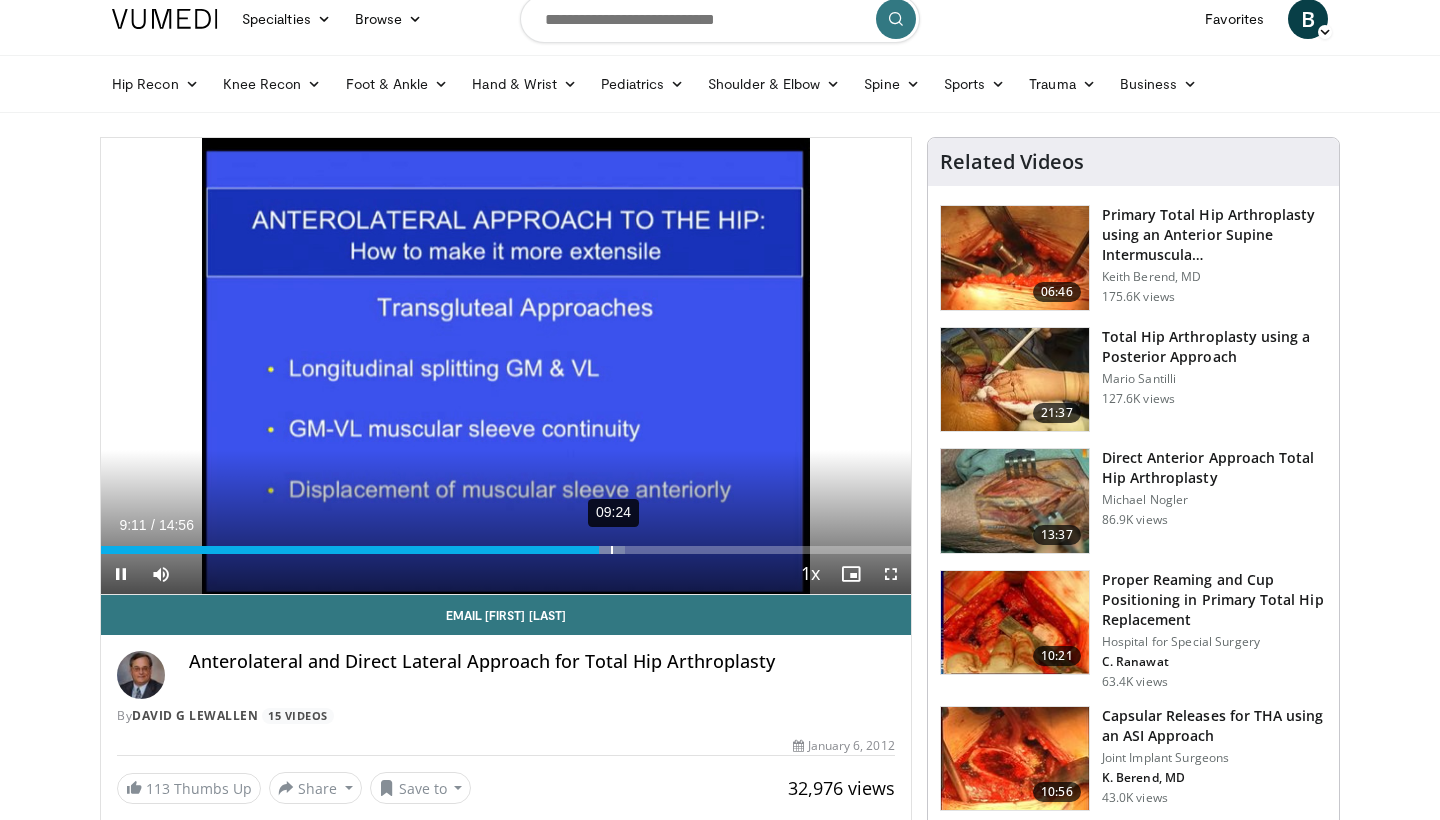 click on "09:24" at bounding box center (612, 550) 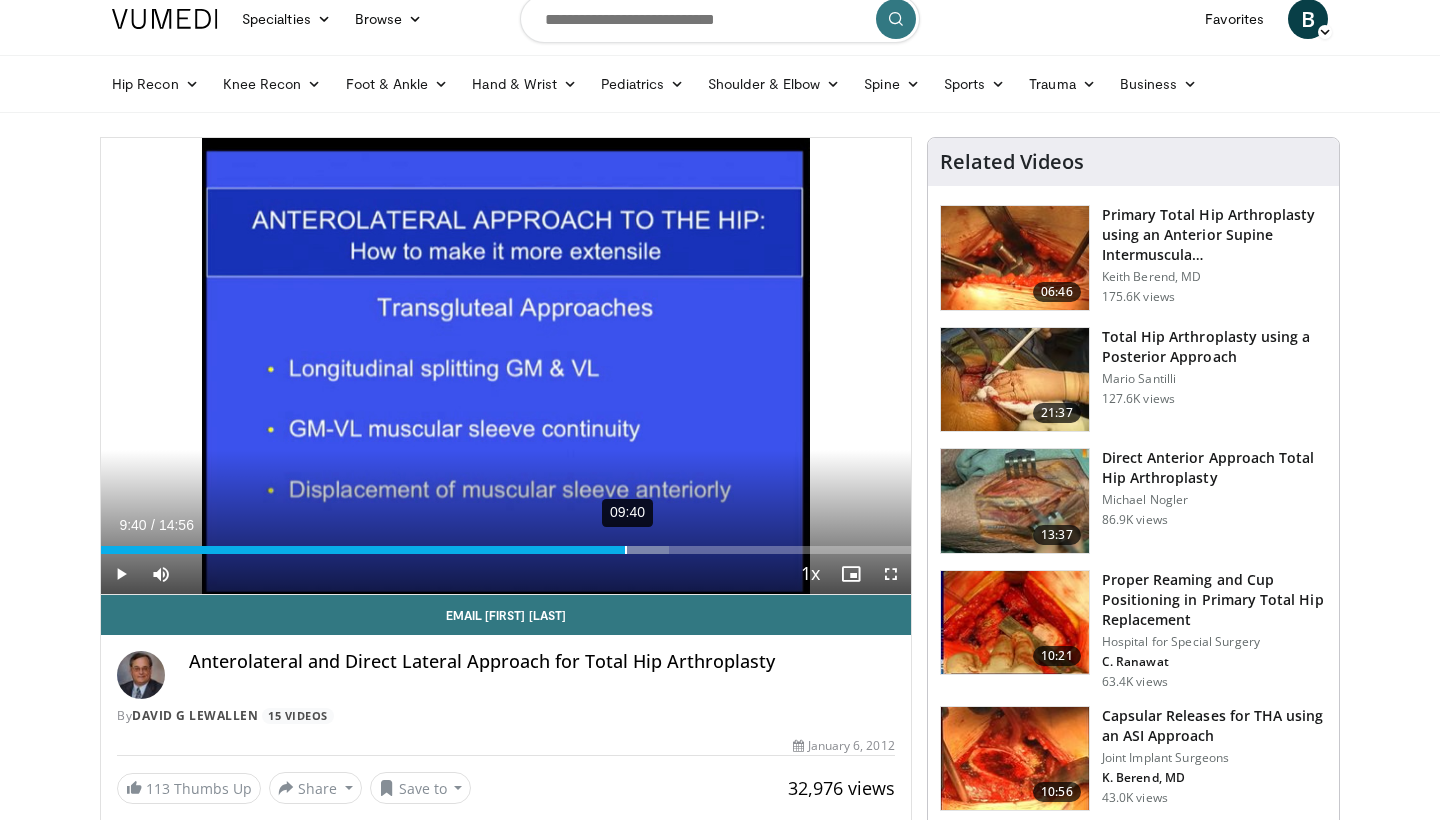 click on "09:40" at bounding box center (626, 550) 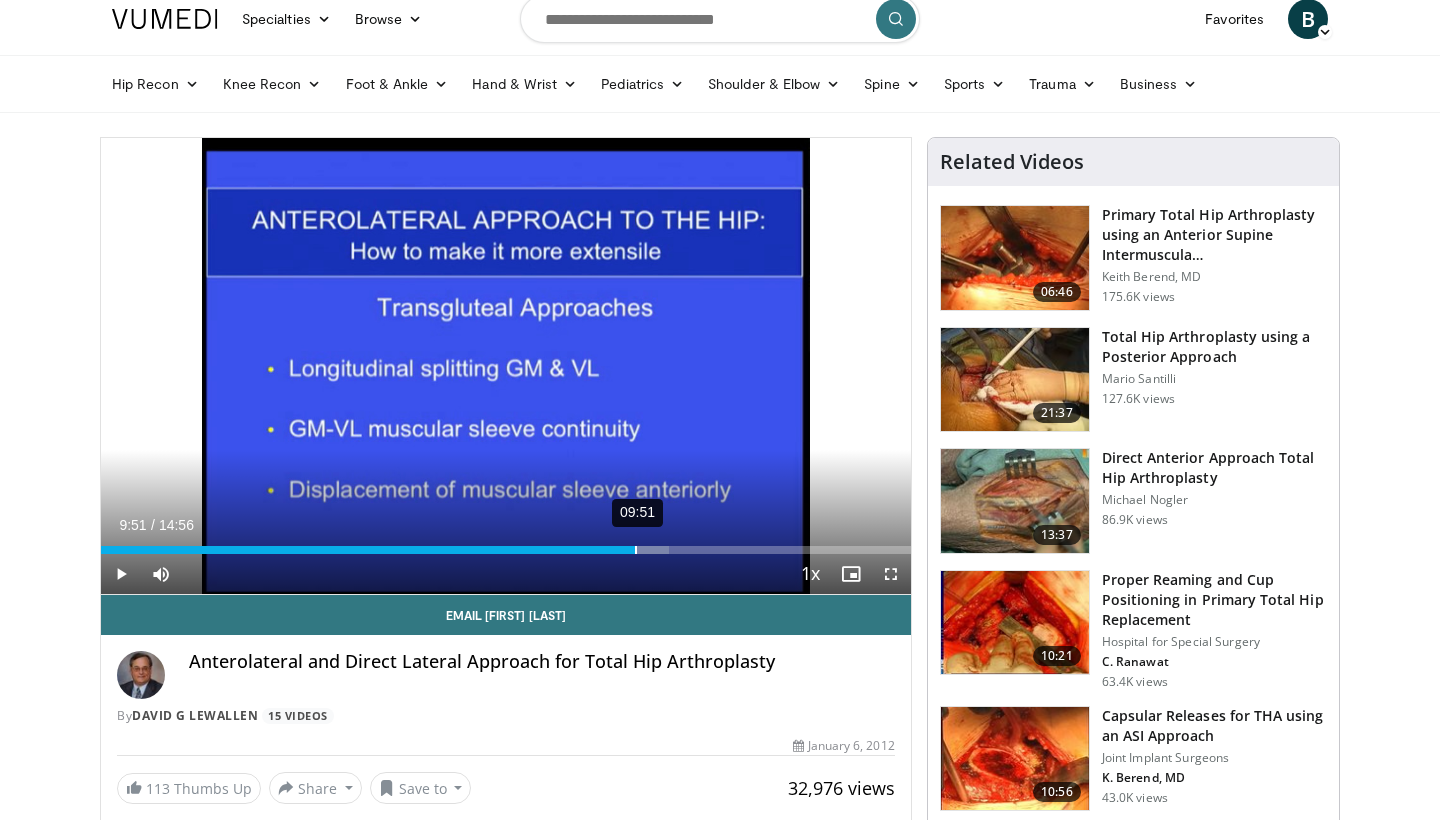 click on "09:51" at bounding box center [636, 550] 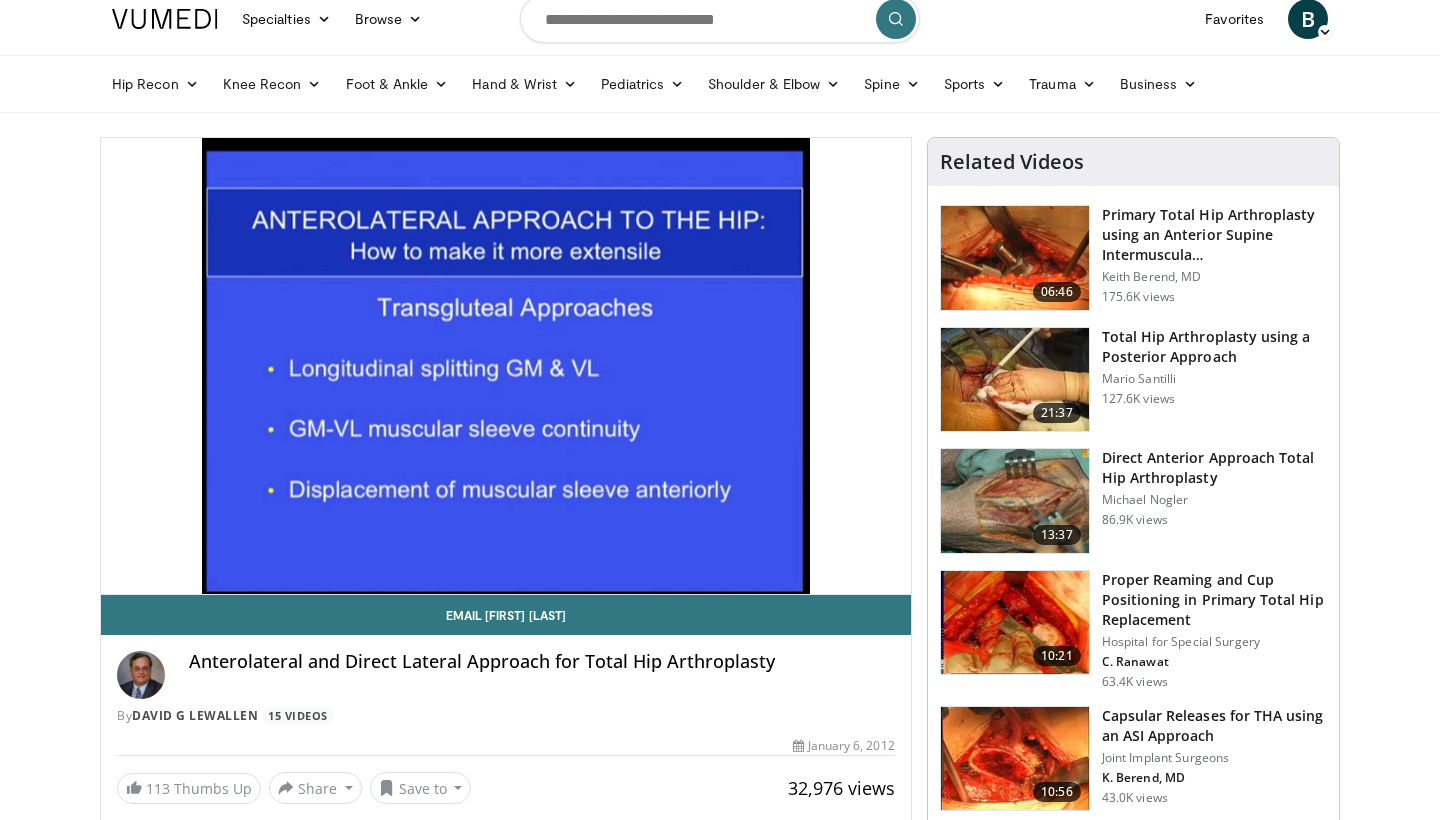 click on "Specialties
Adult & Family Medicine
Allergy, Asthma, Immunology
Anesthesiology
Cardiology
Dental
Dermatology
Endocrinology
Gastroenterology & Hepatology
General Surgery
Hematology & Oncology
Infectious Disease
Nephrology
Neurology
Neurosurgery
Obstetrics & Gynecology
Ophthalmology
Oral Maxillofacial
Orthopaedics
Otolaryngology
Pediatrics
Plastic Surgery
Podiatry
Psychiatry
Pulmonology
Radiation Oncology
Radiology
Rheumatology
Urology" at bounding box center (720, 1430) 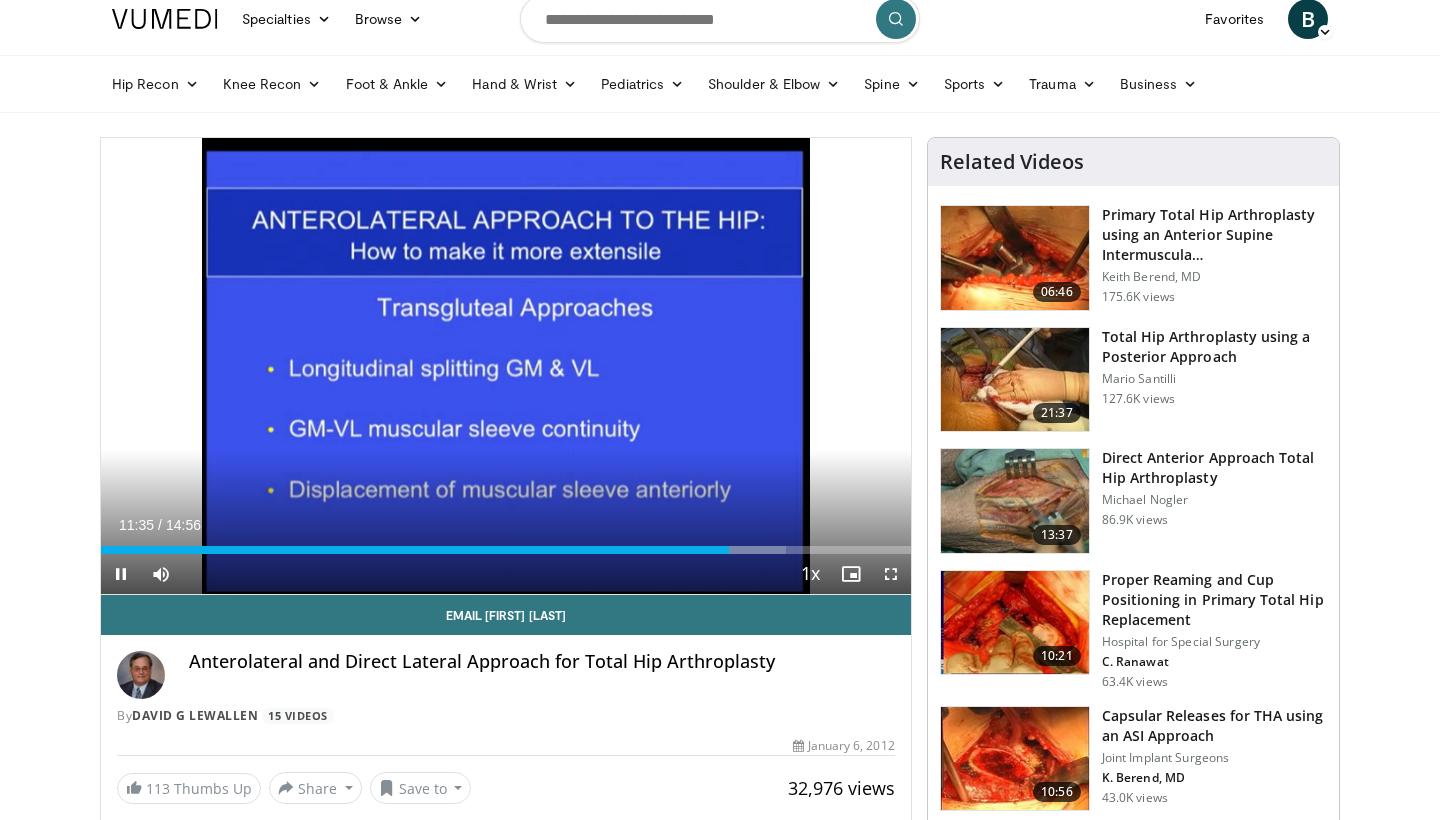 click on "Current Time  11:35 / Duration  14:56 Pause Skip Backward Skip Forward Mute 0% Loaded :  84.60% 10:52 11:35 Stream Type  LIVE Seek to live, currently behind live LIVE   1x Playback Rate 0.5x 0.75x 1x , selected 1.25x 1.5x 1.75x 2x Chapters Chapters Descriptions descriptions off , selected Captions captions off , selected Audio Track en (Main) , selected Fullscreen Enable picture-in-picture mode" at bounding box center [506, 574] 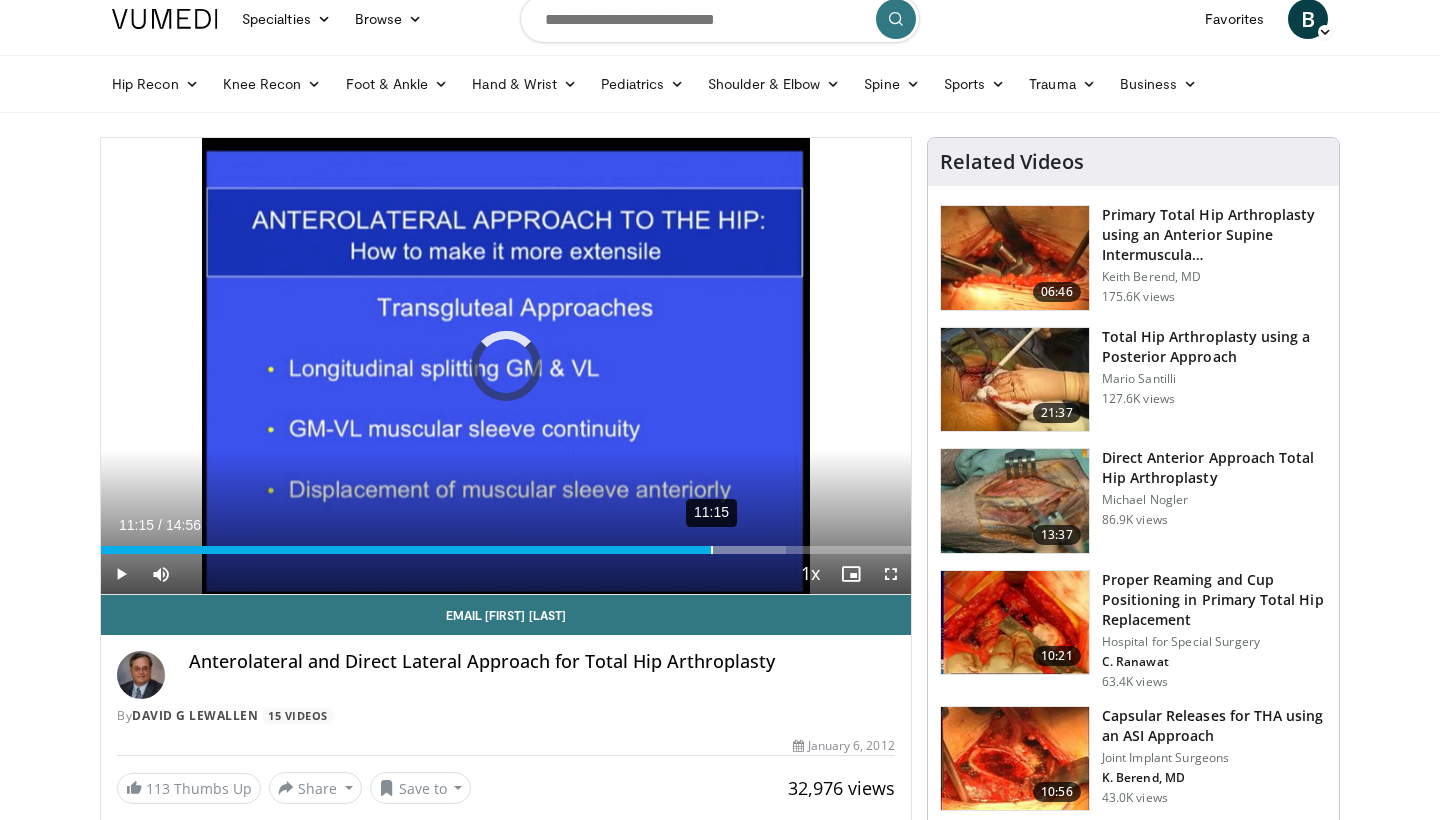 click on "11:15" at bounding box center (712, 550) 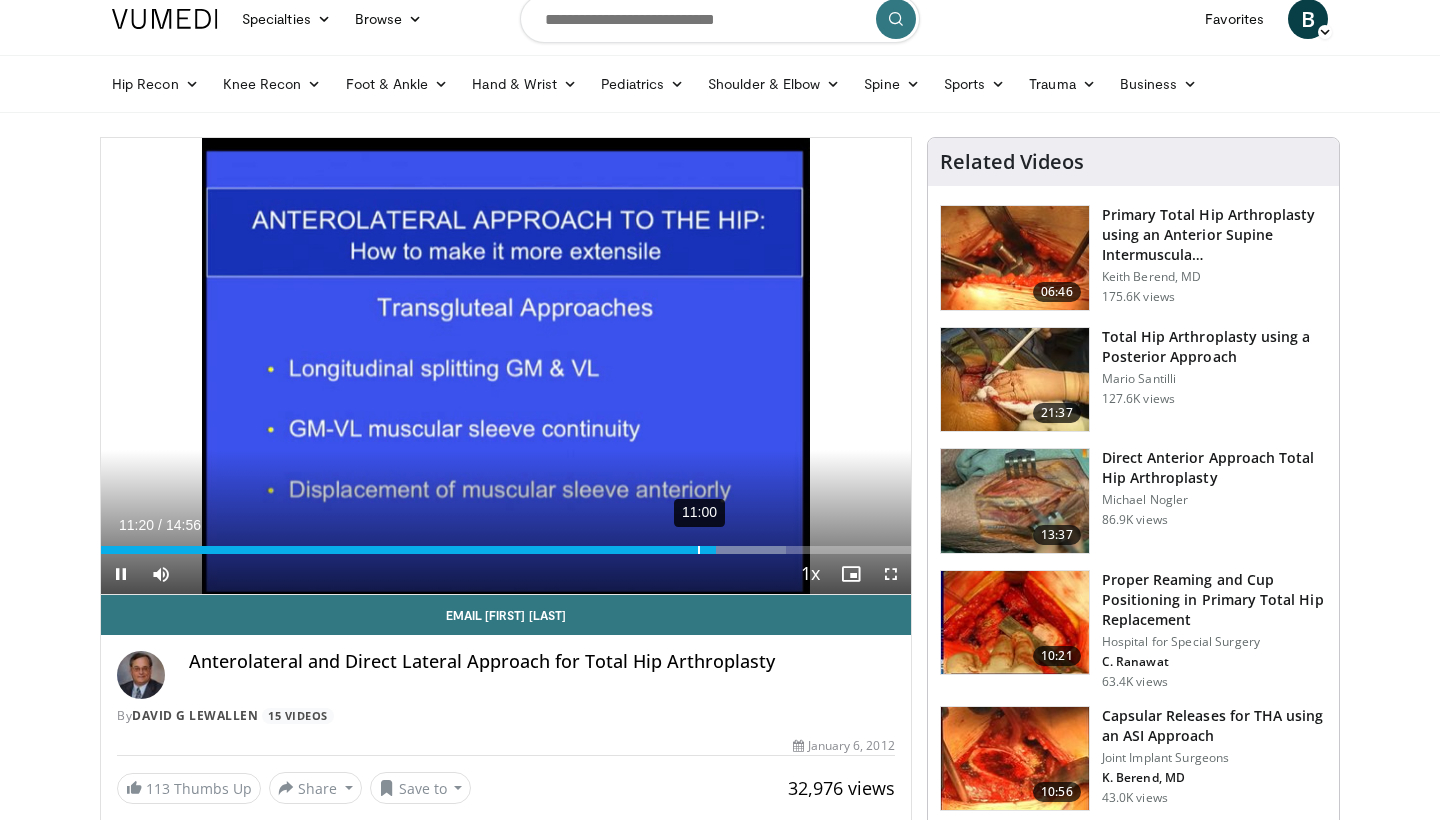 click on "11:20" at bounding box center [408, 550] 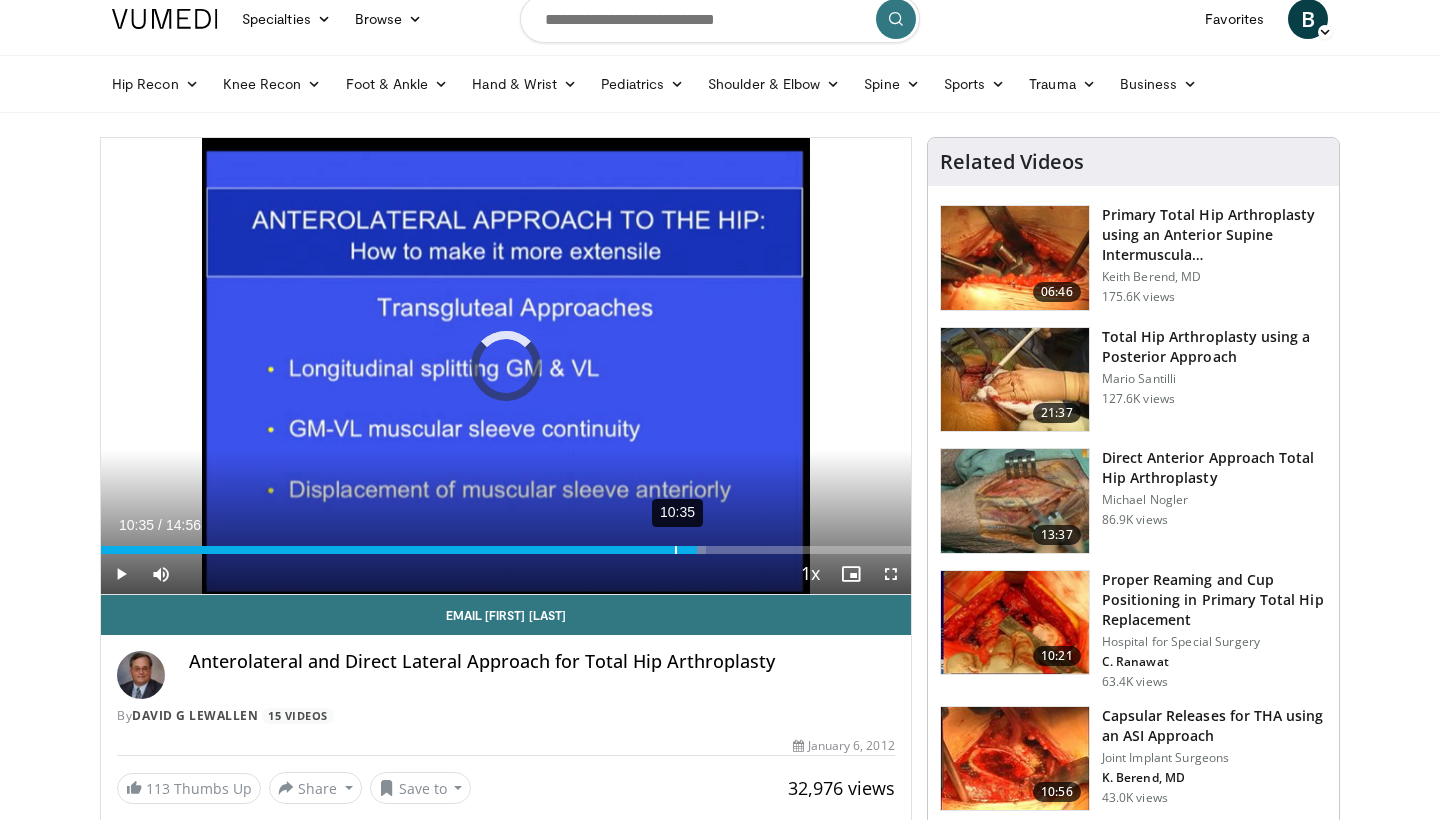 click on "10:35" at bounding box center [676, 550] 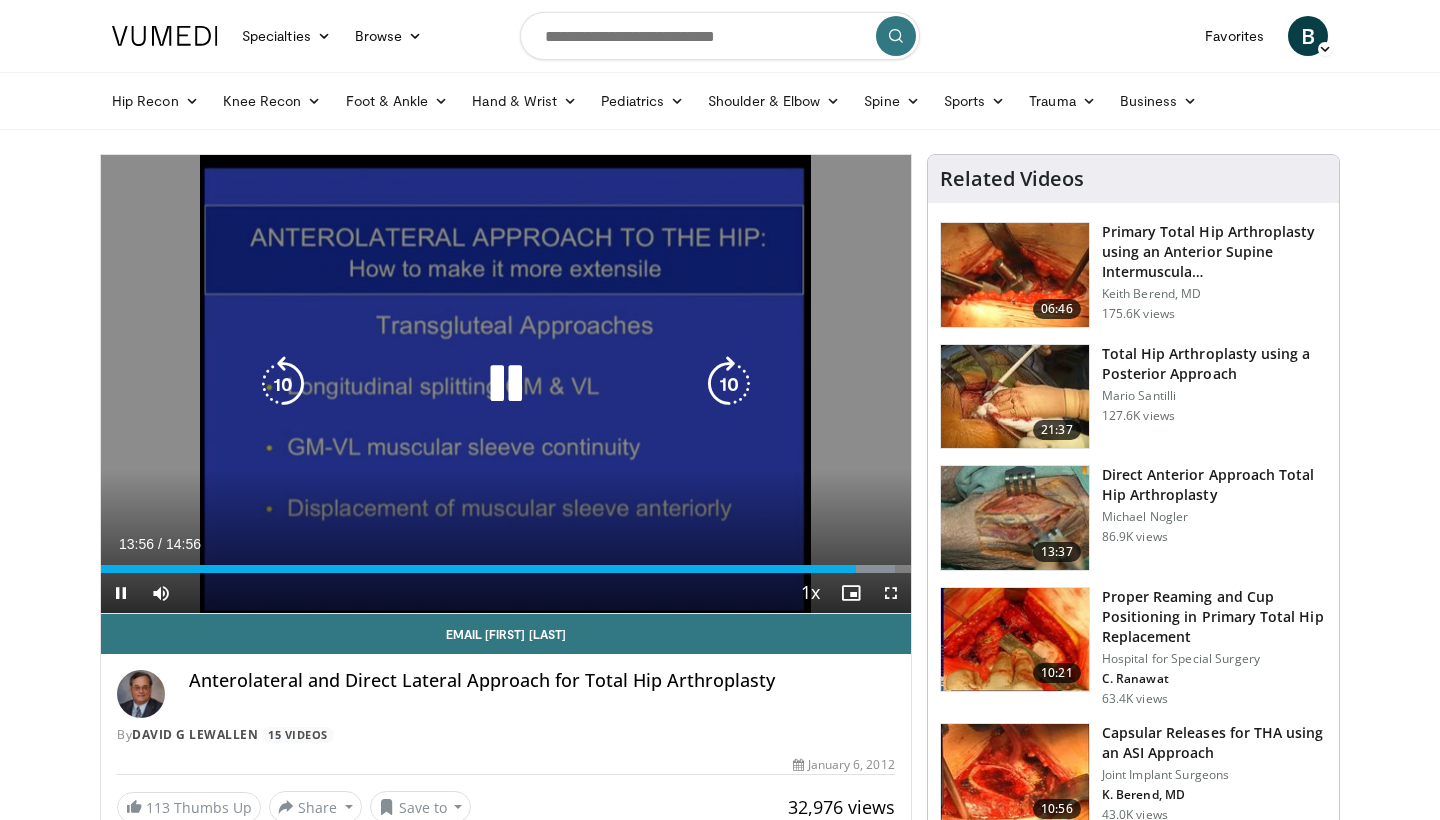 scroll, scrollTop: 0, scrollLeft: 0, axis: both 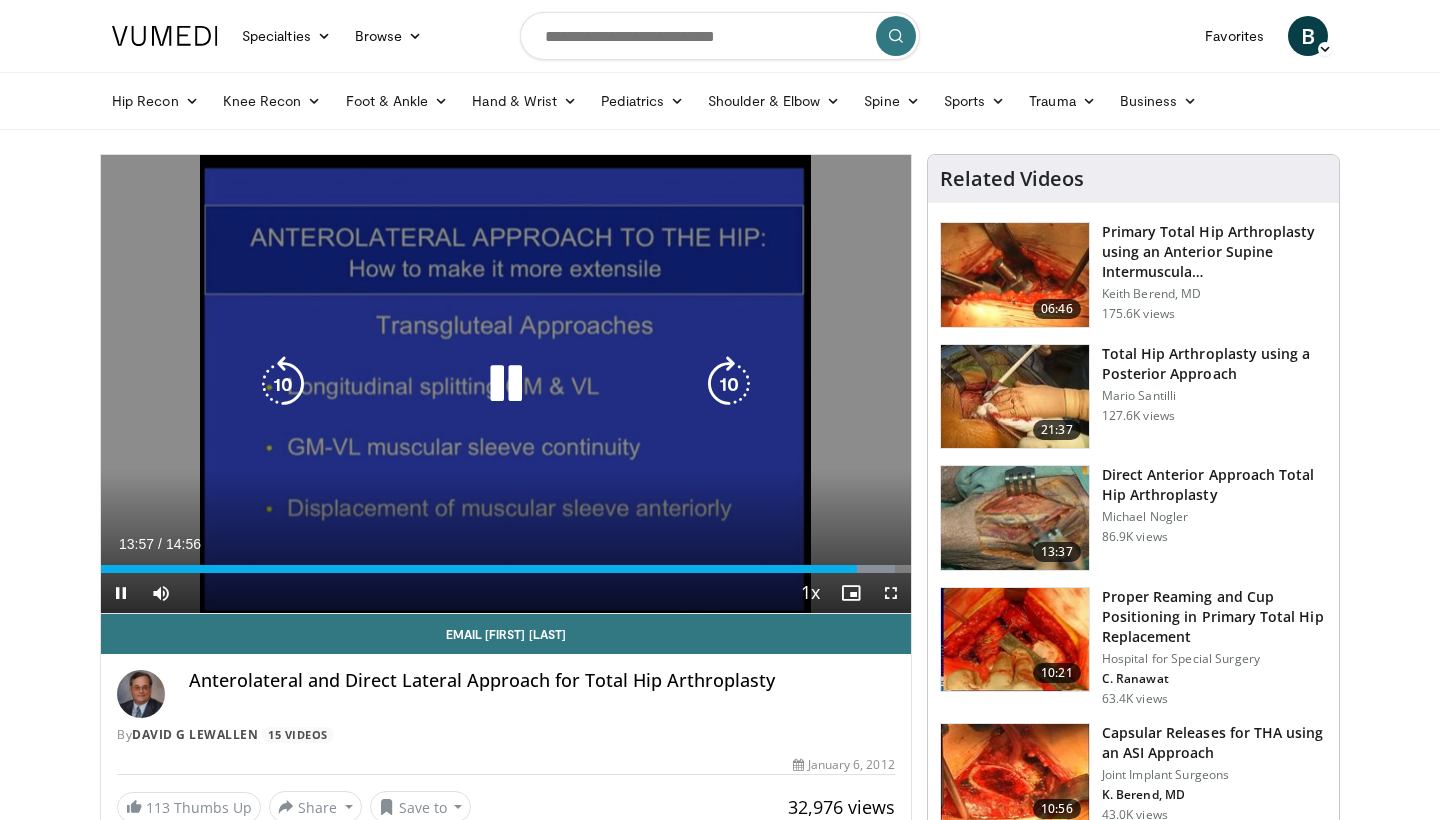 click at bounding box center (506, 384) 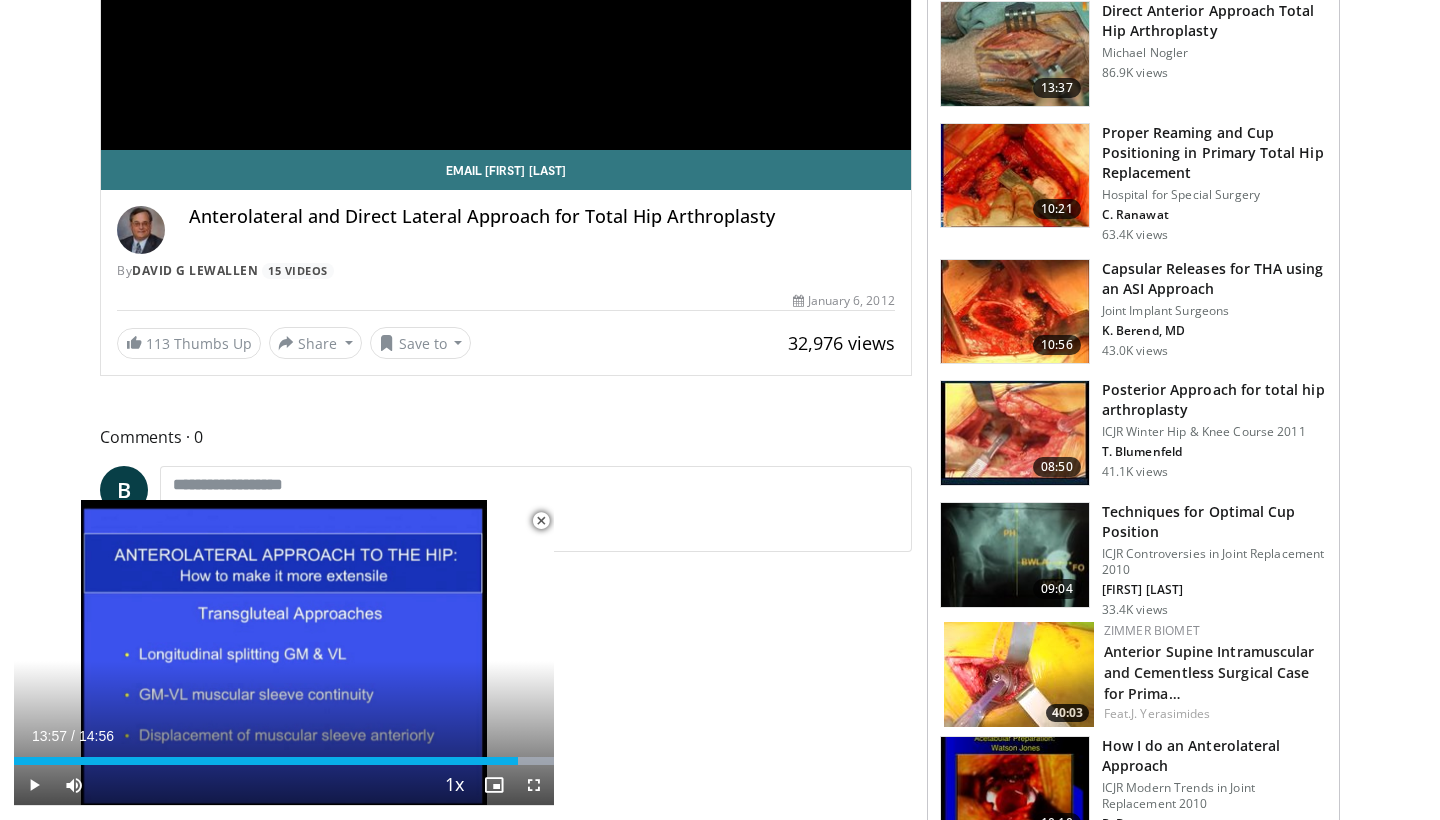 scroll, scrollTop: 465, scrollLeft: 0, axis: vertical 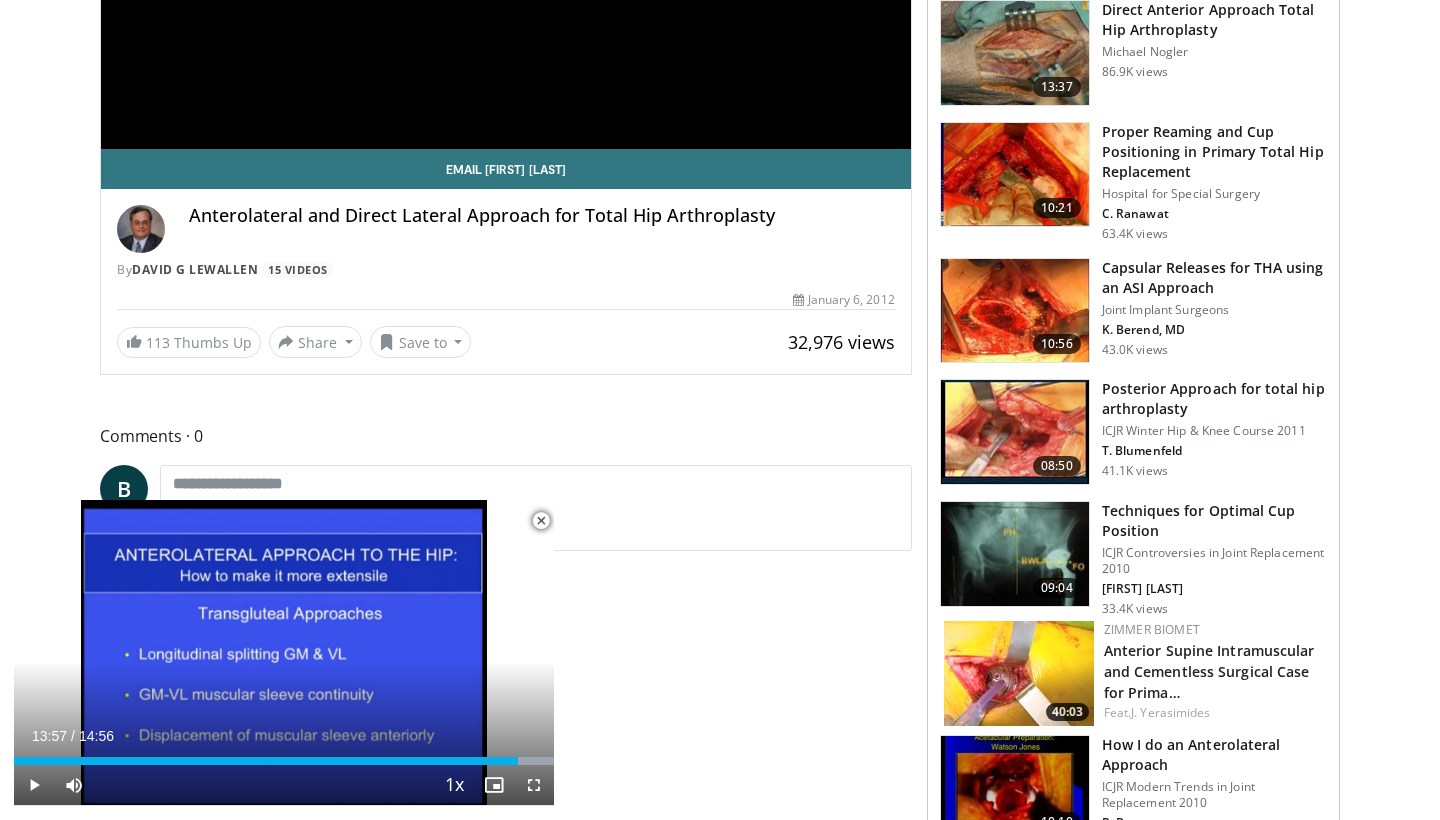 click on "Techniques for Optimal Cup Position" at bounding box center (1214, 521) 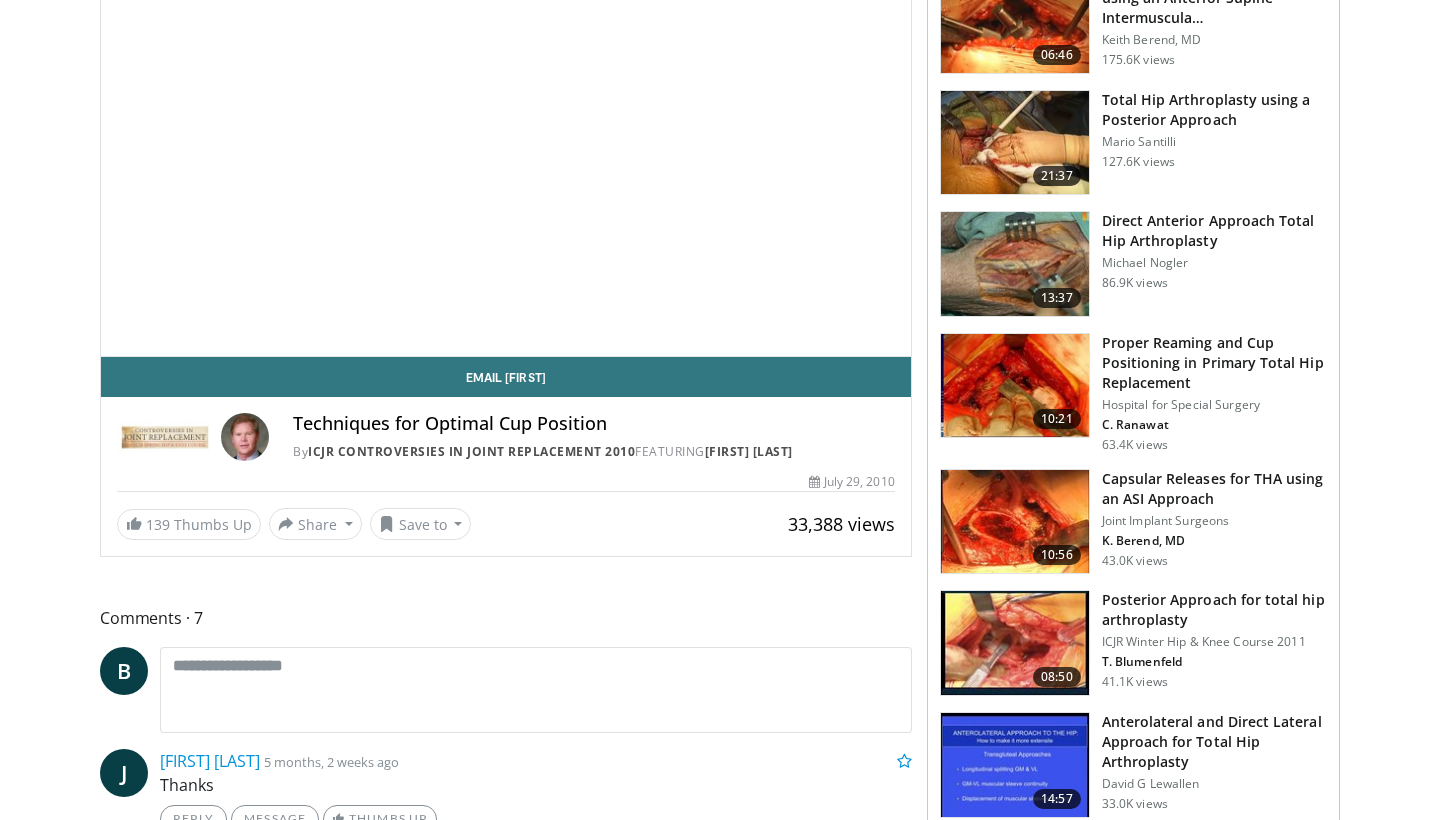 scroll, scrollTop: 255, scrollLeft: 0, axis: vertical 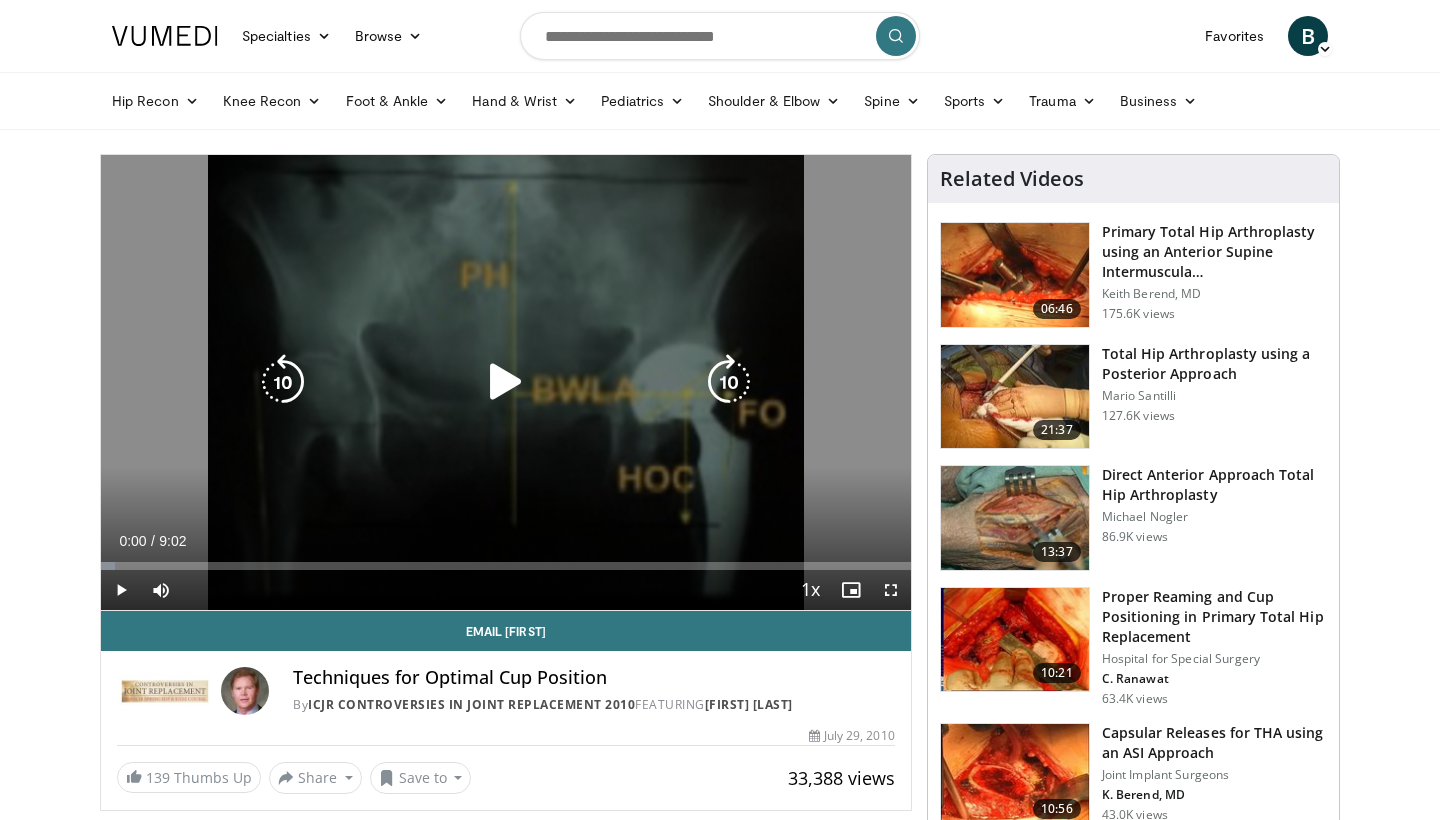 click at bounding box center (506, 382) 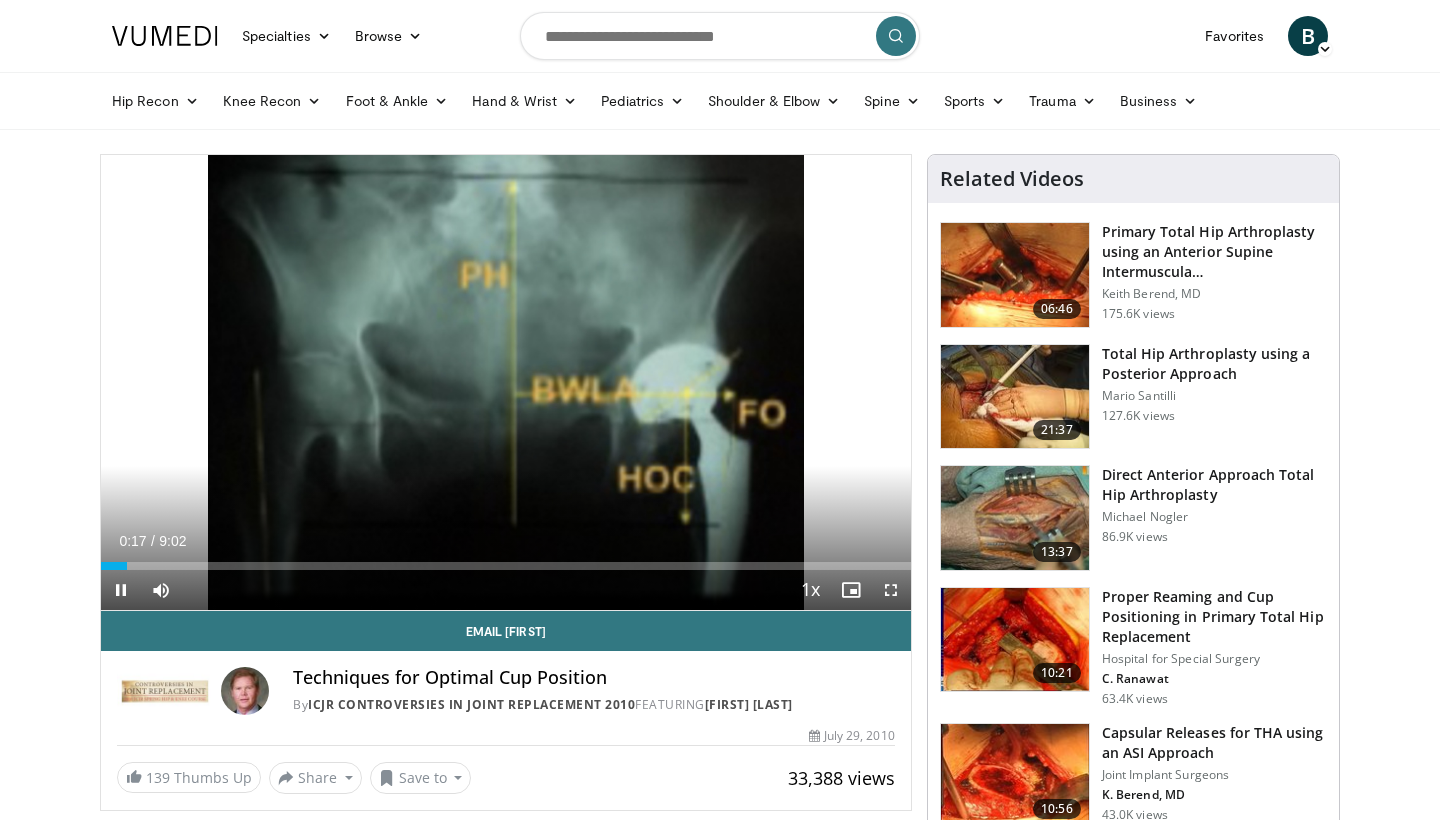 click on "10 seconds
Tap to unmute" at bounding box center [506, 382] 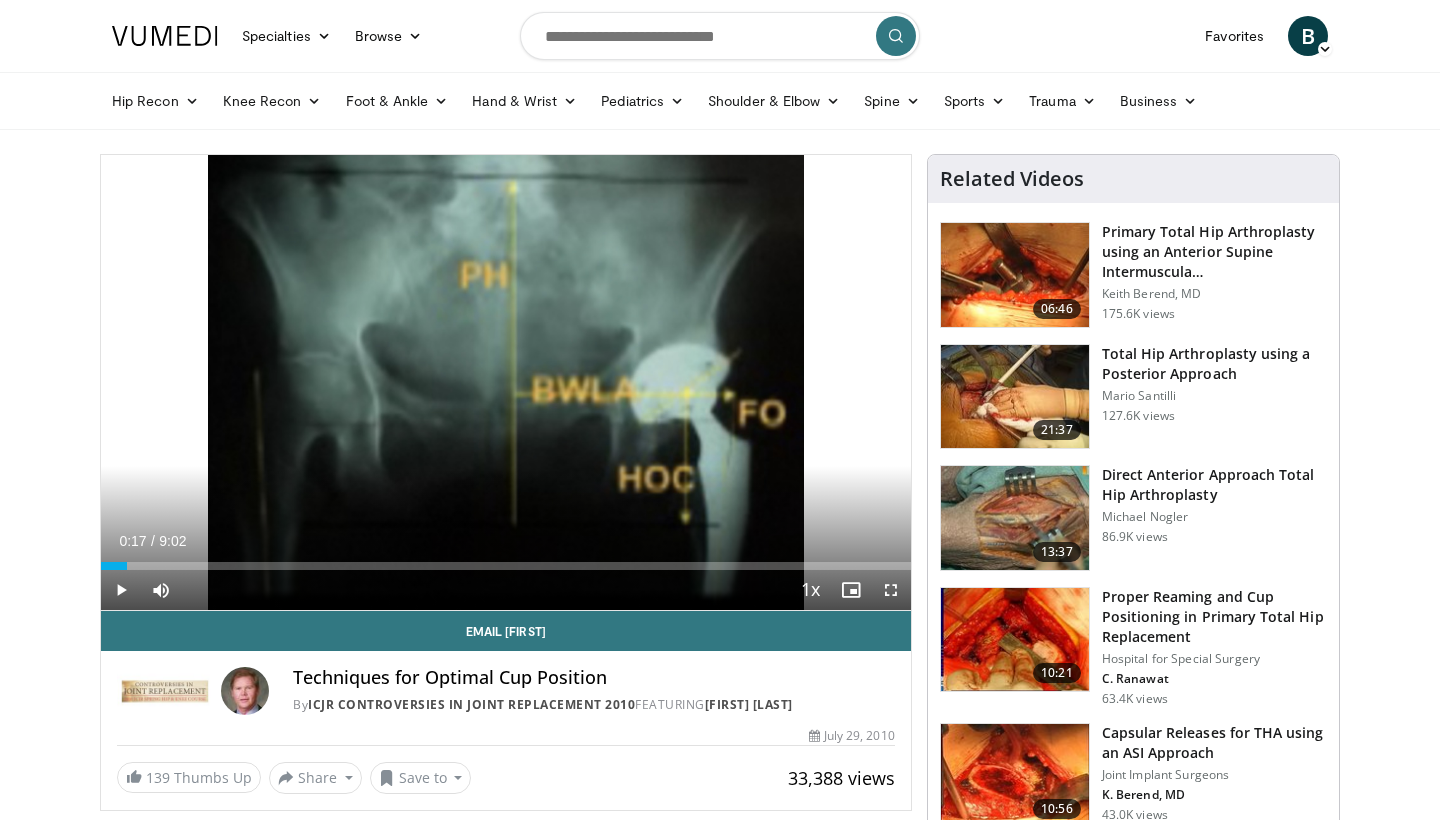 click on "10 seconds
Tap to unmute" at bounding box center (506, 382) 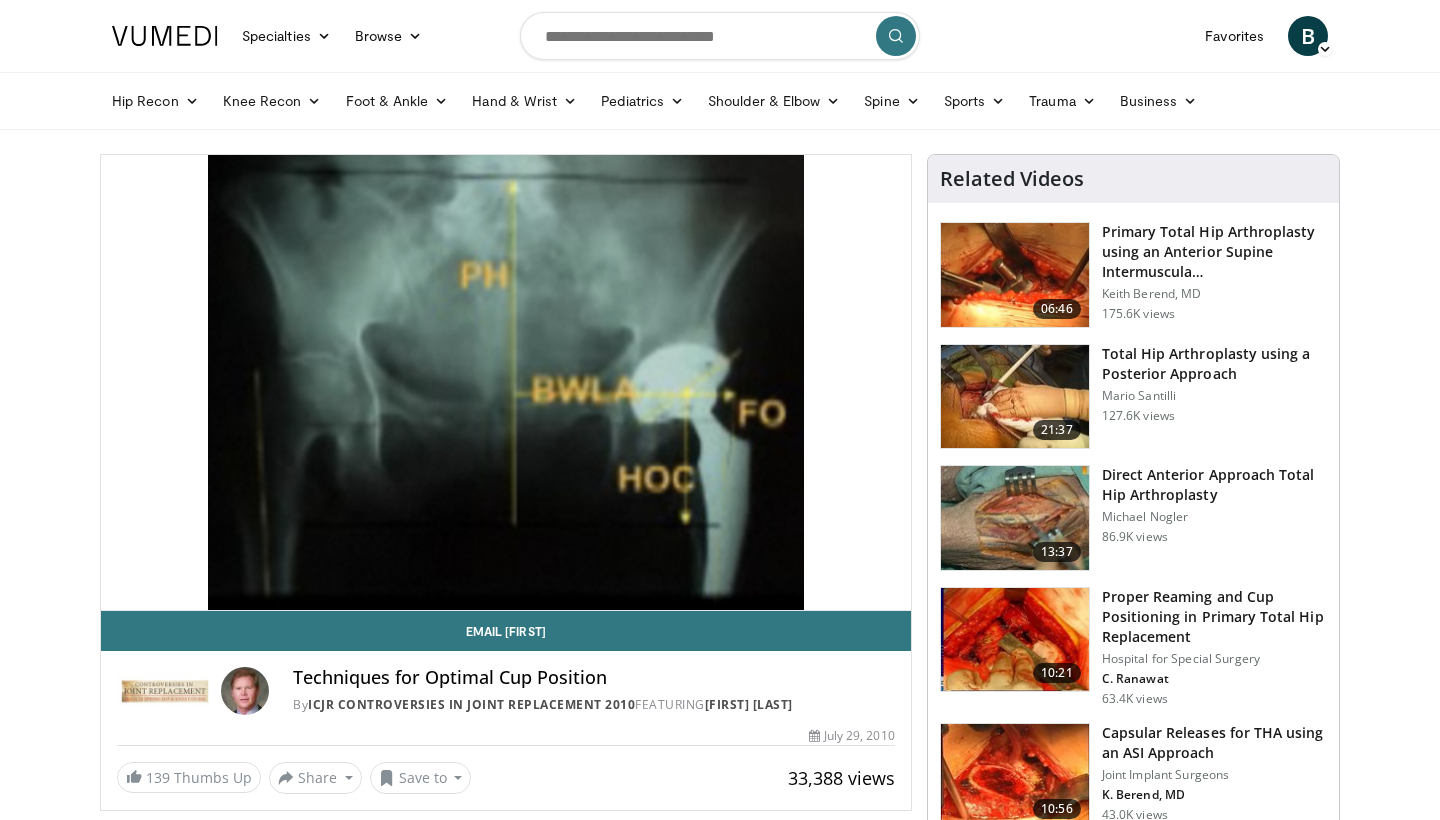 click on "Specialties
Adult & Family Medicine
Allergy, Asthma, Immunology
Anesthesiology
Cardiology
Dental
Dermatology
Endocrinology
Gastroenterology & Hepatology
General Surgery
Hematology & Oncology
Infectious Disease
Nephrology
Neurology
Neurosurgery
Obstetrics & Gynecology
Ophthalmology
Oral Maxillofacial
Orthopaedics
Otolaryngology
Pediatrics
Plastic Surgery
Podiatry
Psychiatry
Pulmonology
Radiation Oncology
Radiology
Rheumatology
Urology" at bounding box center [720, 1433] 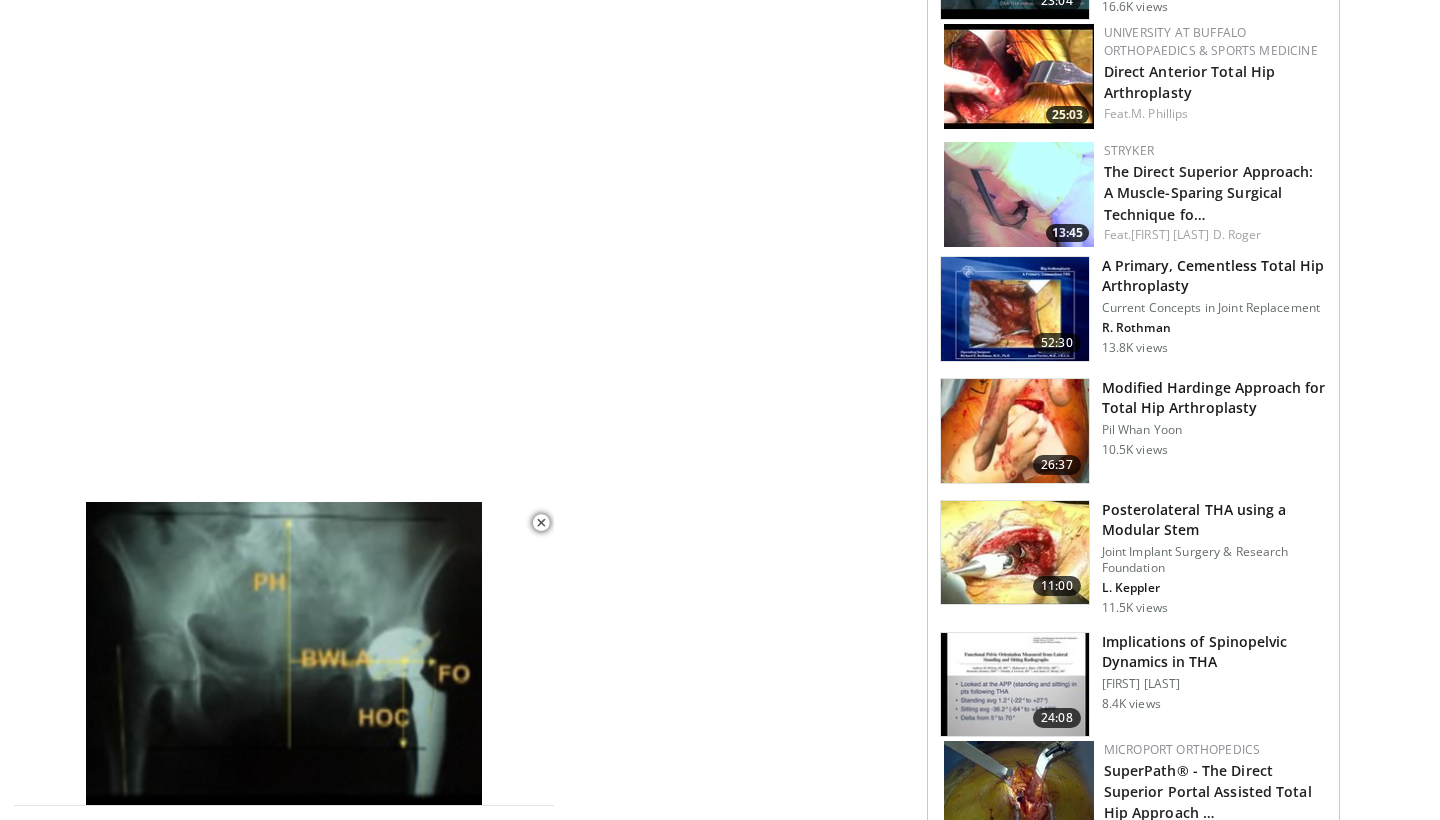 scroll, scrollTop: 1762, scrollLeft: 0, axis: vertical 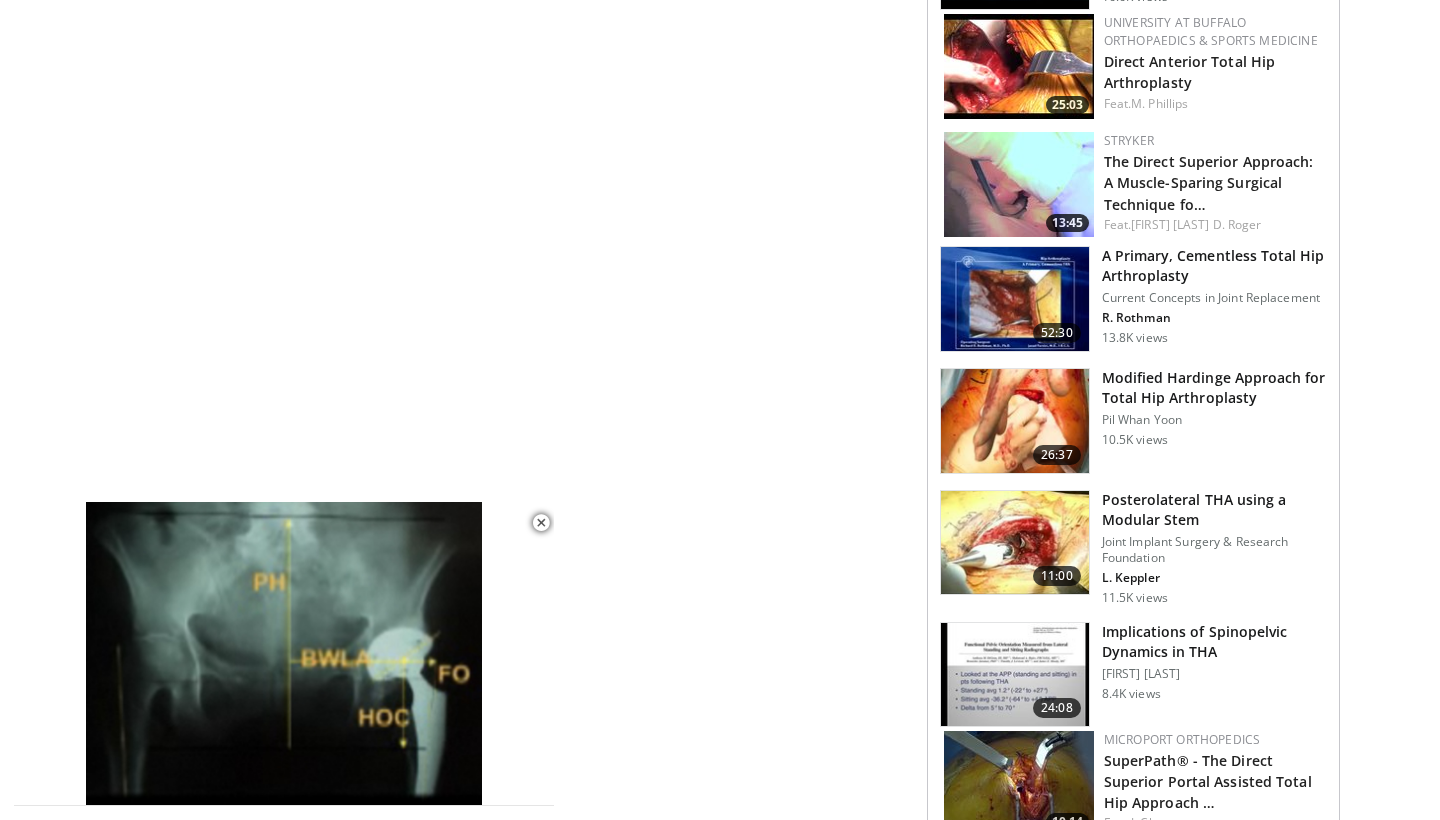 click on "A Primary, Cementless Total Hip Arthroplasty" at bounding box center (1214, 266) 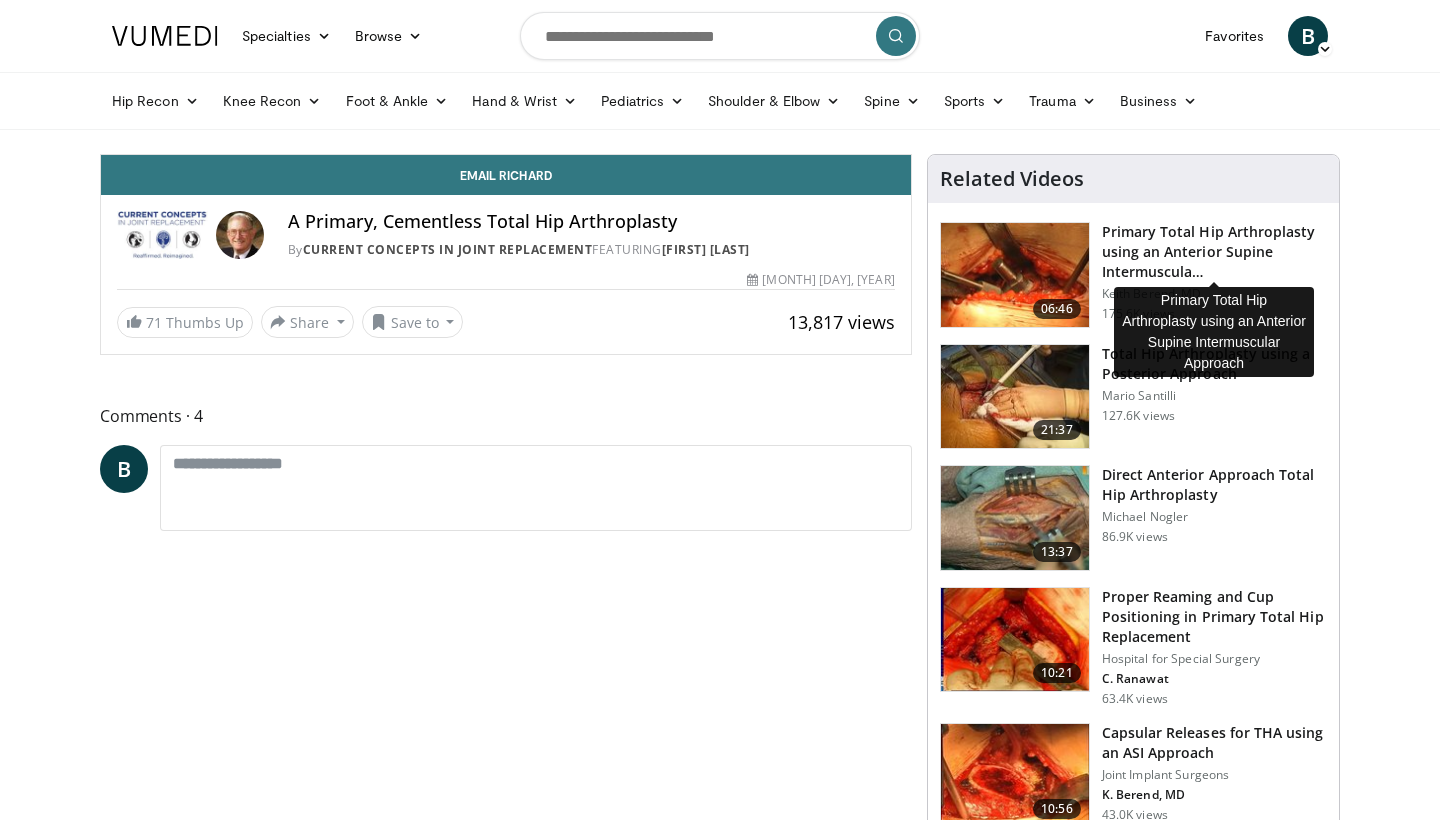 scroll, scrollTop: 0, scrollLeft: 0, axis: both 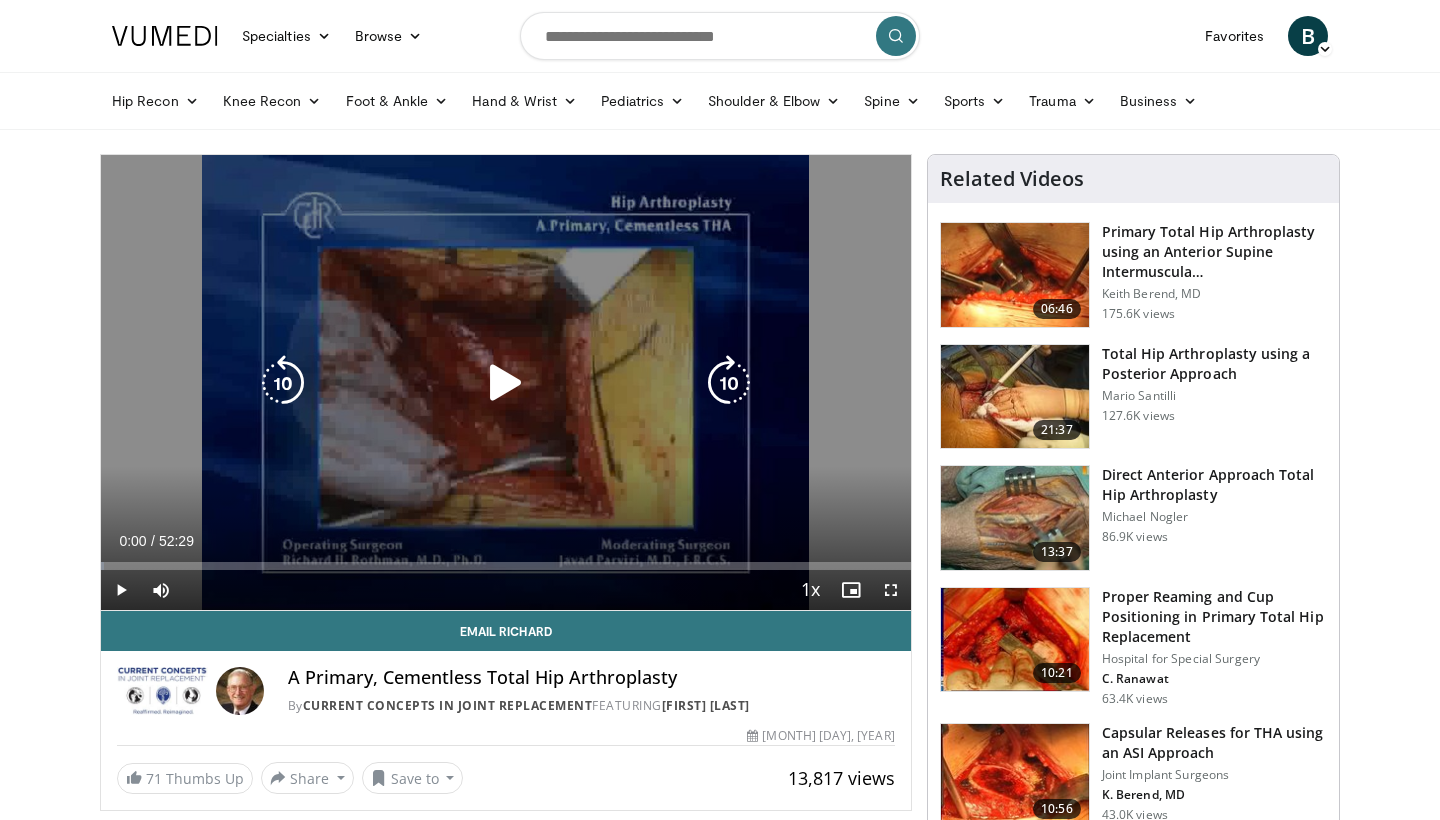 click at bounding box center [506, 383] 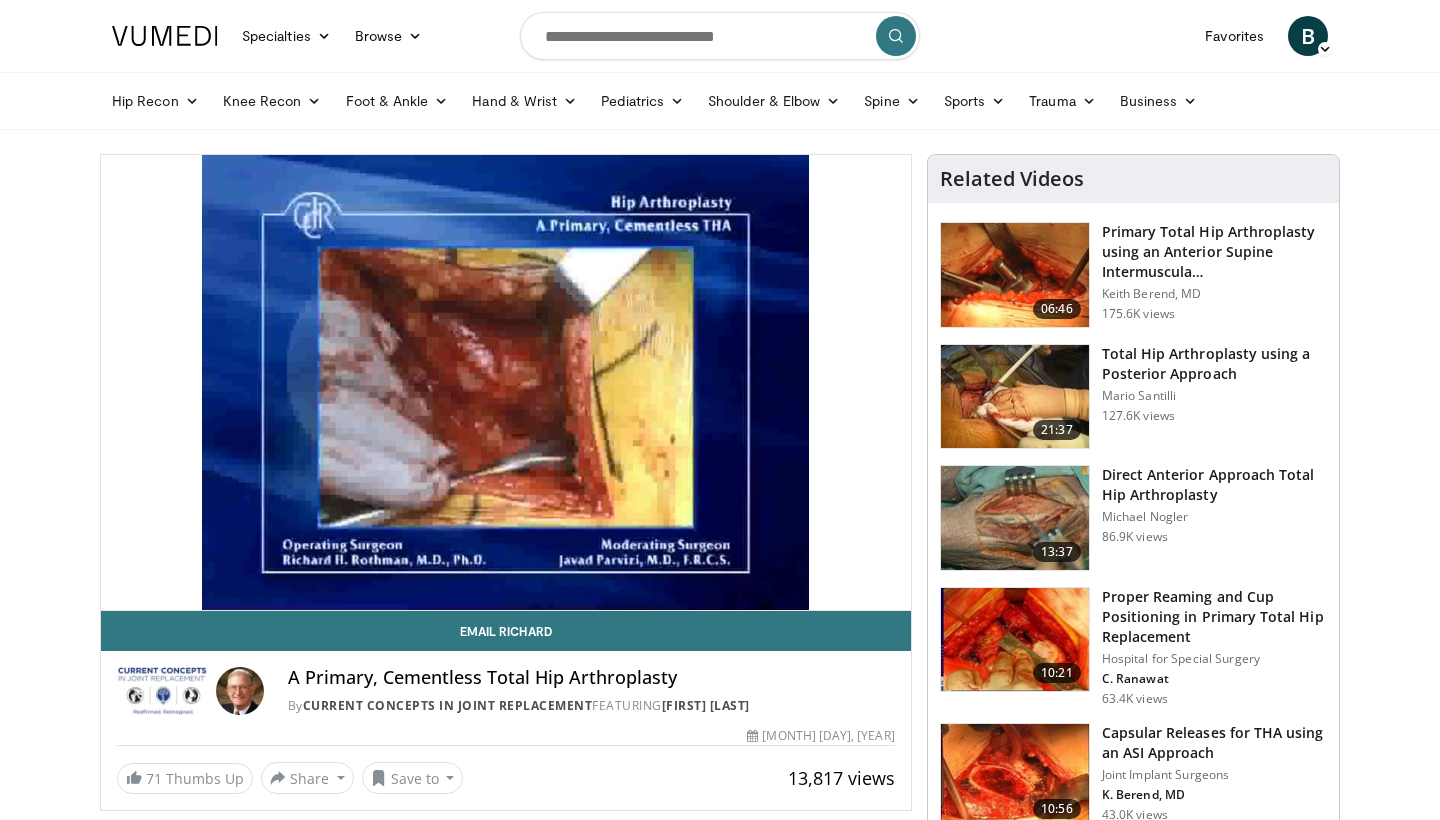 click on "Specialties
Adult & Family Medicine
Allergy, Asthma, Immunology
Anesthesiology
Cardiology
Dental
Dermatology
Endocrinology
Gastroenterology & Hepatology
General Surgery
Hematology & Oncology
Infectious Disease
Nephrology
Neurology
Neurosurgery
Obstetrics & Gynecology
Ophthalmology
Oral Maxillofacial
Orthopaedics
Otolaryngology
Pediatrics
Plastic Surgery
Podiatry
Psychiatry
Pulmonology
Radiation Oncology
Radiology
Rheumatology
Urology
Browse
B" at bounding box center [720, 36] 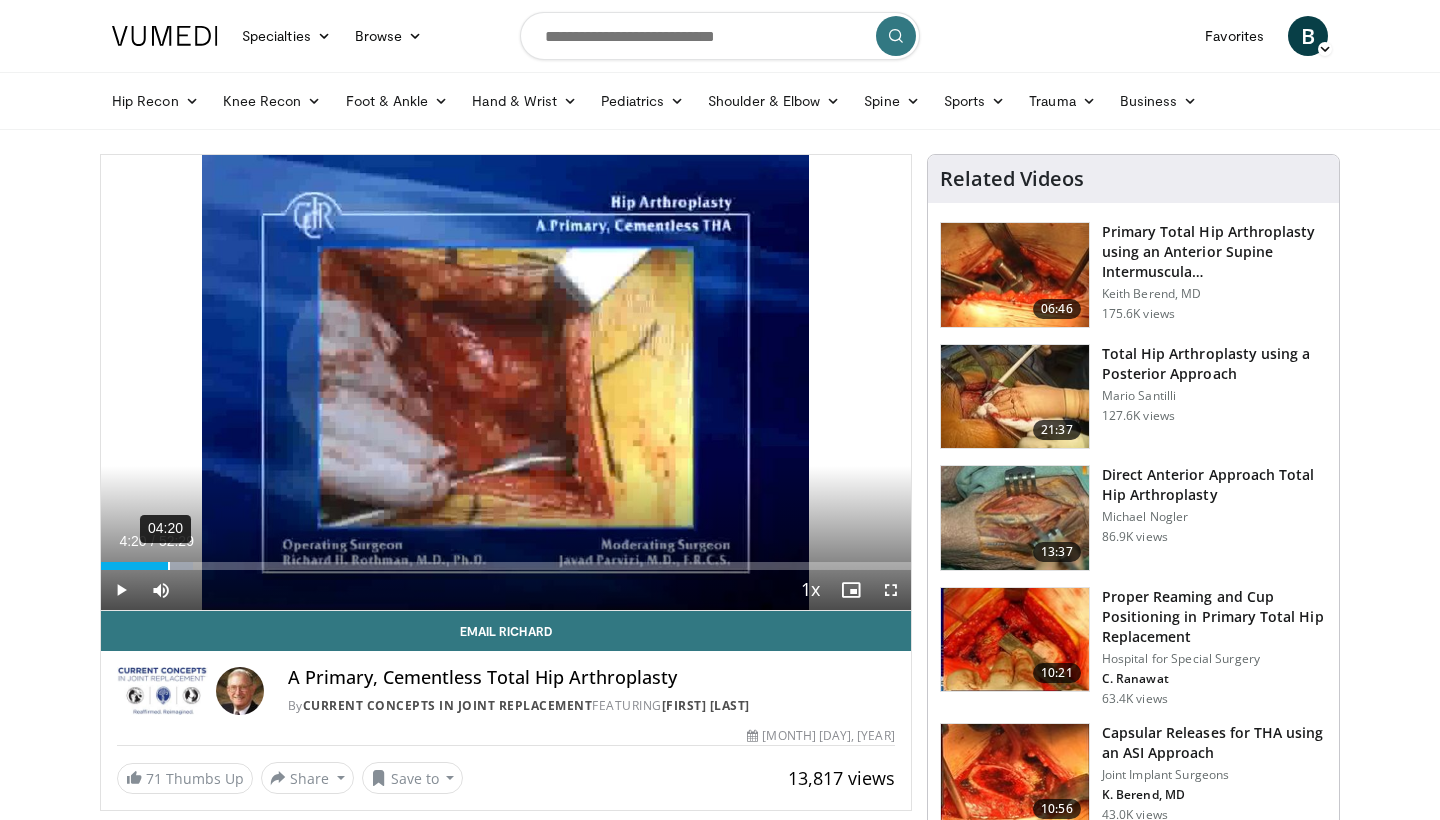 click on "04:20" at bounding box center (169, 566) 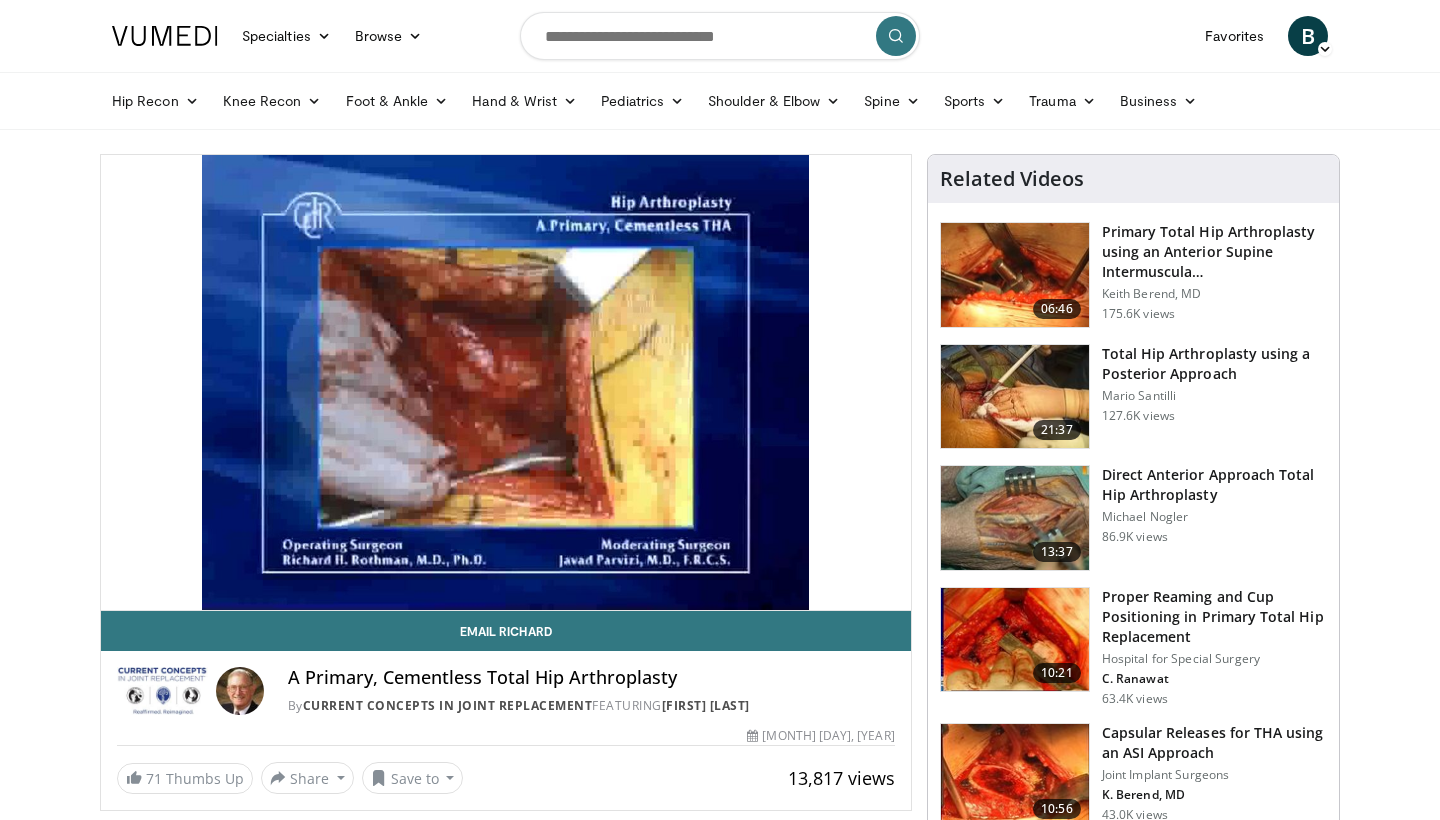 click on "Specialties
Adult & Family Medicine
Allergy, Asthma, Immunology
Anesthesiology
Cardiology
Dental
Dermatology
Endocrinology
Gastroenterology & Hepatology
General Surgery
Hematology & Oncology
Infectious Disease
Nephrology
Neurology
Neurosurgery
Obstetrics & Gynecology
Ophthalmology
Oral Maxillofacial
Orthopaedics
Otolaryngology
Pediatrics
Plastic Surgery
Podiatry
Psychiatry
Pulmonology
Radiation Oncology
Radiology
Rheumatology
Urology" at bounding box center [720, 1436] 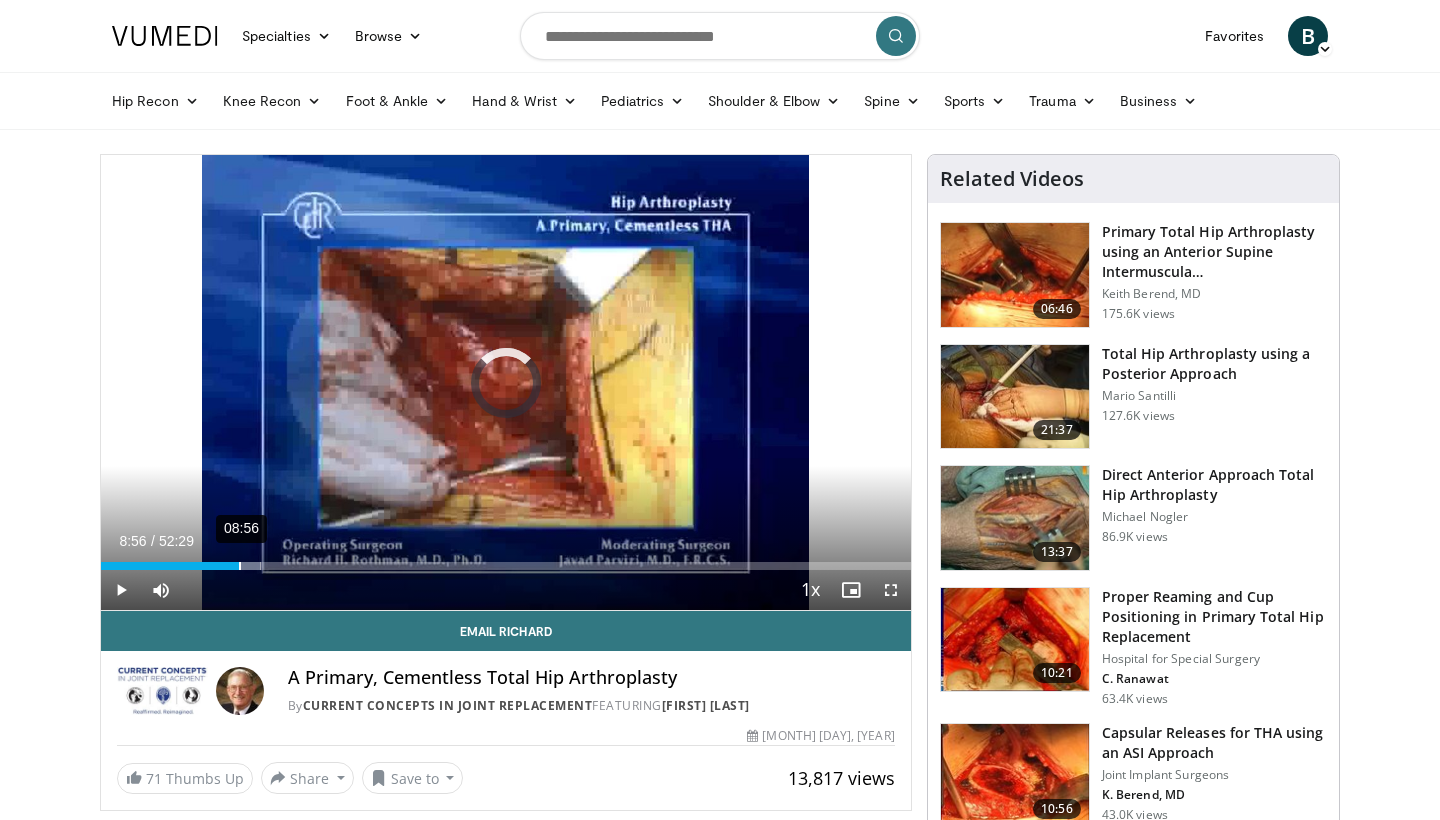click on "08:56" at bounding box center [240, 566] 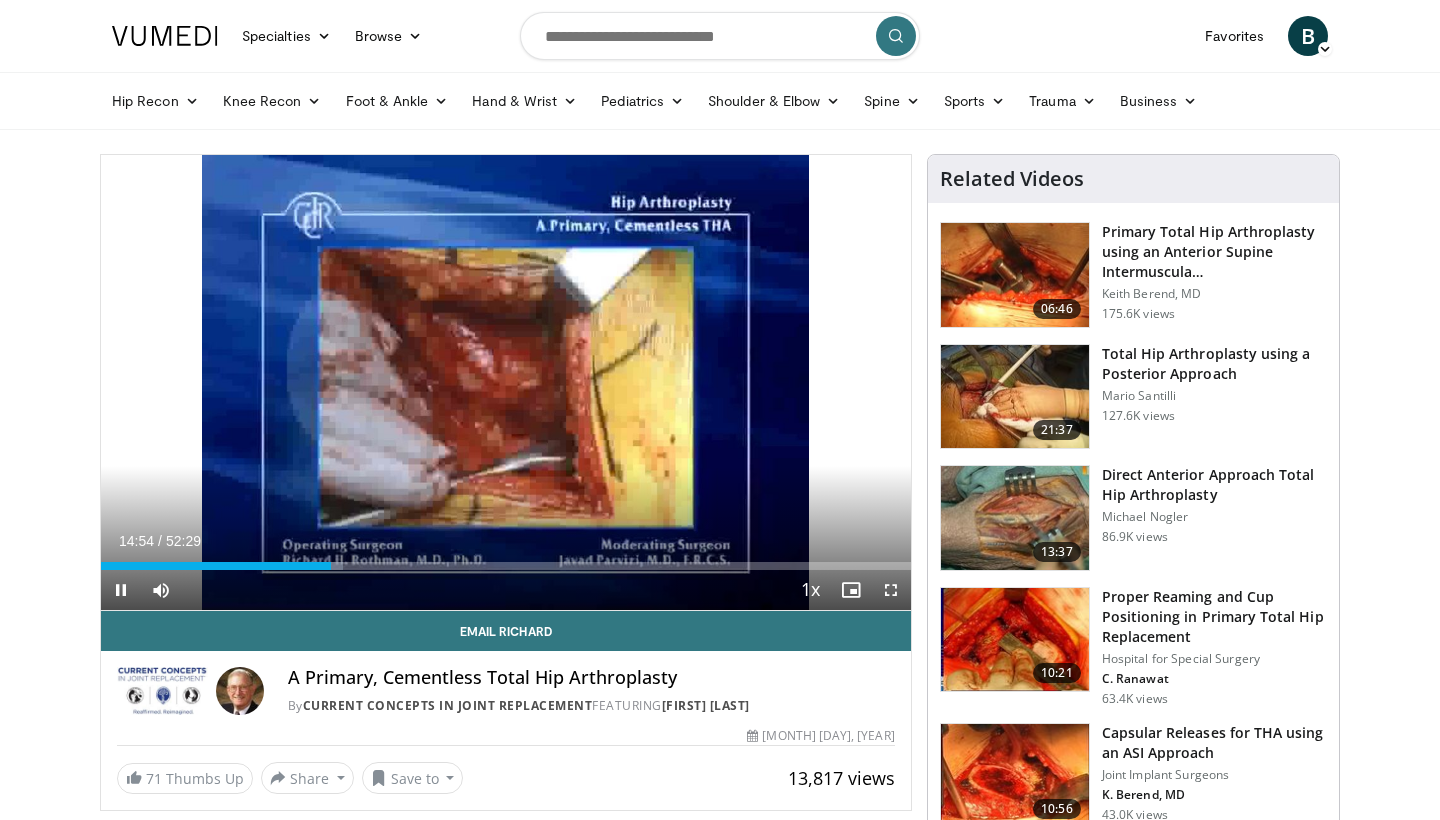 click at bounding box center [891, 590] 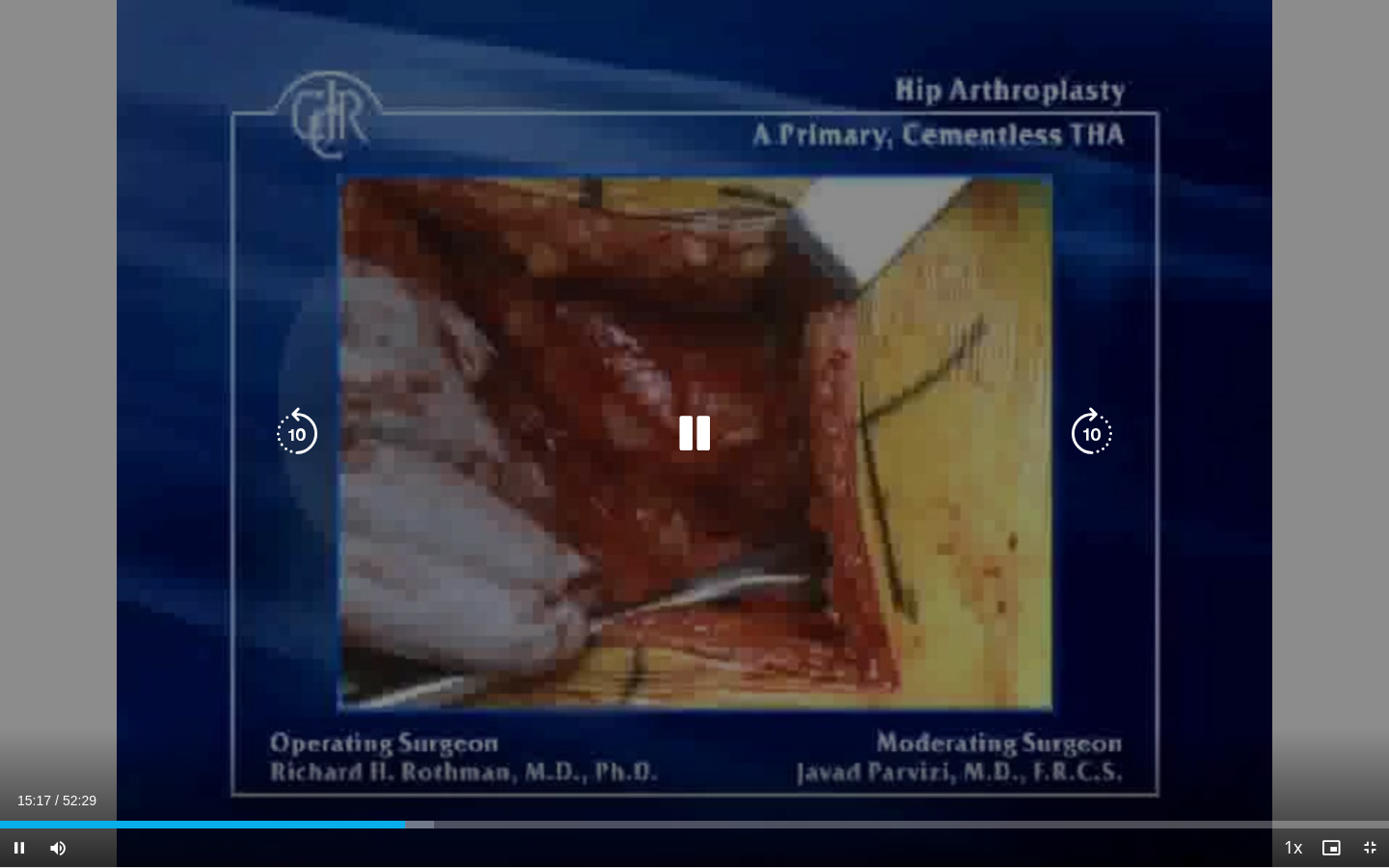 click on "10 seconds
Tap to unmute" at bounding box center [694, 433] 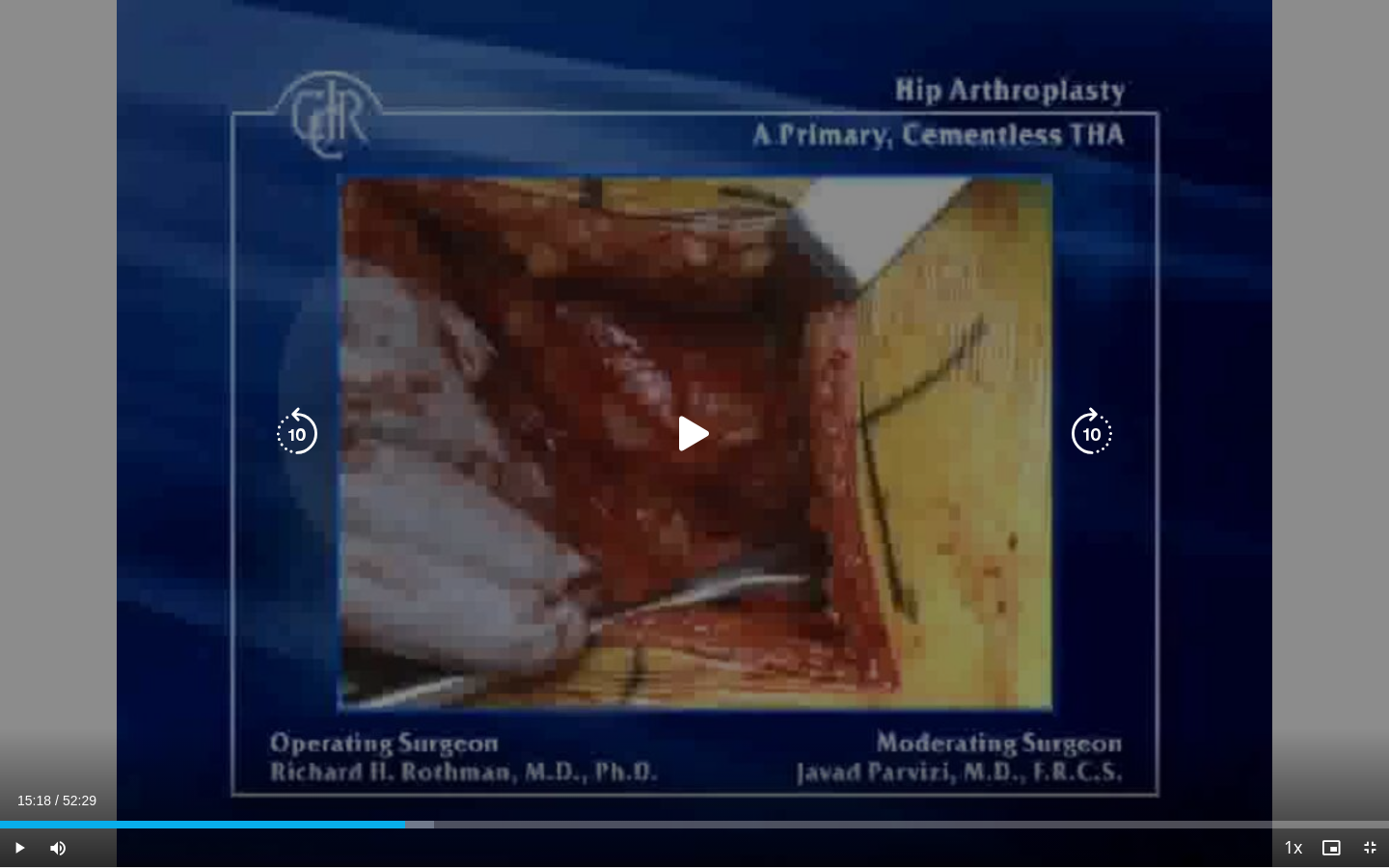 click on "10 seconds
Tap to unmute" at bounding box center [694, 433] 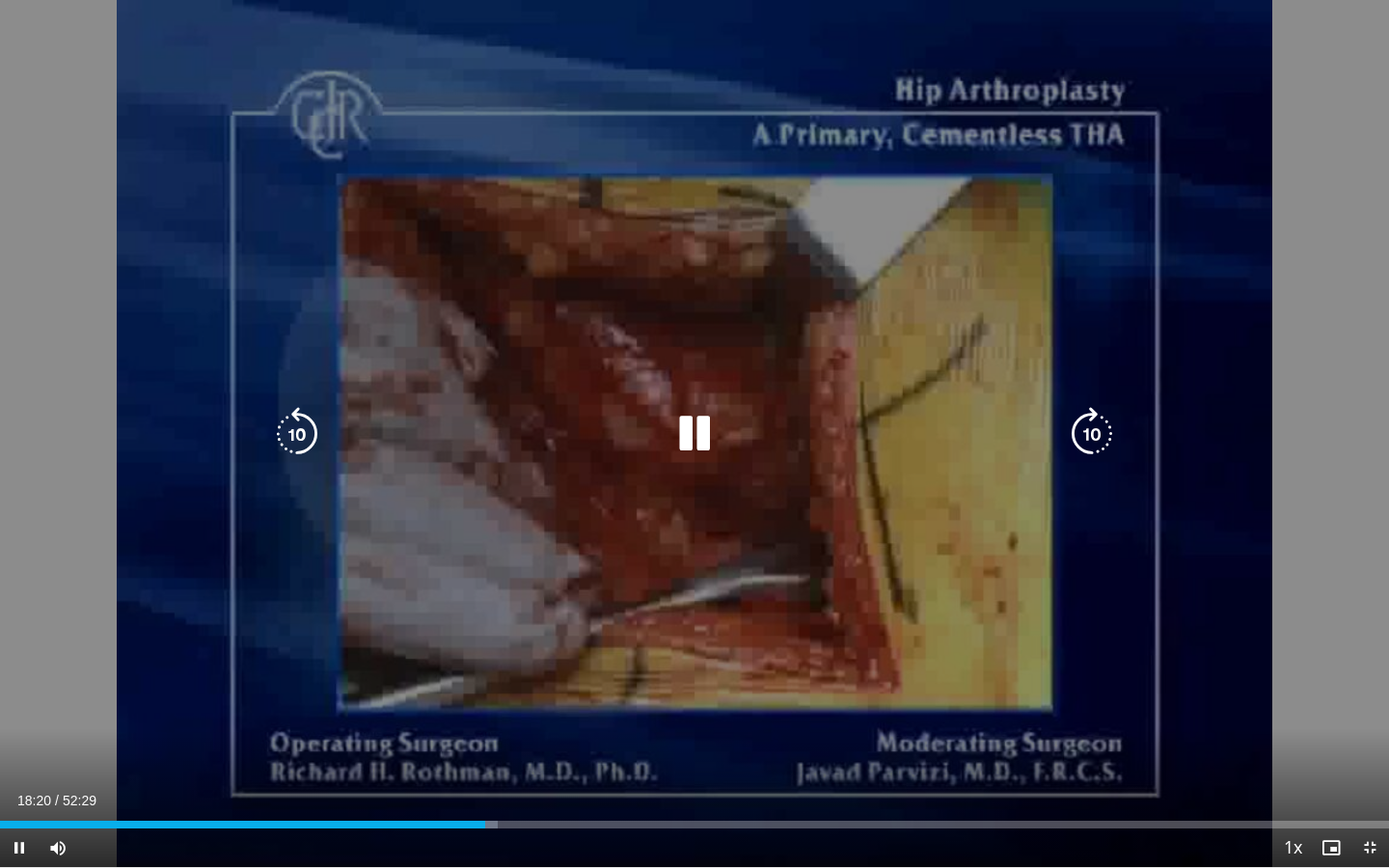 click at bounding box center [694, 434] 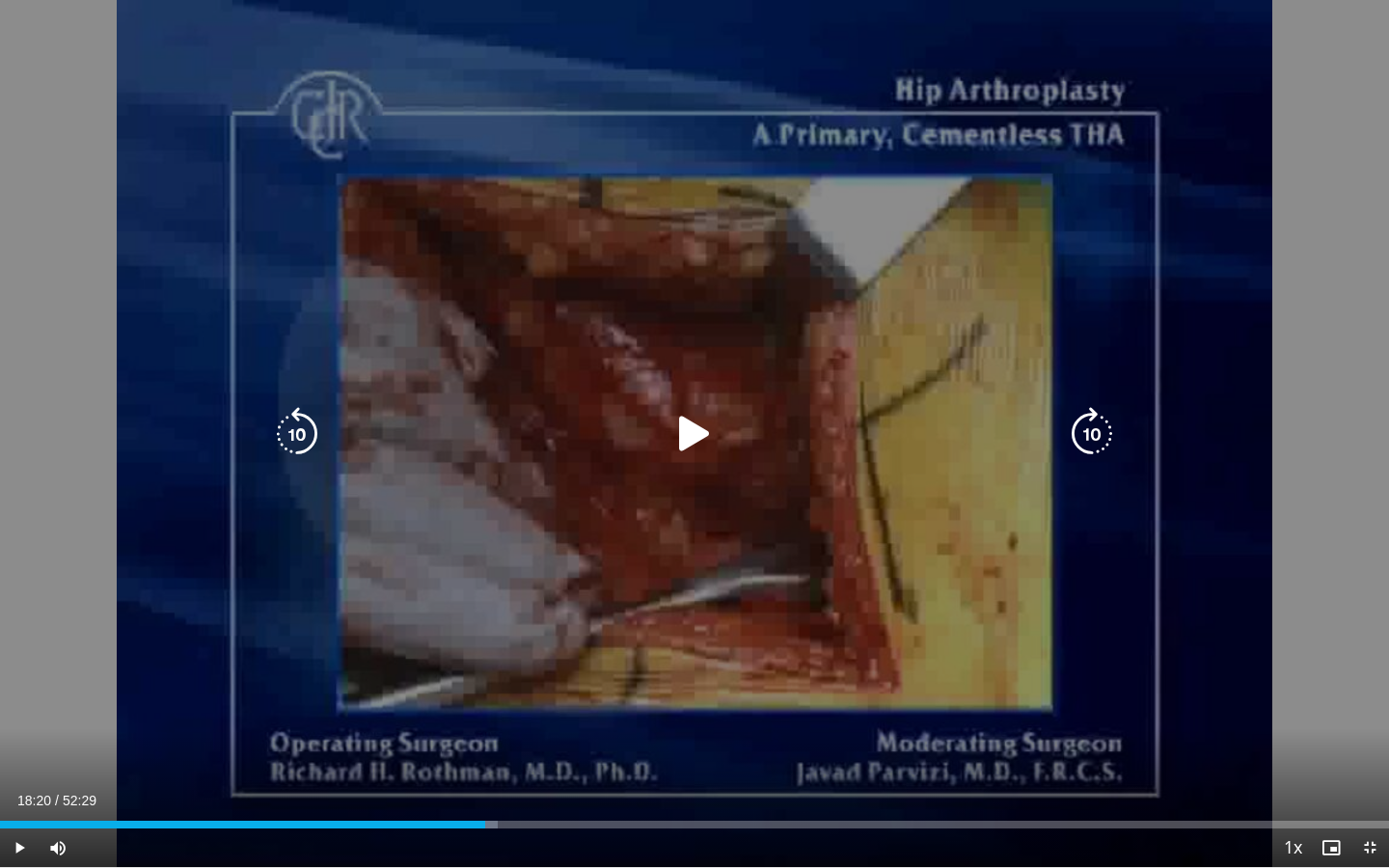 click at bounding box center (694, 434) 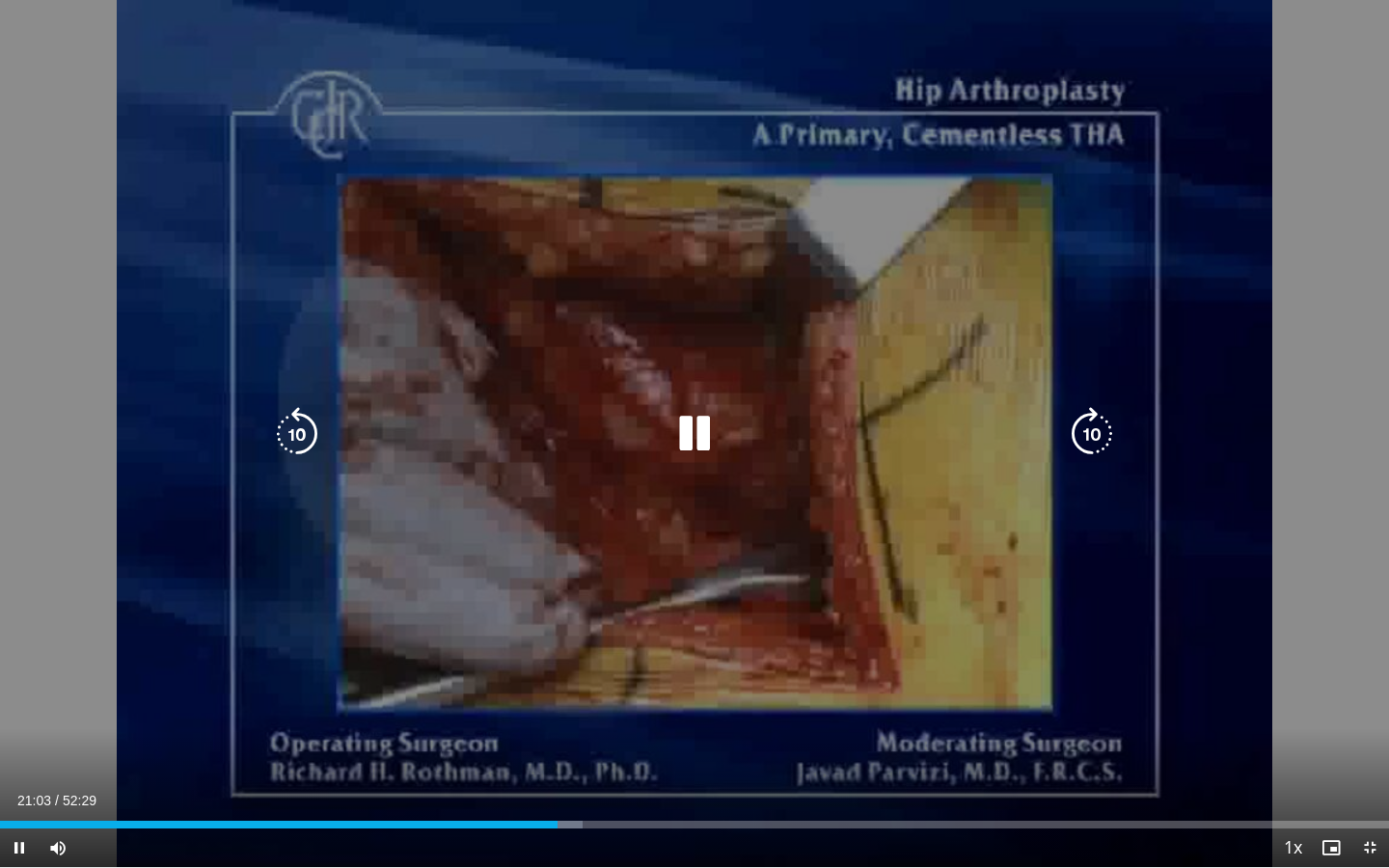 click at bounding box center (694, 434) 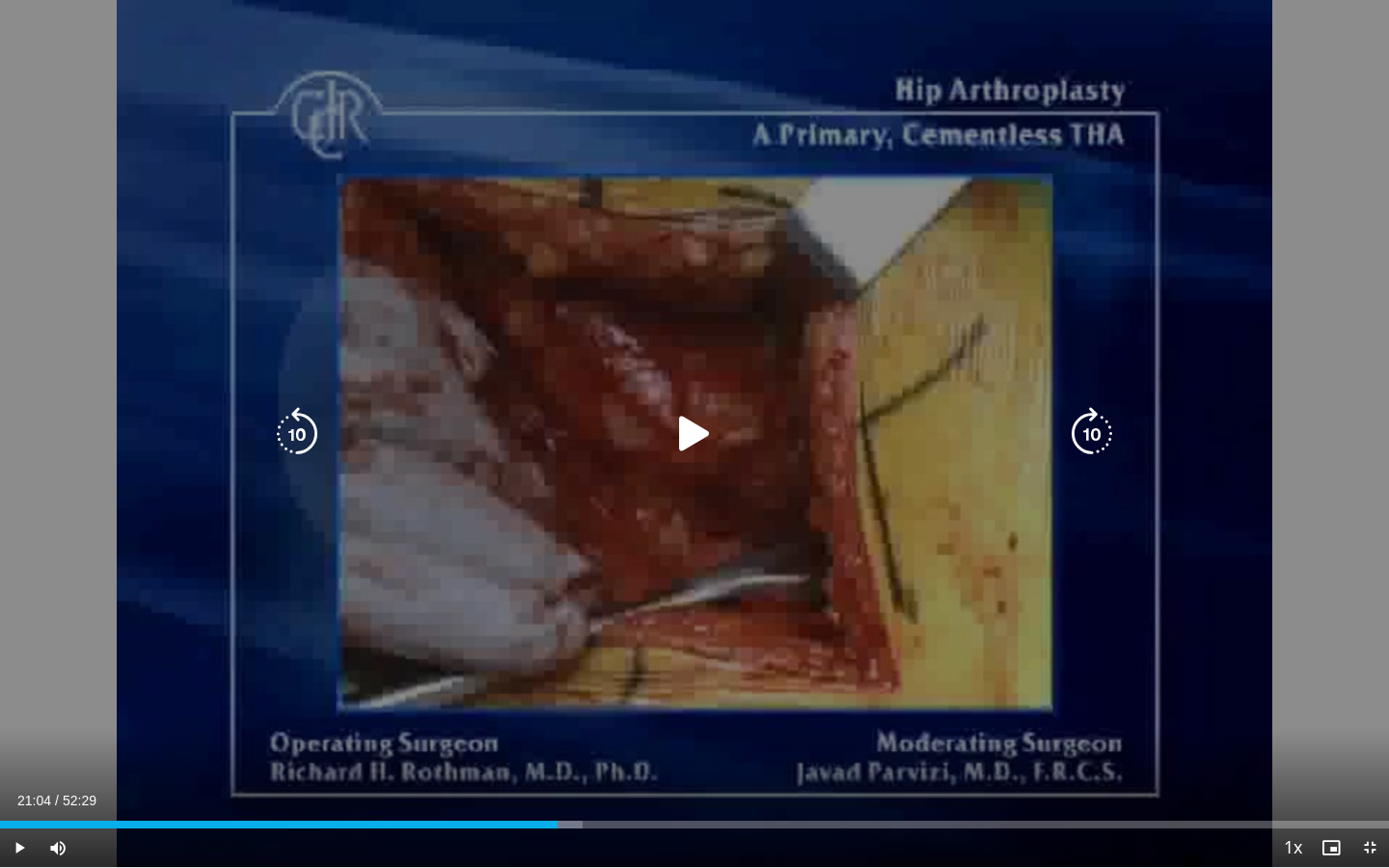 click at bounding box center [694, 434] 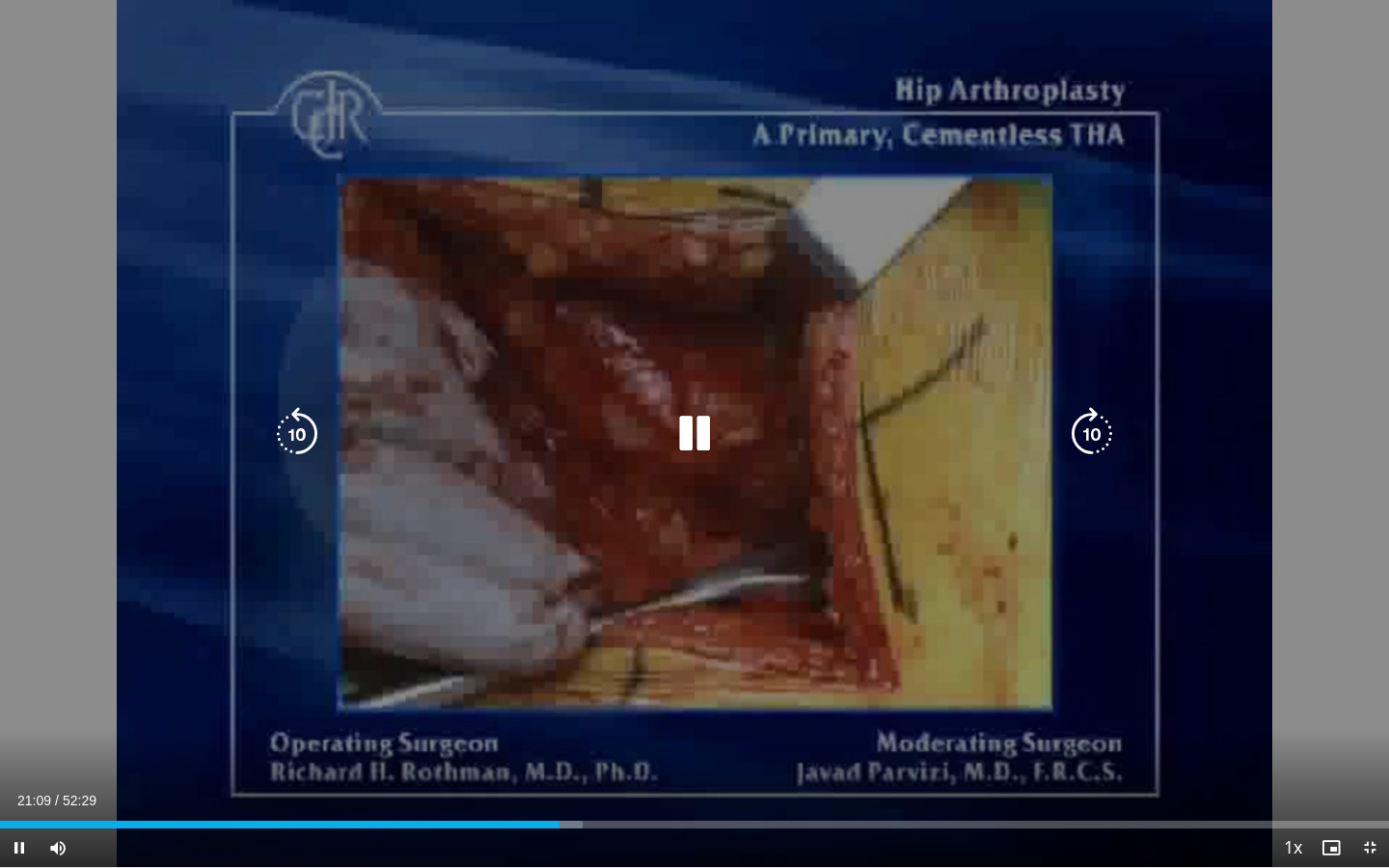 click at bounding box center [694, 434] 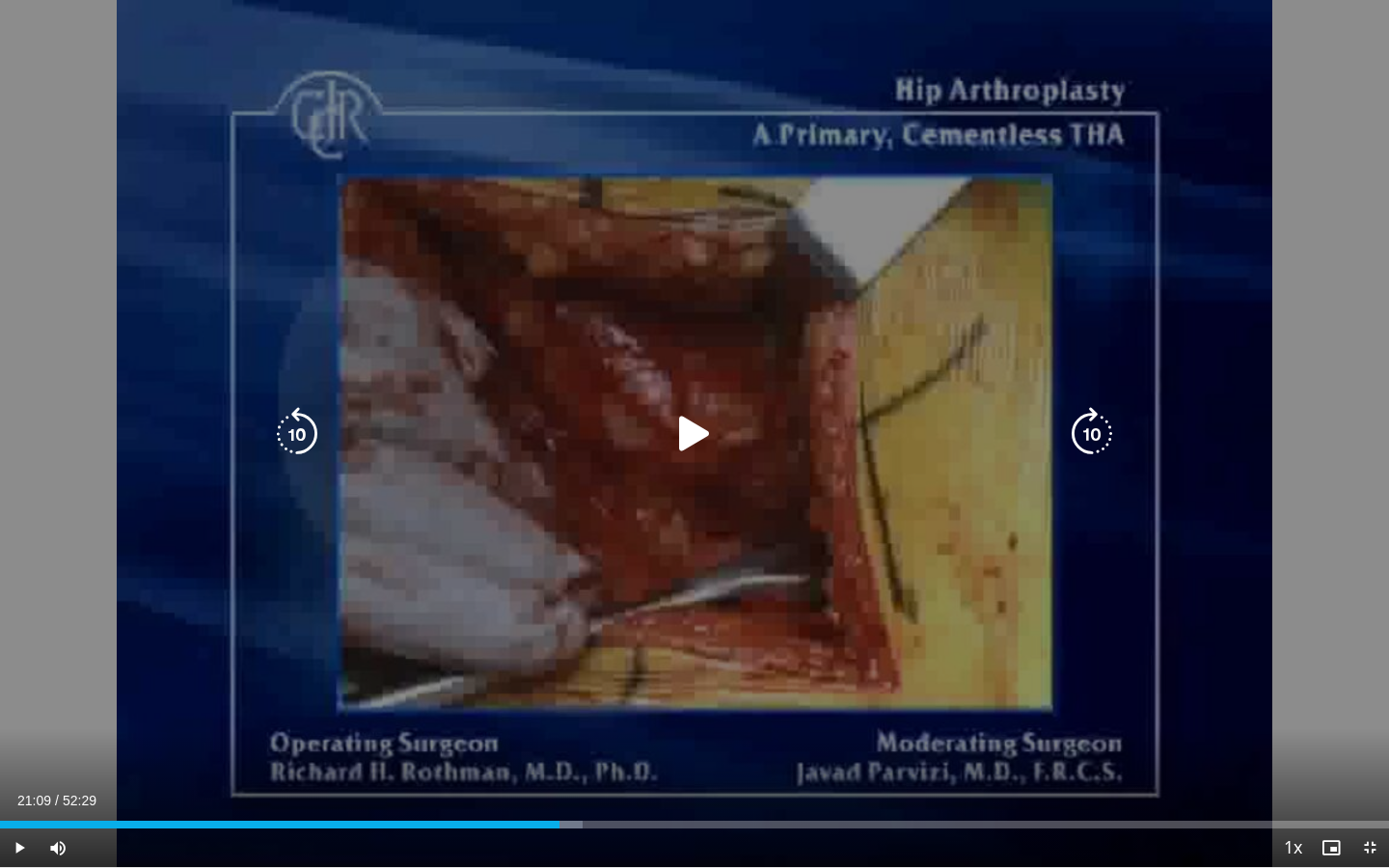 click at bounding box center [694, 434] 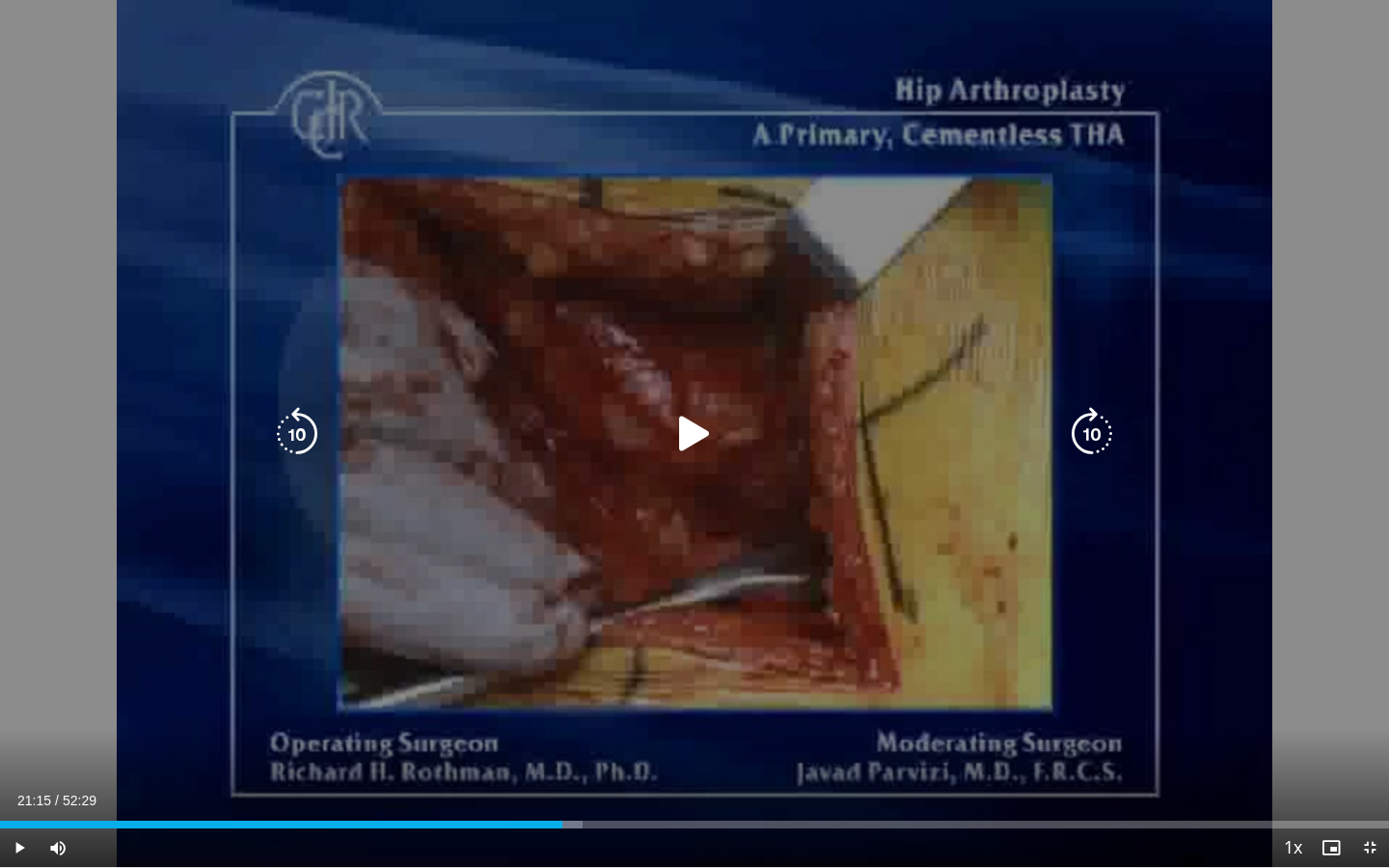 click on "10 seconds
Tap to unmute" at bounding box center [694, 433] 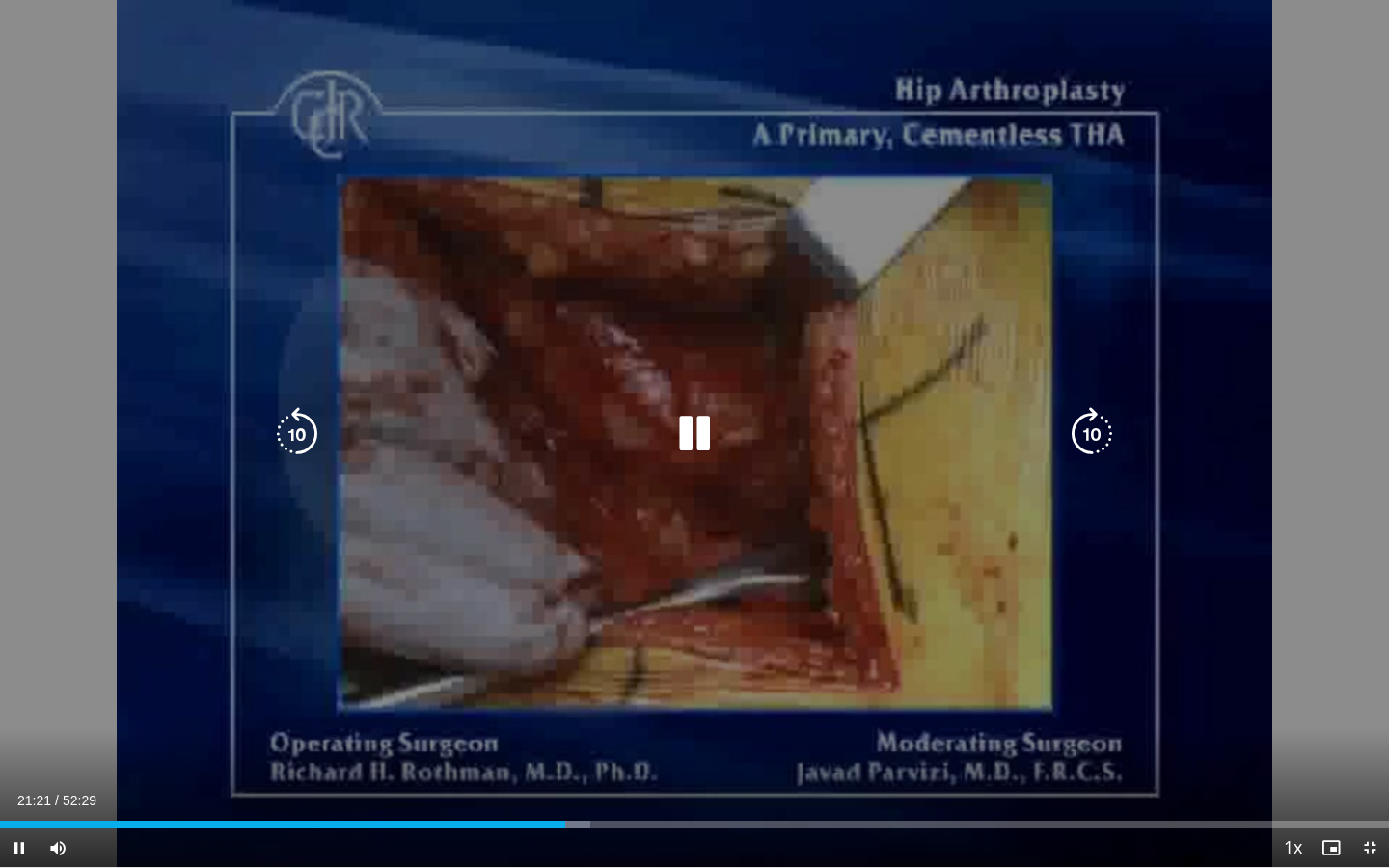 click at bounding box center (694, 434) 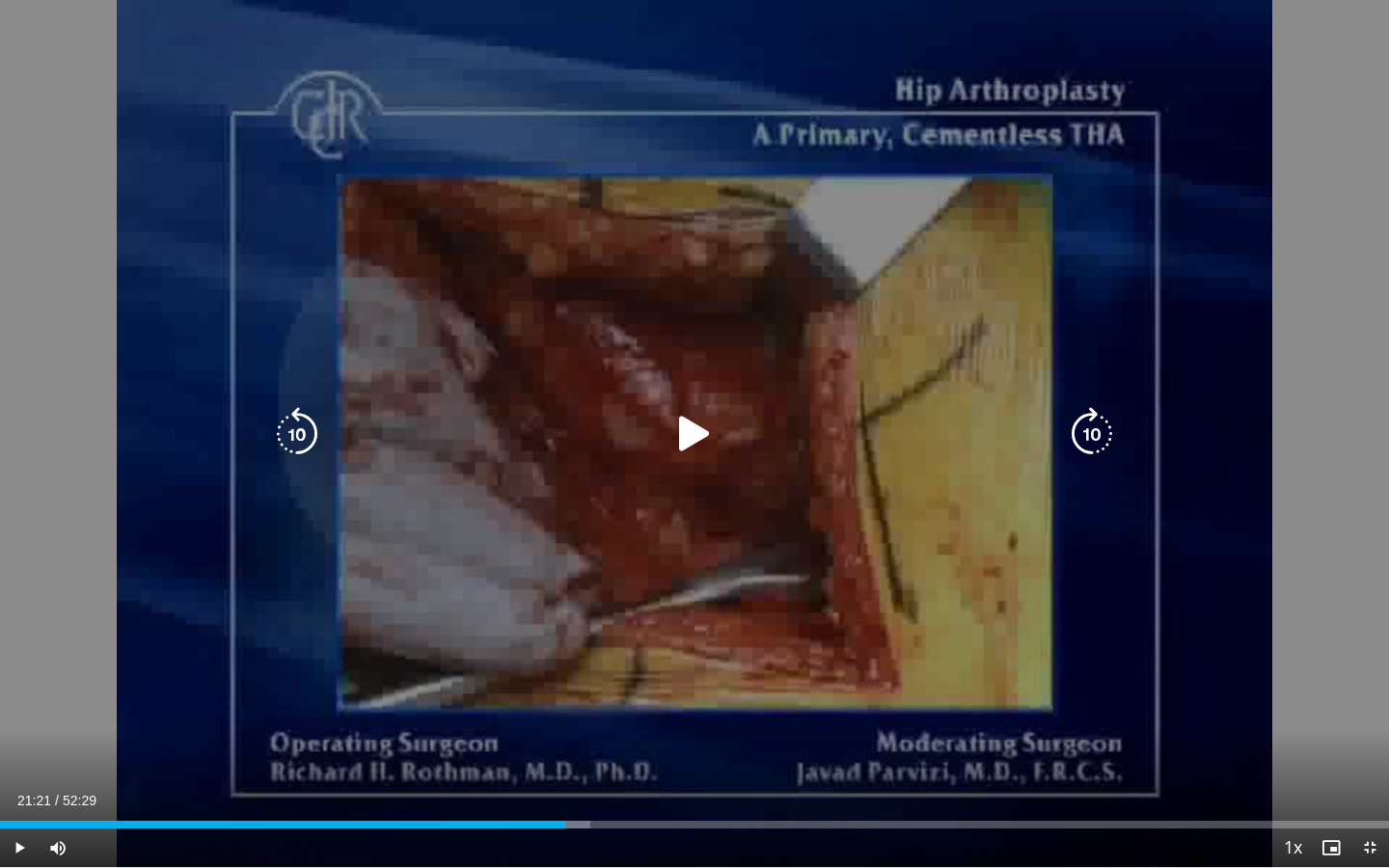 click at bounding box center [694, 434] 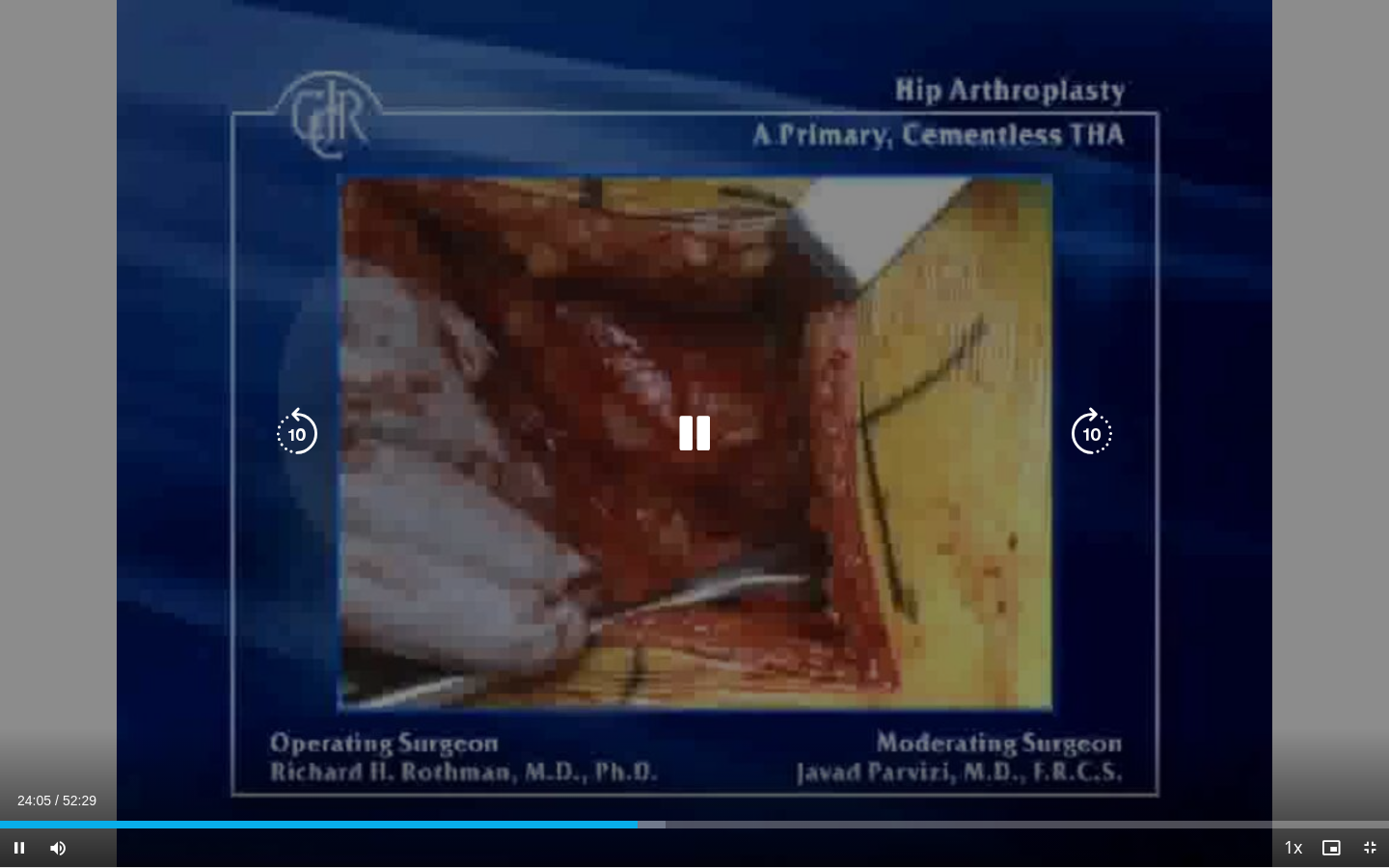 click at bounding box center (694, 434) 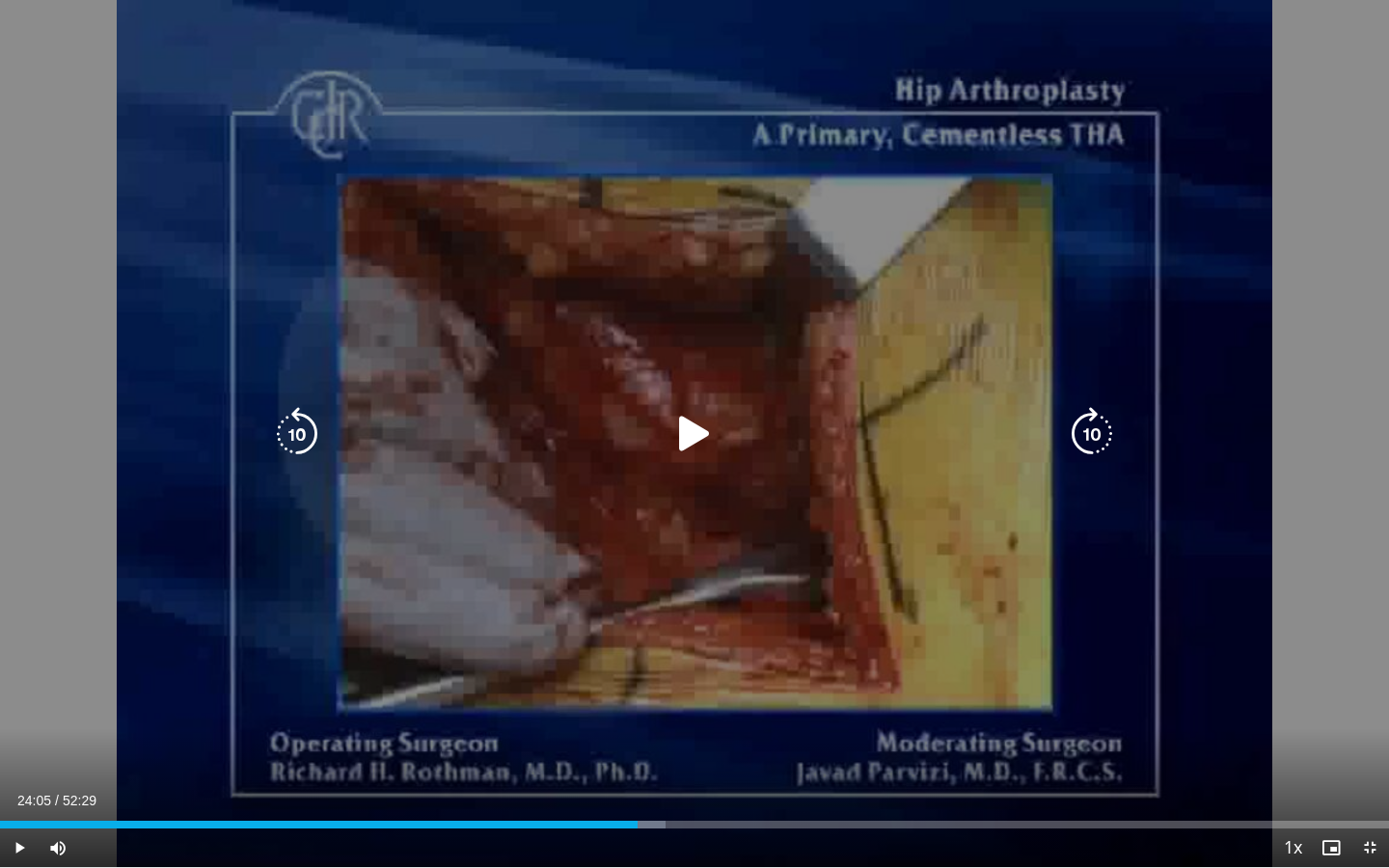 click at bounding box center [694, 434] 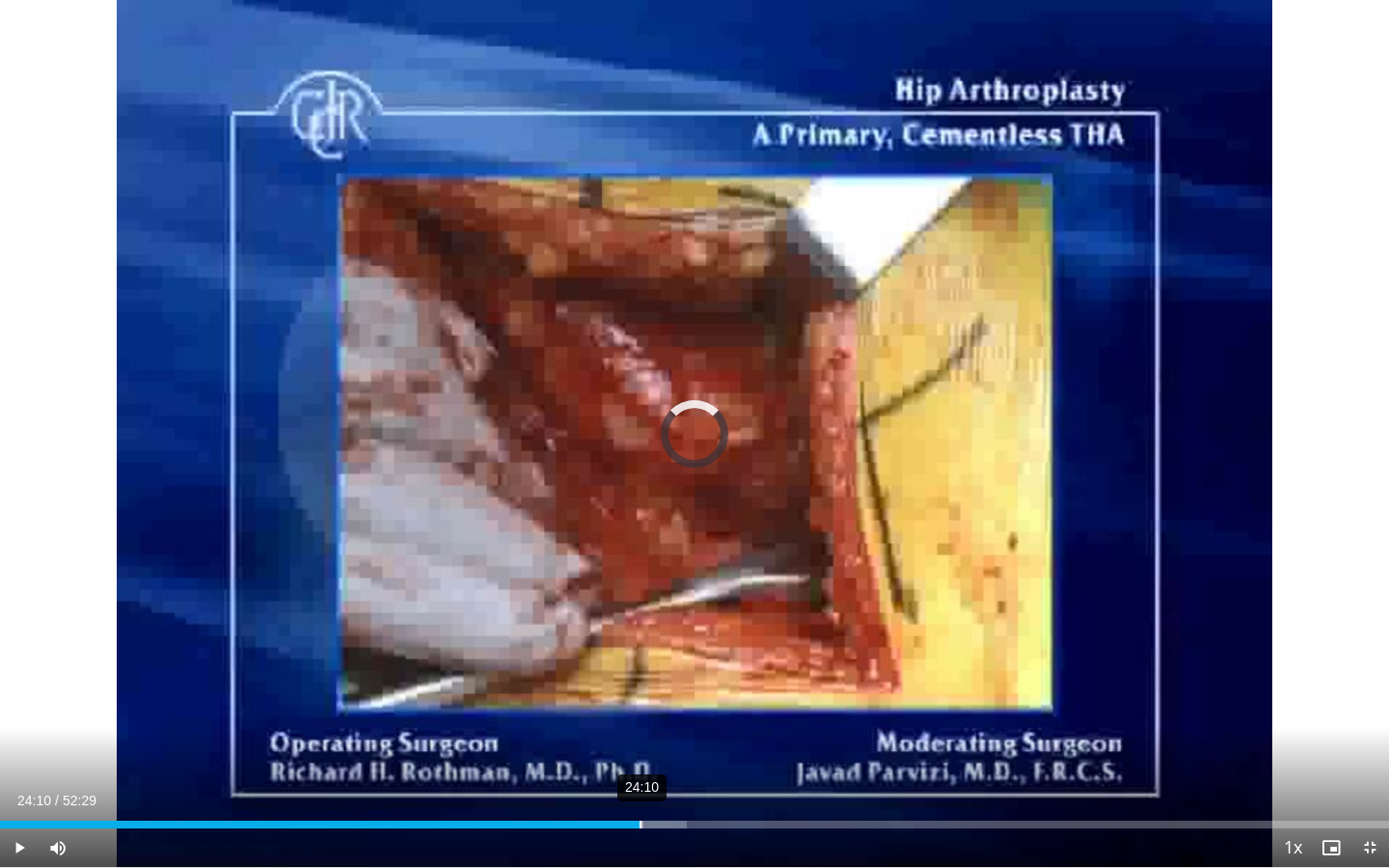 click on "24:10" at bounding box center (640, 825) 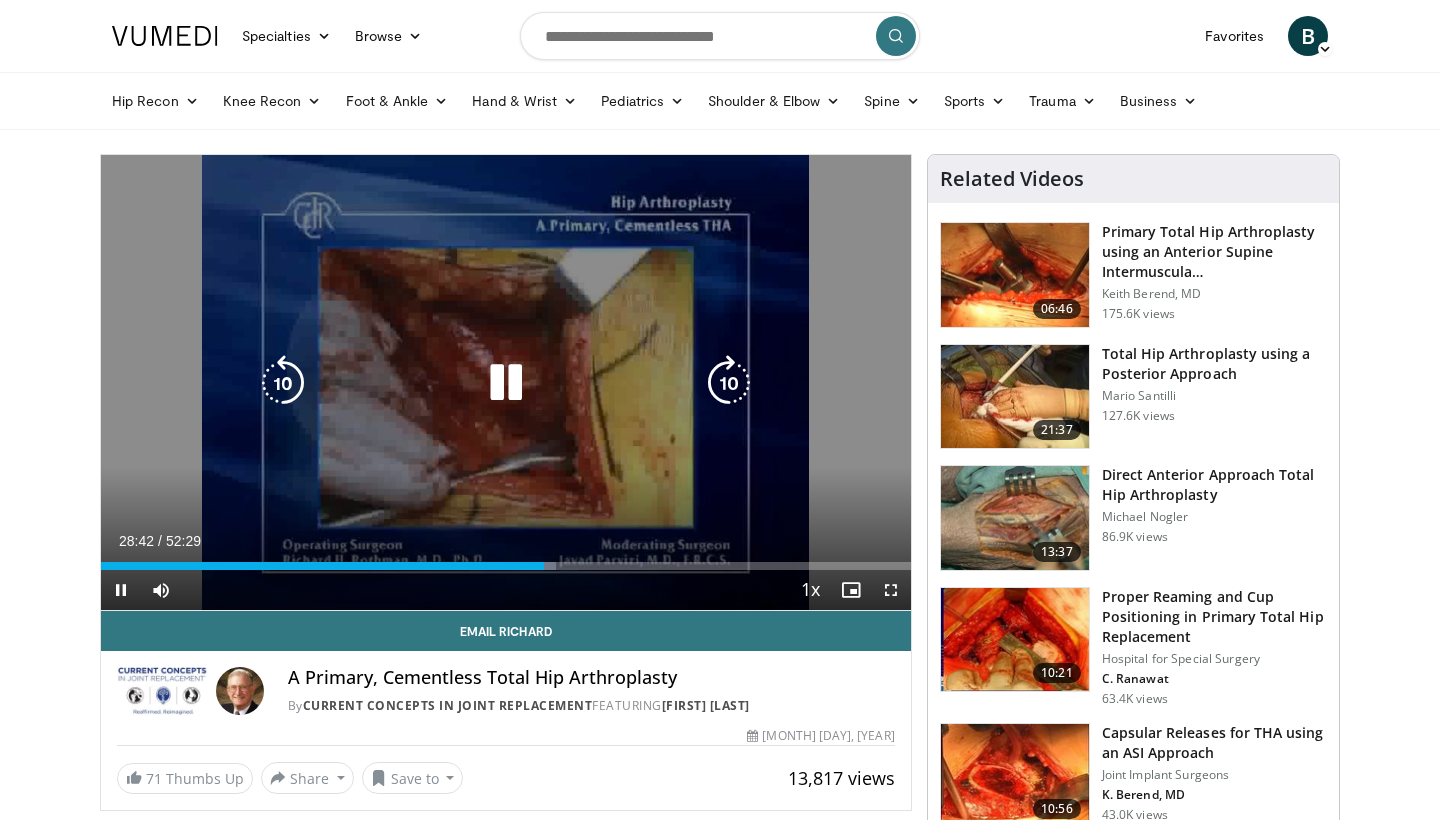 click at bounding box center [506, 383] 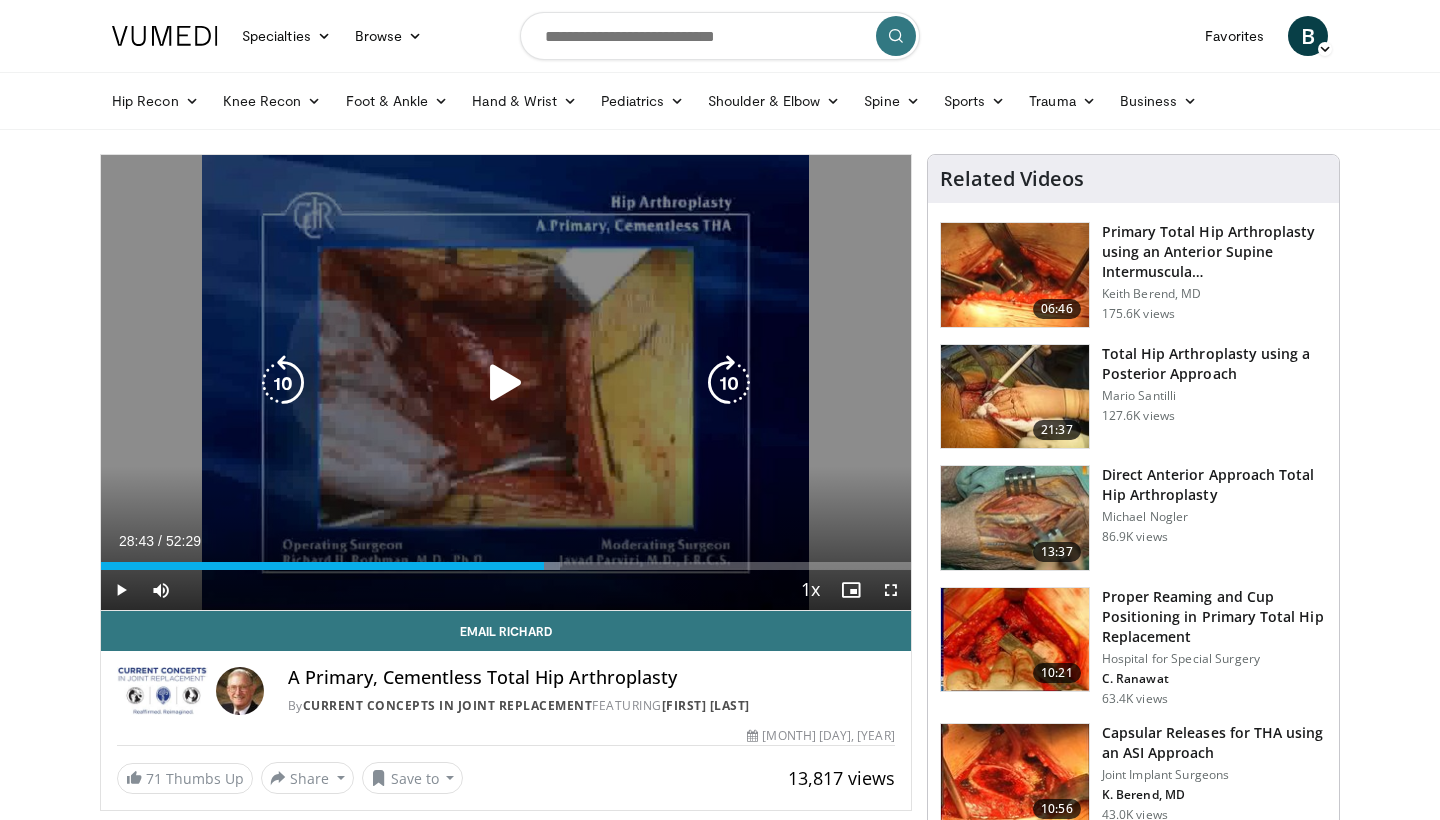 click at bounding box center [506, 383] 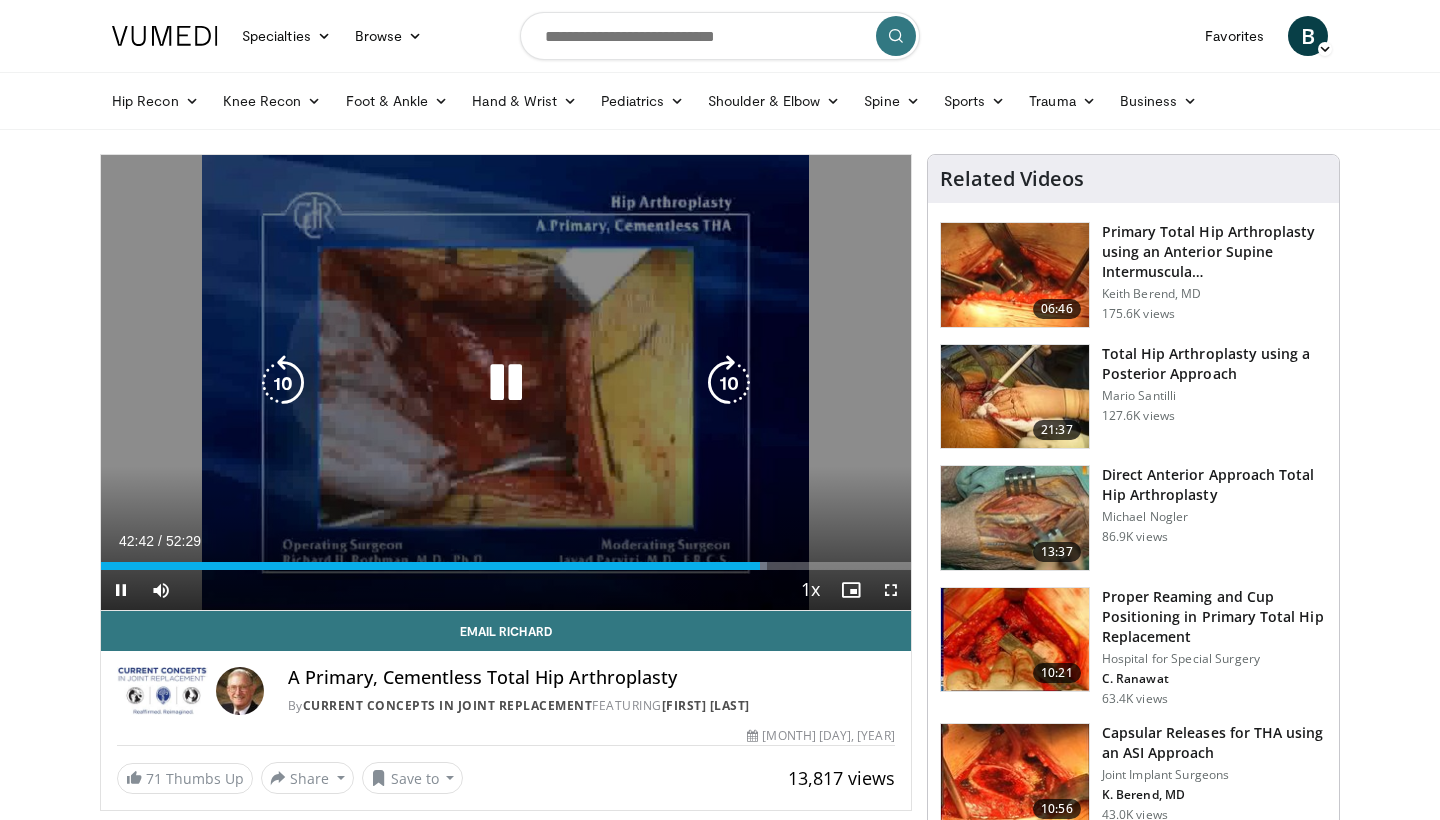 click at bounding box center (506, 383) 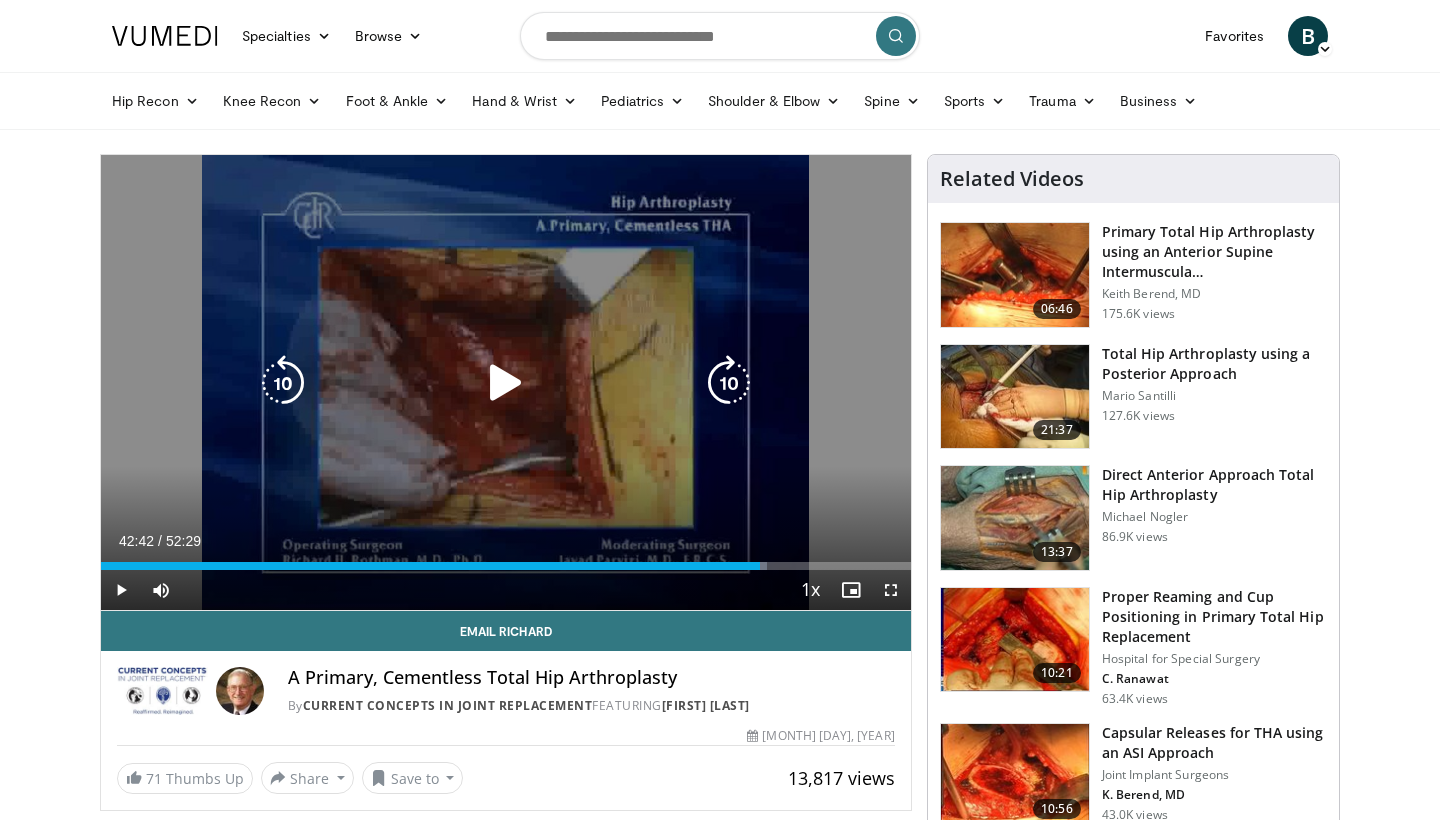 click at bounding box center [506, 383] 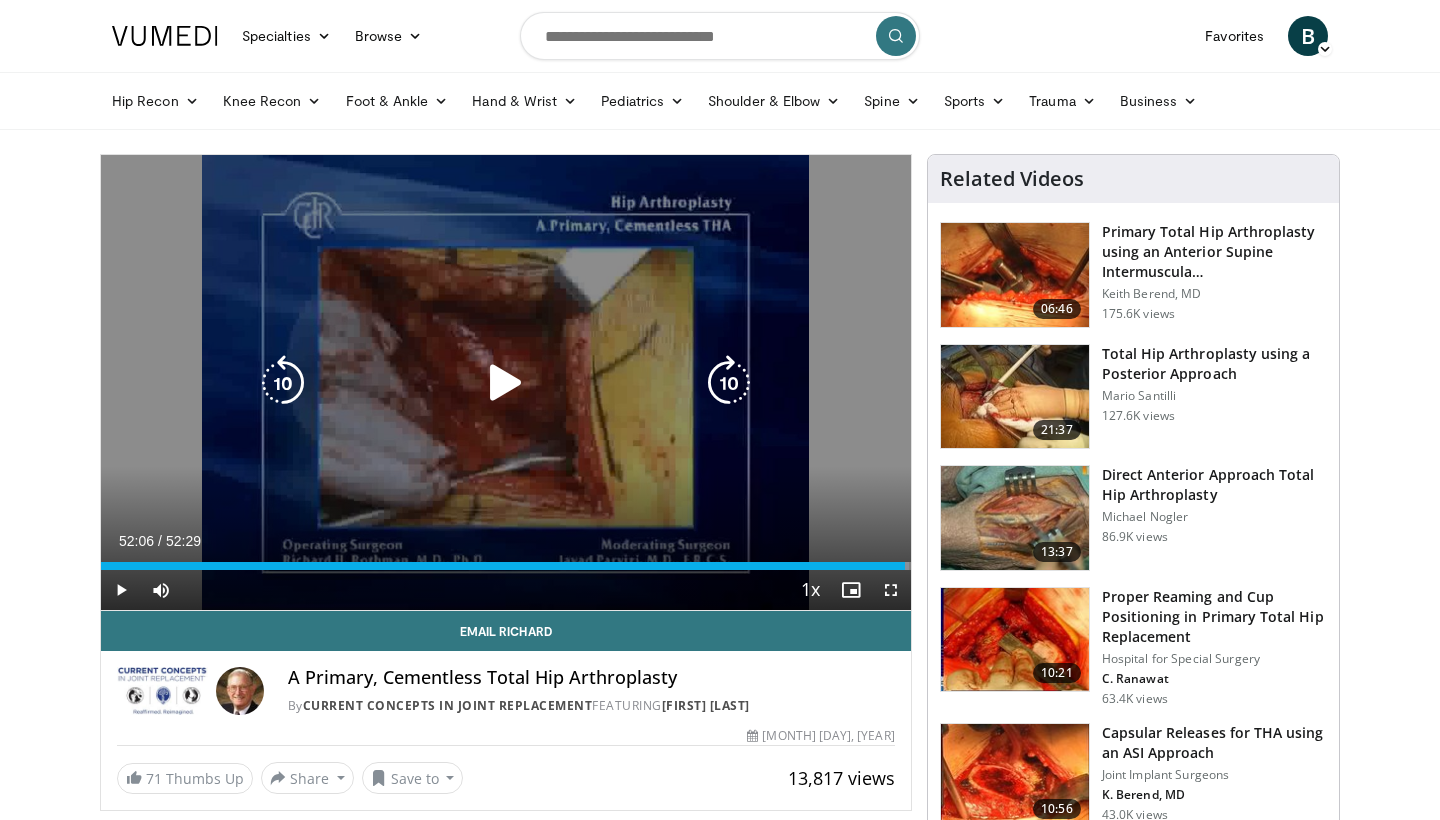 click on "10 seconds
Tap to unmute" at bounding box center [506, 382] 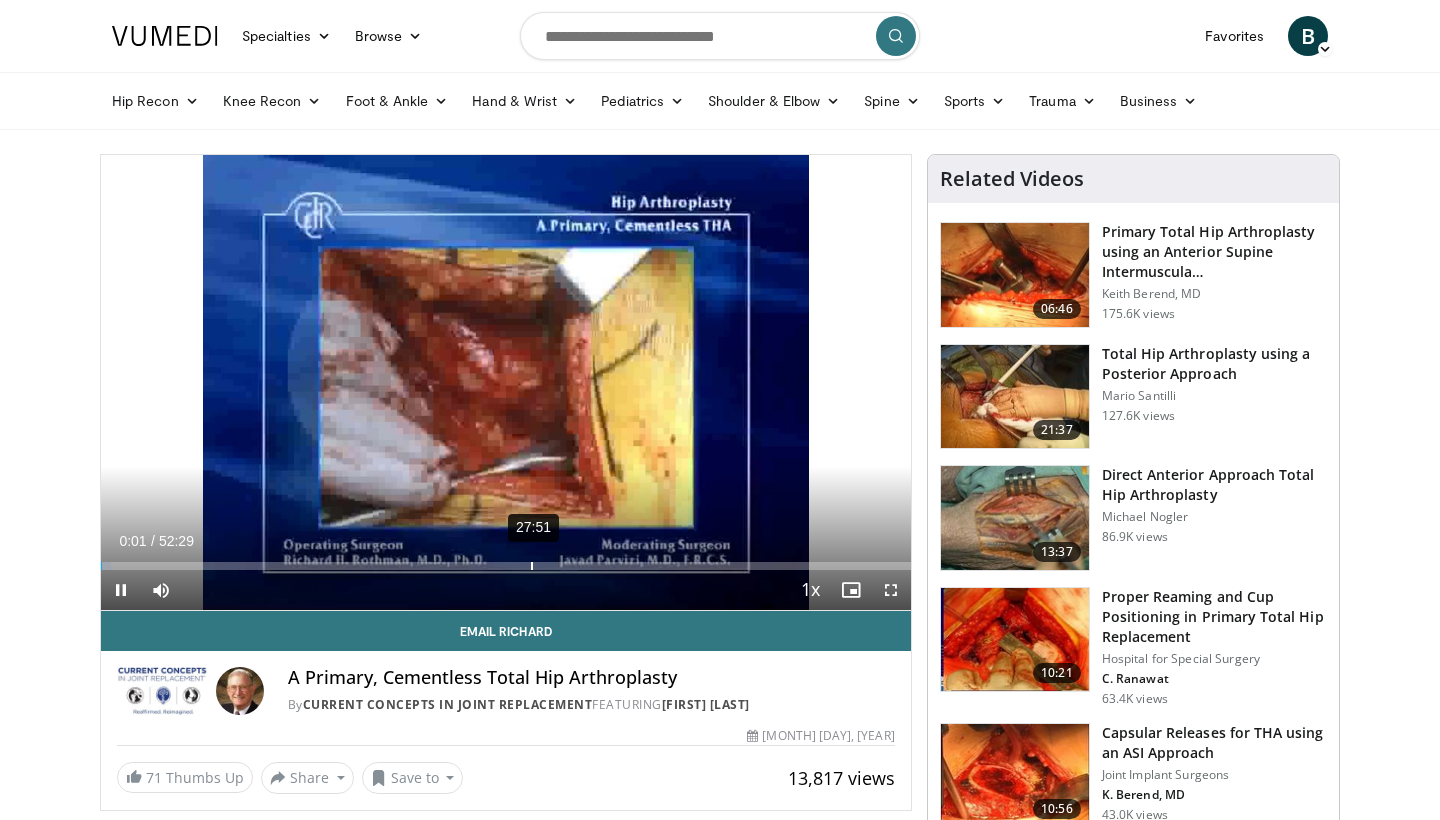 click on "27:51" at bounding box center (532, 566) 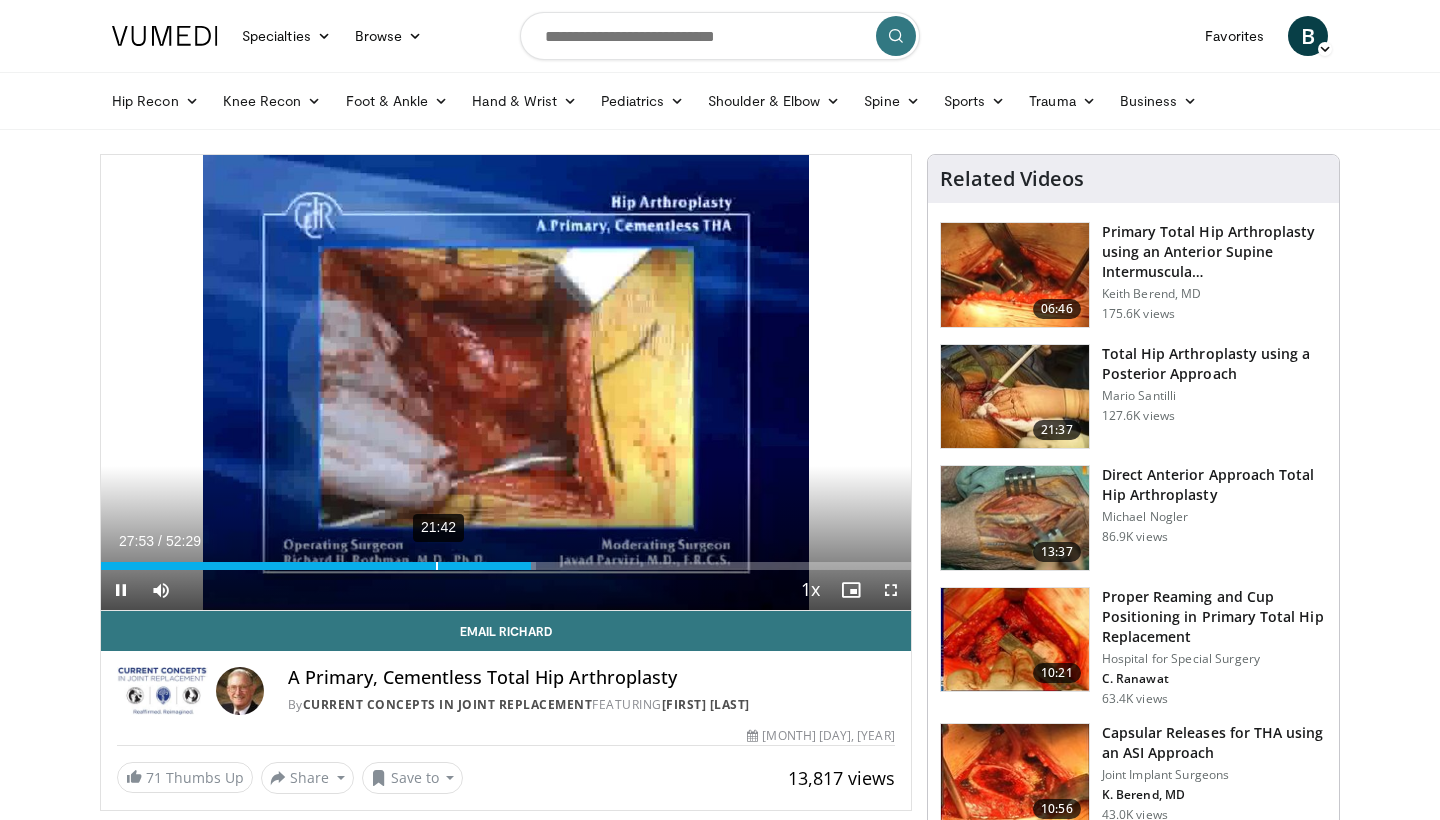 click on "21:42" at bounding box center [437, 566] 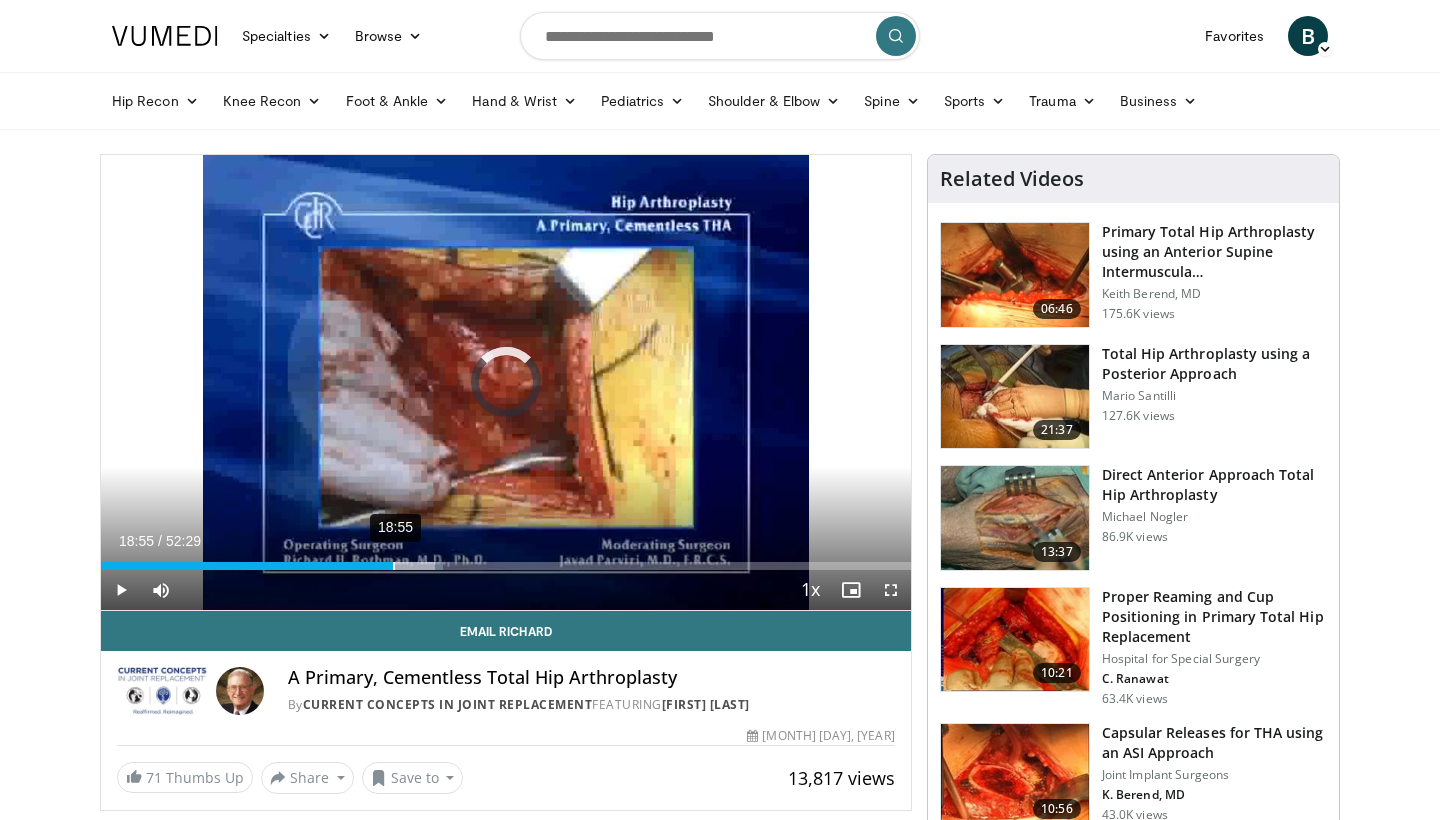 click on "18:55" at bounding box center [394, 566] 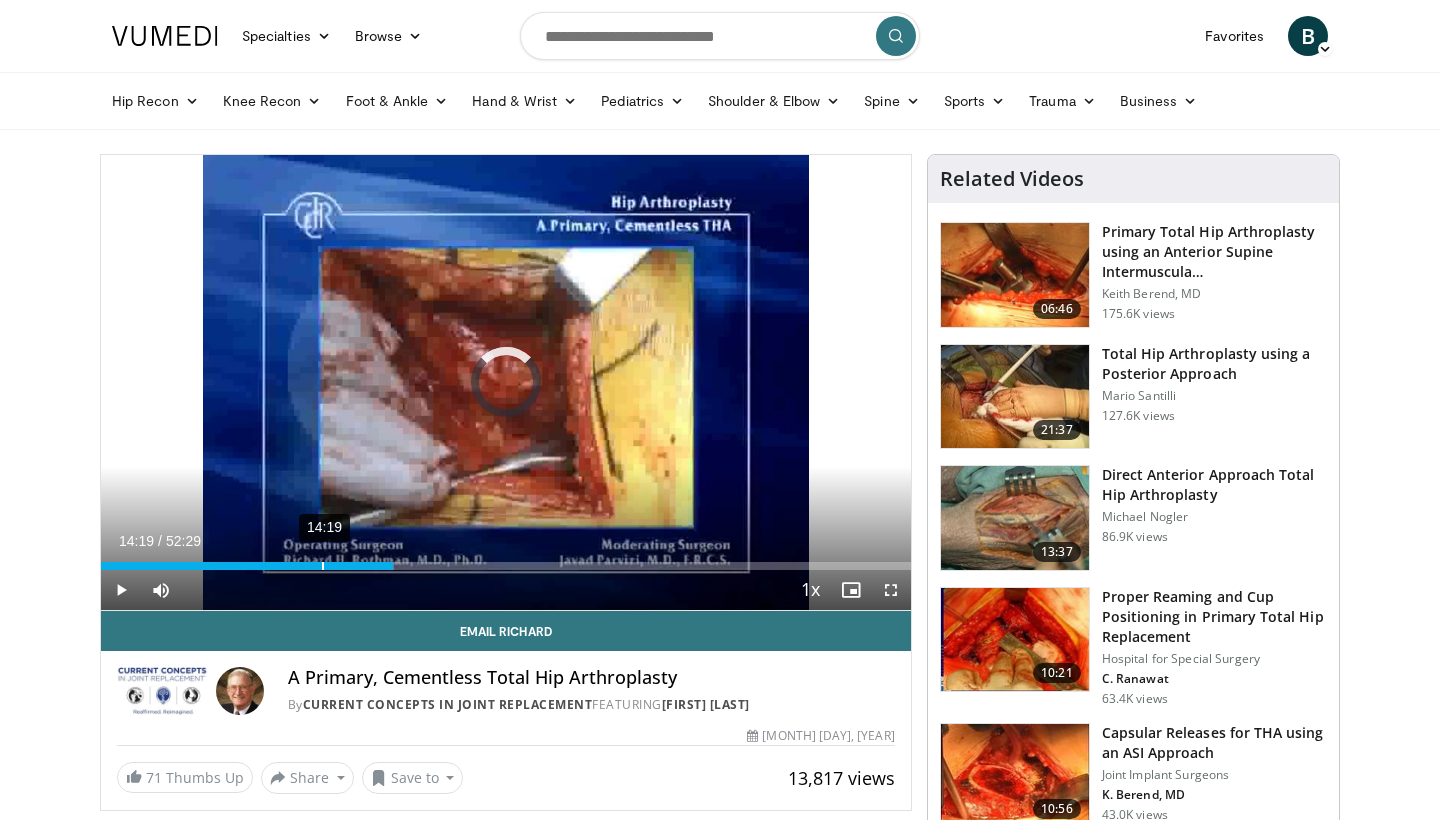click on "14:19" at bounding box center [323, 566] 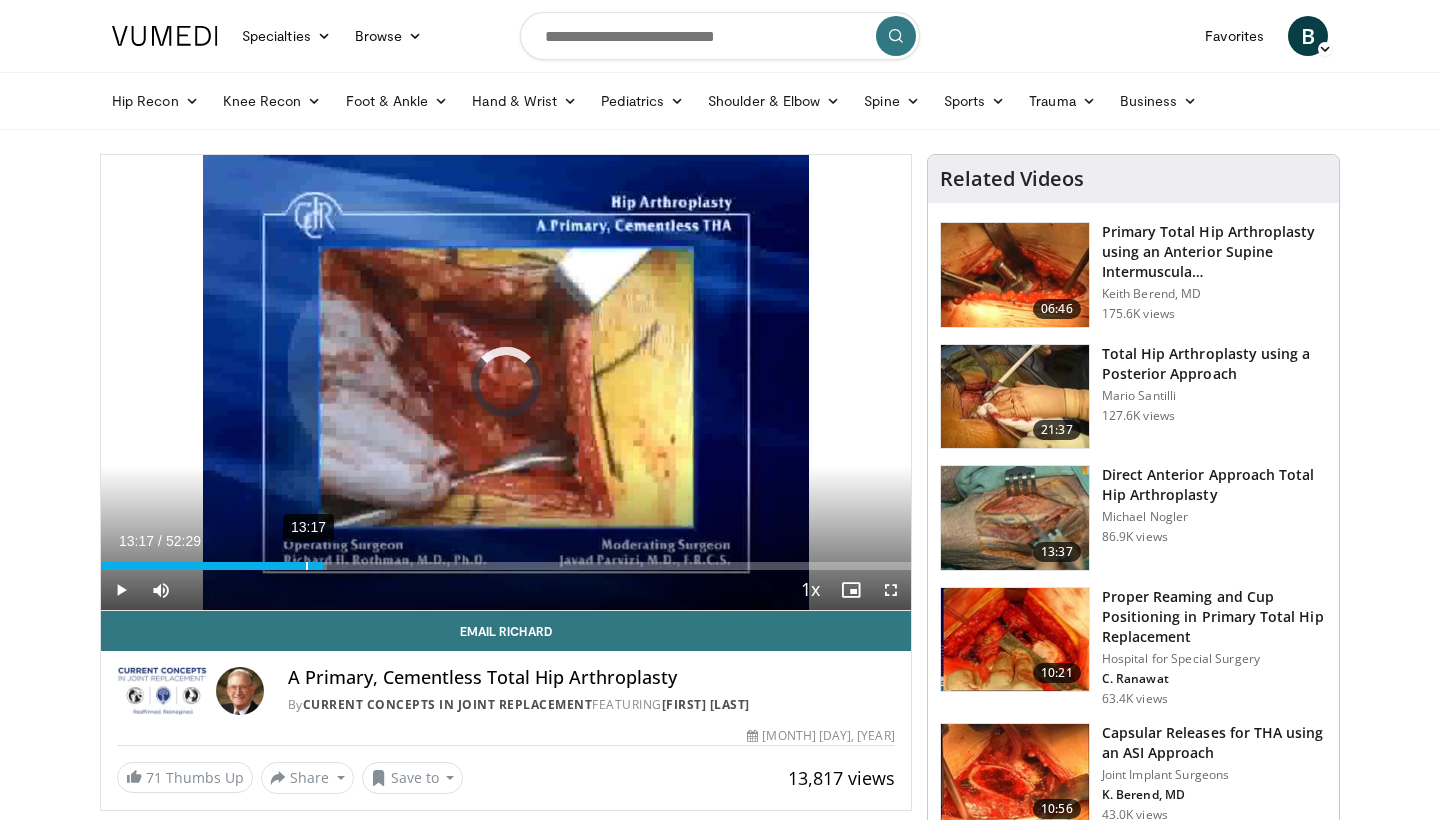 click on "13:17" at bounding box center (307, 566) 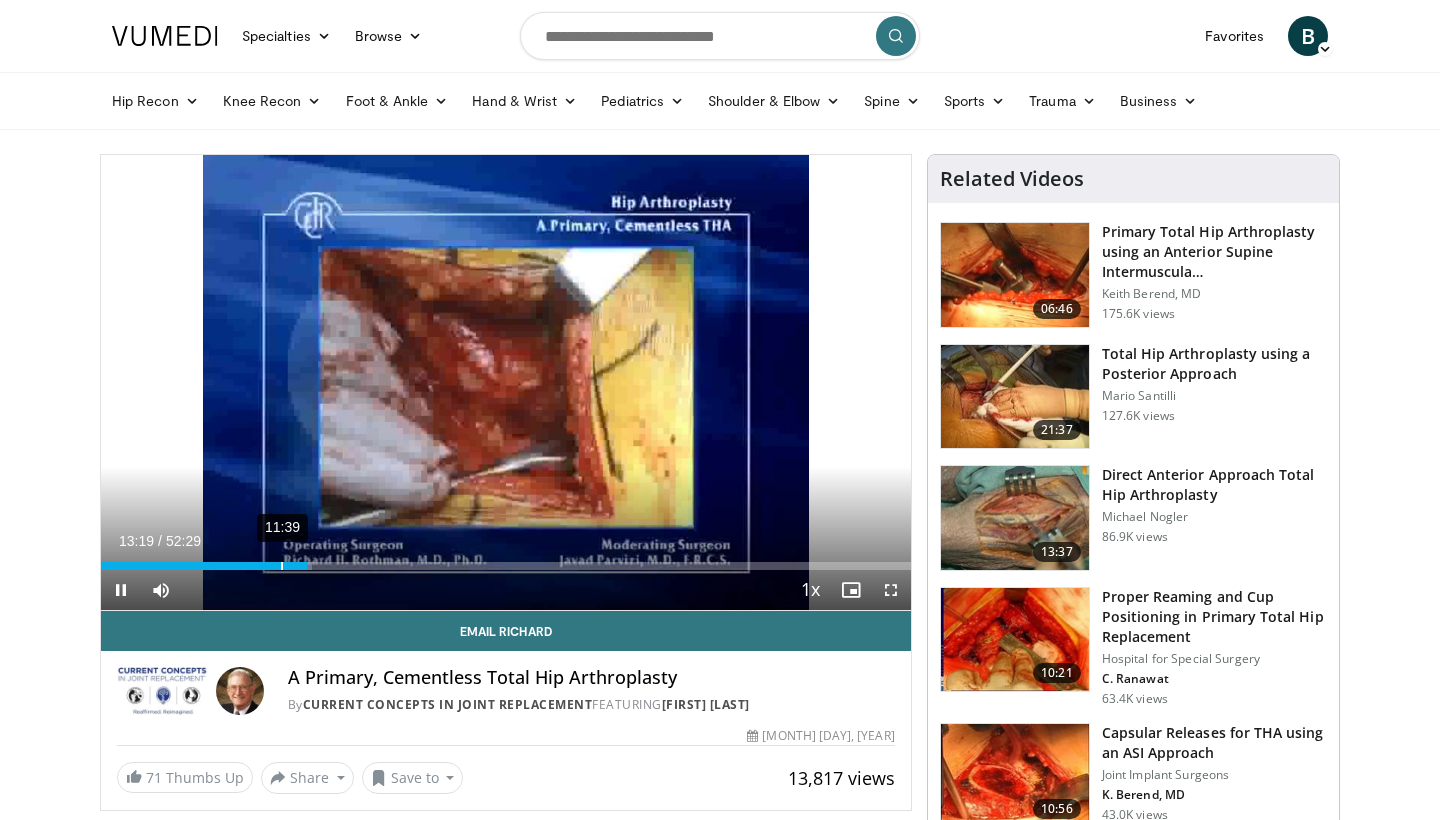click on "11:39" at bounding box center (282, 566) 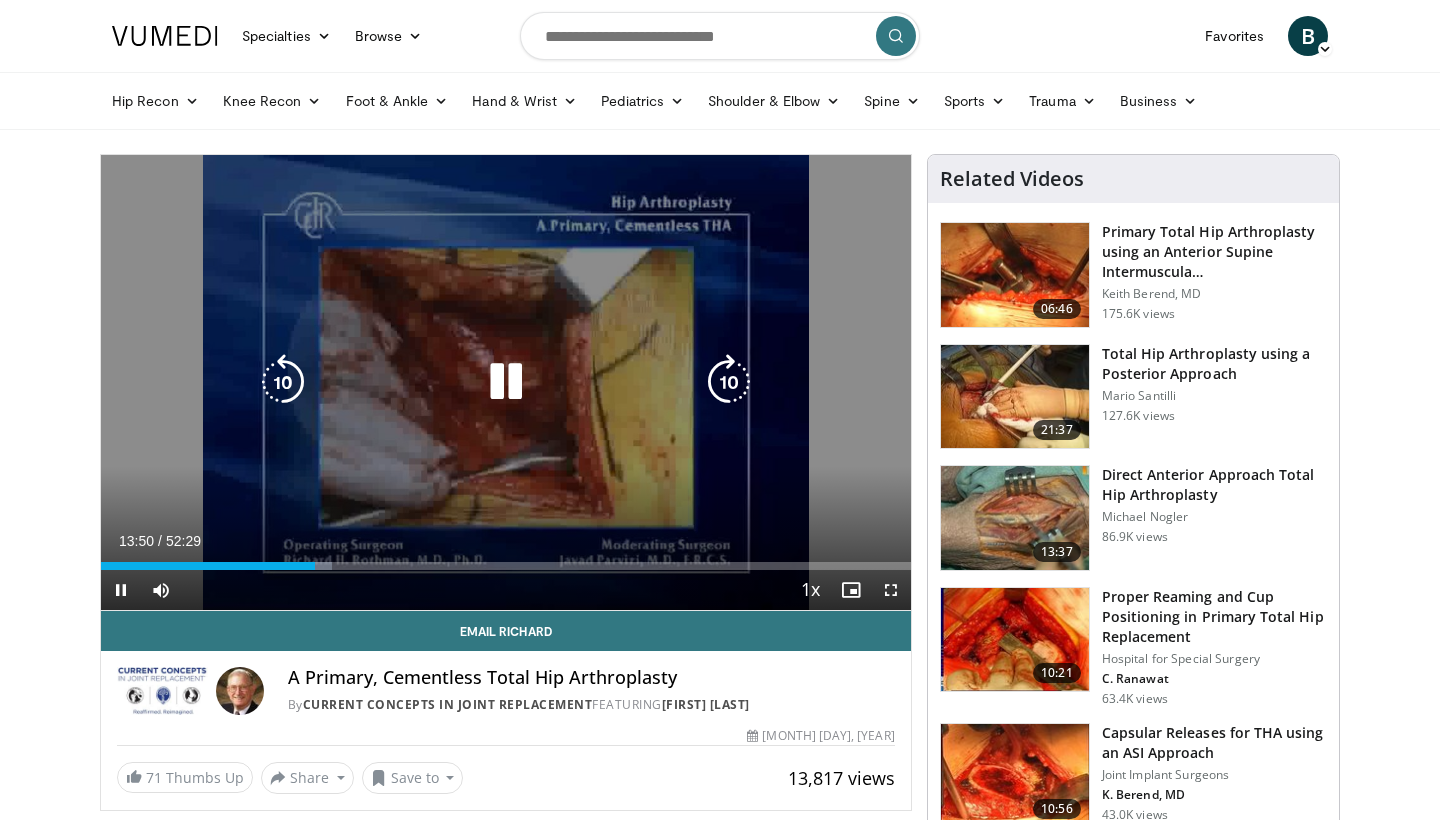 click at bounding box center [506, 382] 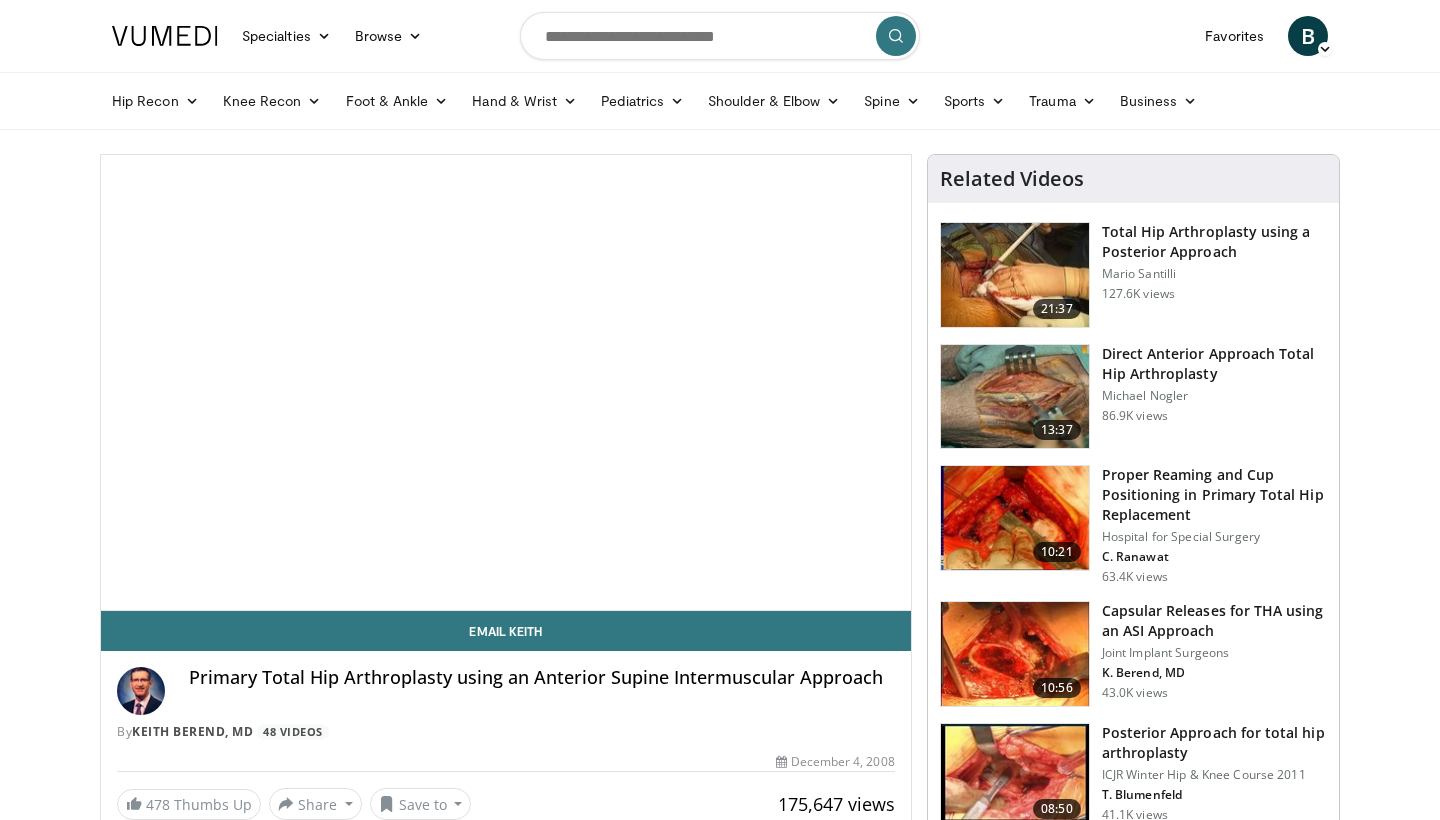 scroll, scrollTop: 0, scrollLeft: 0, axis: both 